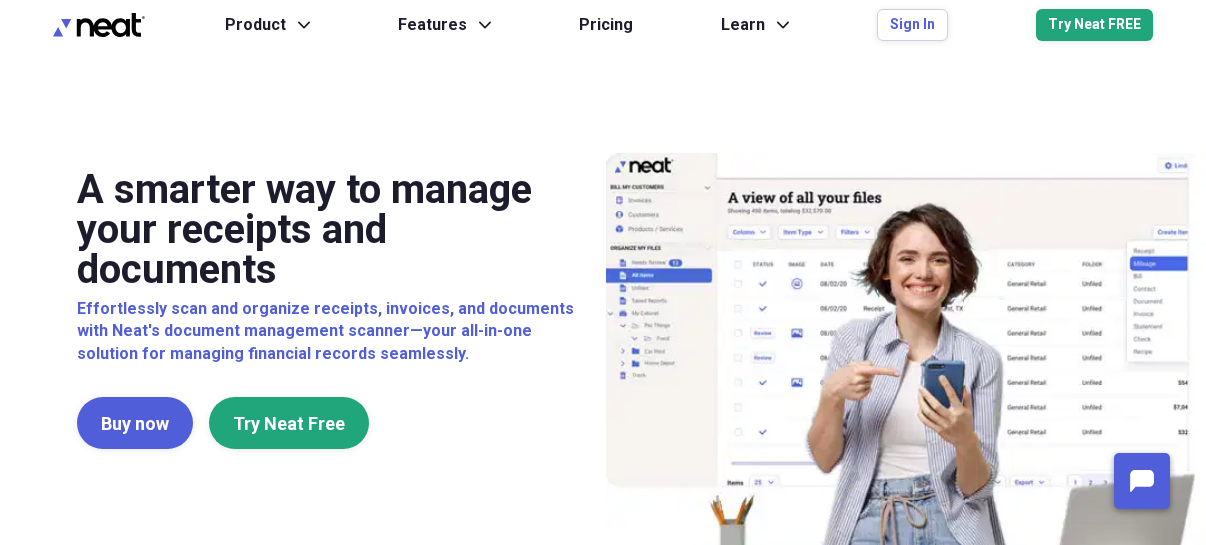 scroll, scrollTop: 0, scrollLeft: 0, axis: both 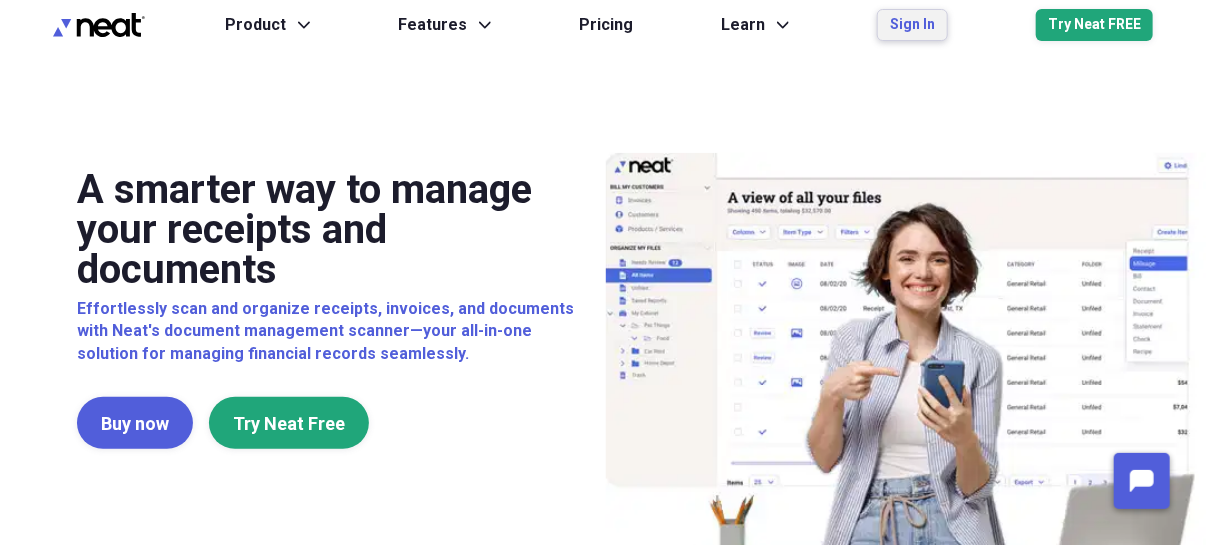 click on "Sign In" at bounding box center [912, 25] 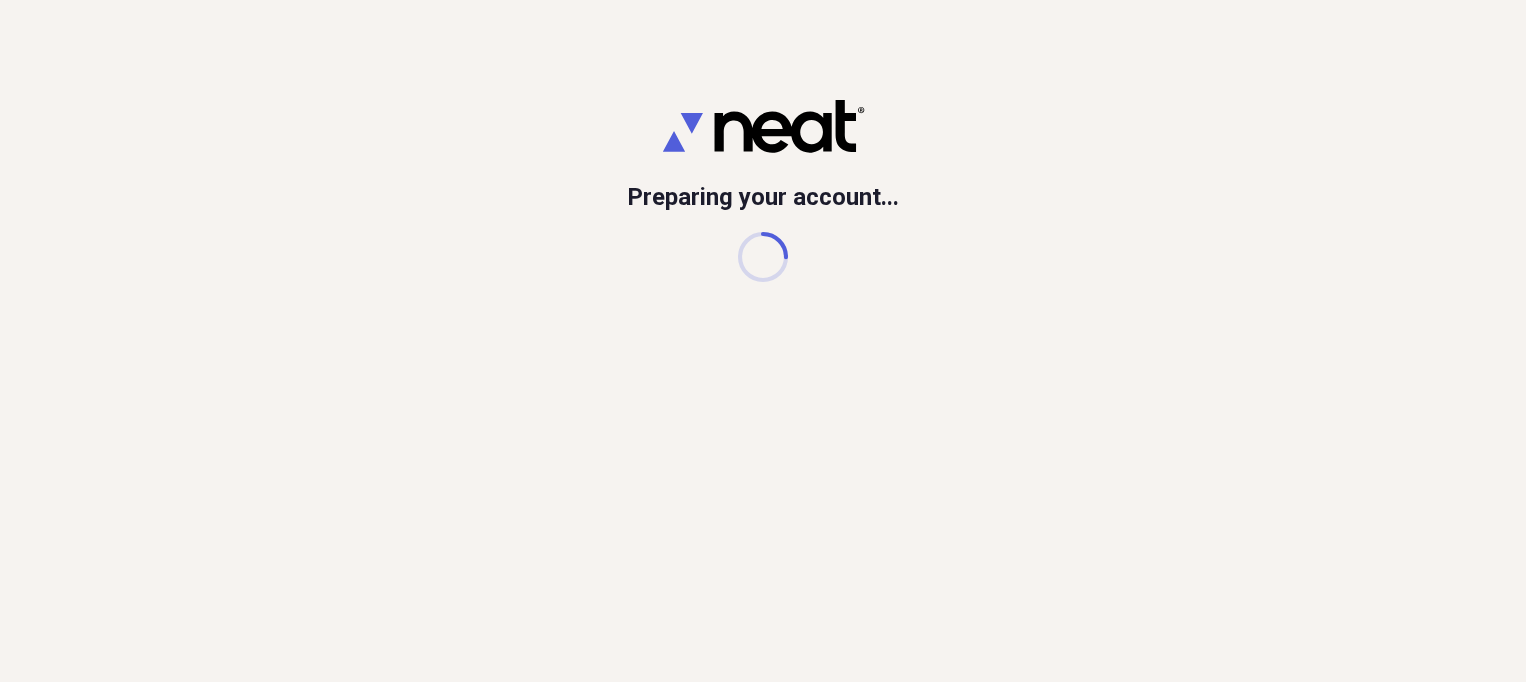 scroll, scrollTop: 0, scrollLeft: 0, axis: both 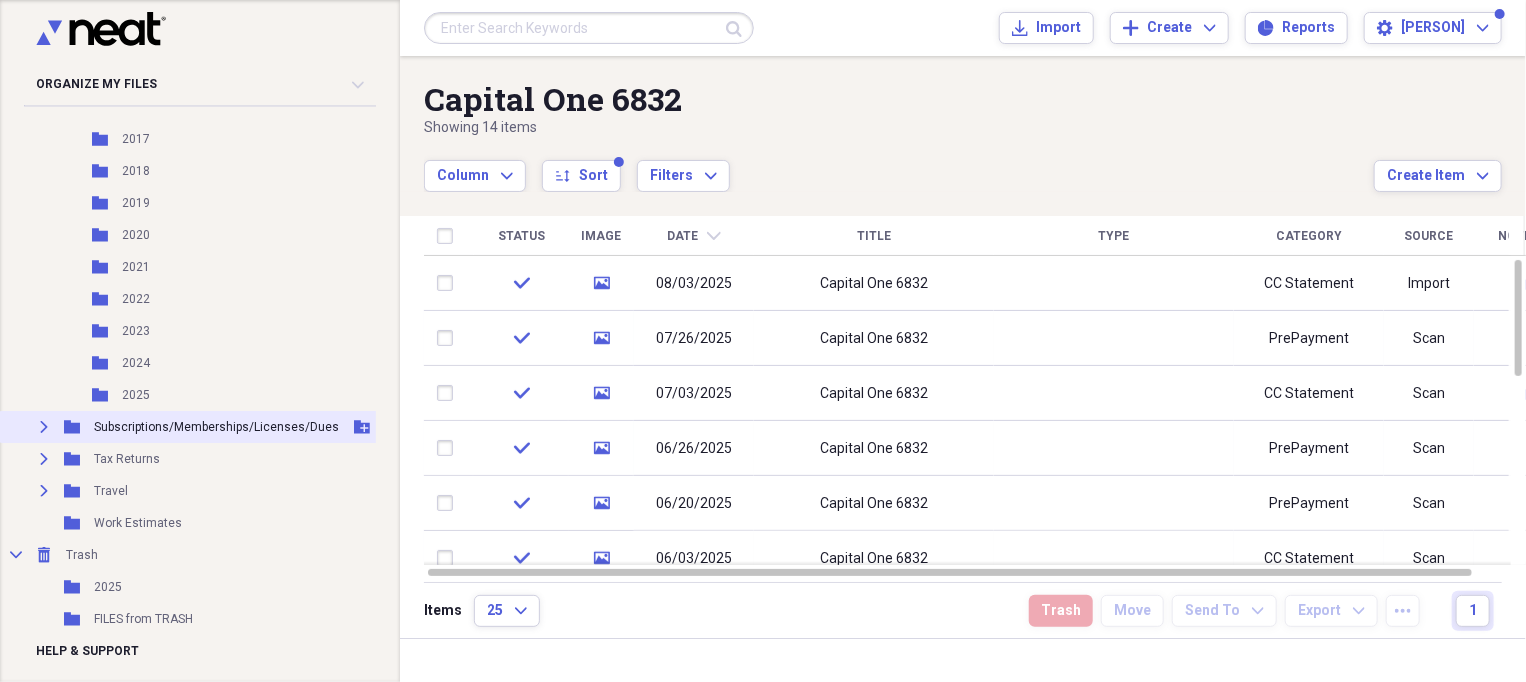click on "Expand" 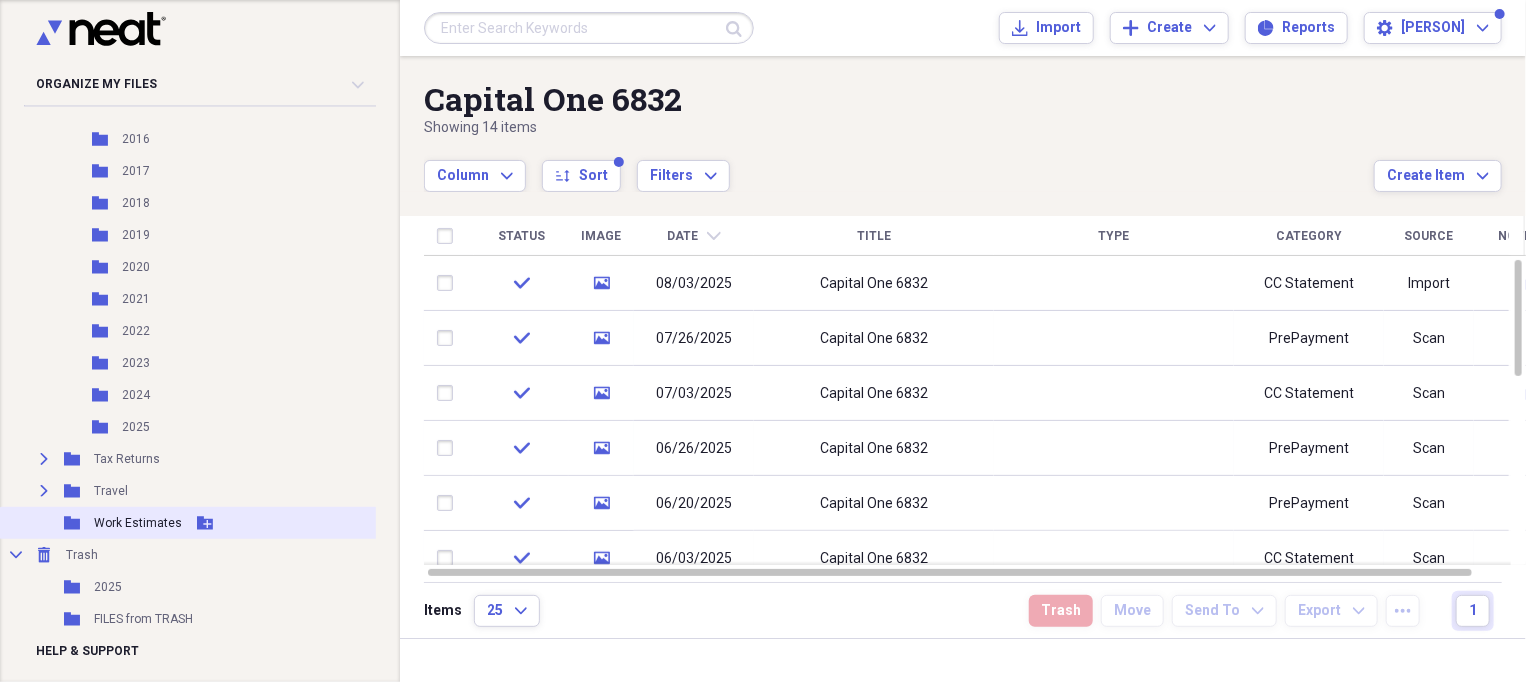 scroll, scrollTop: 1832, scrollLeft: 0, axis: vertical 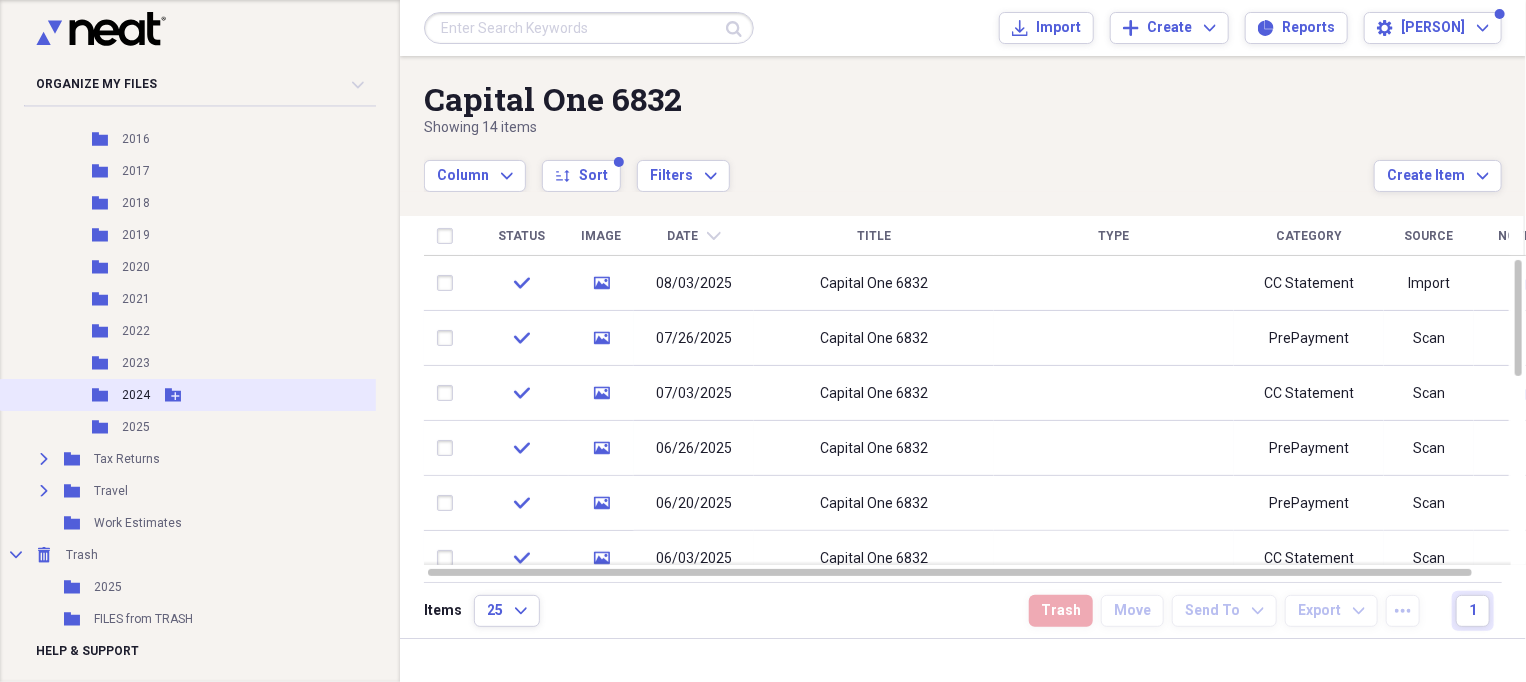 click on "2024" at bounding box center (136, 395) 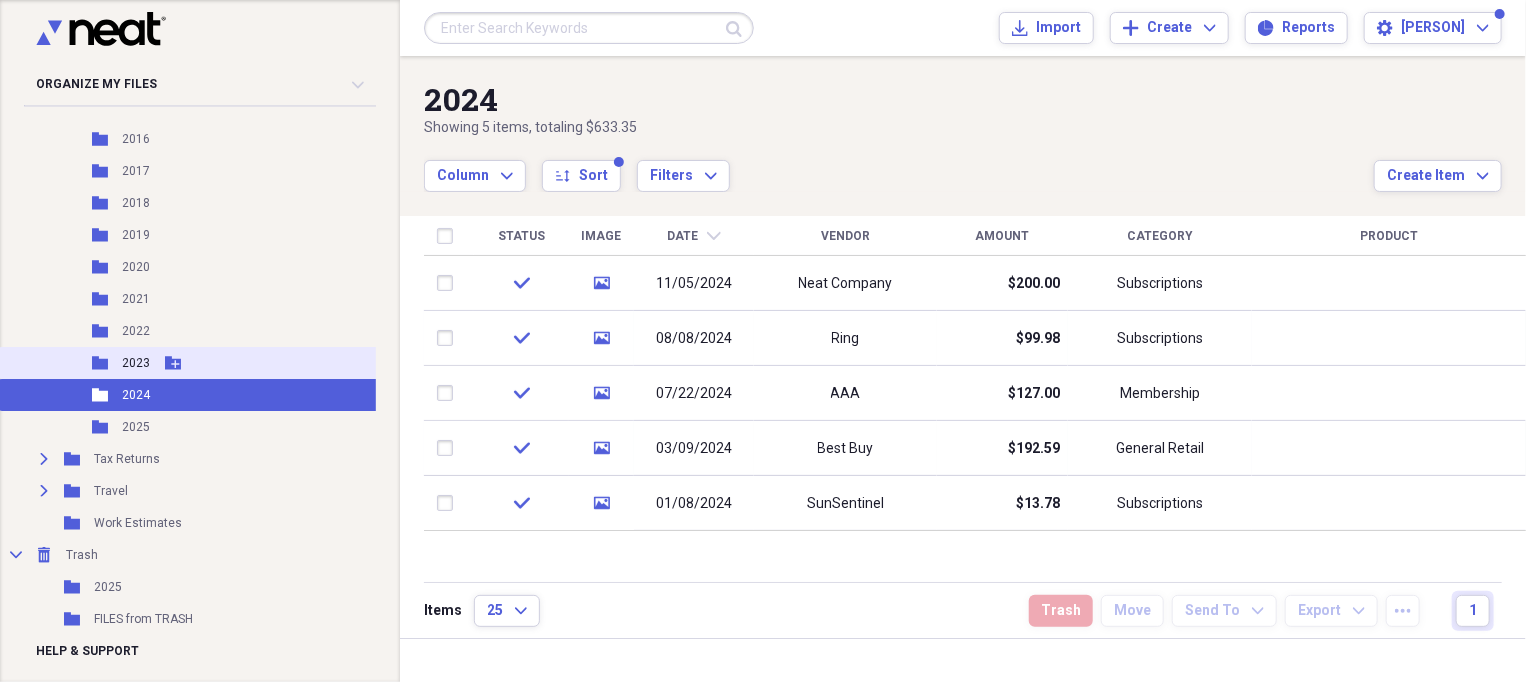click on "2023" at bounding box center [136, 363] 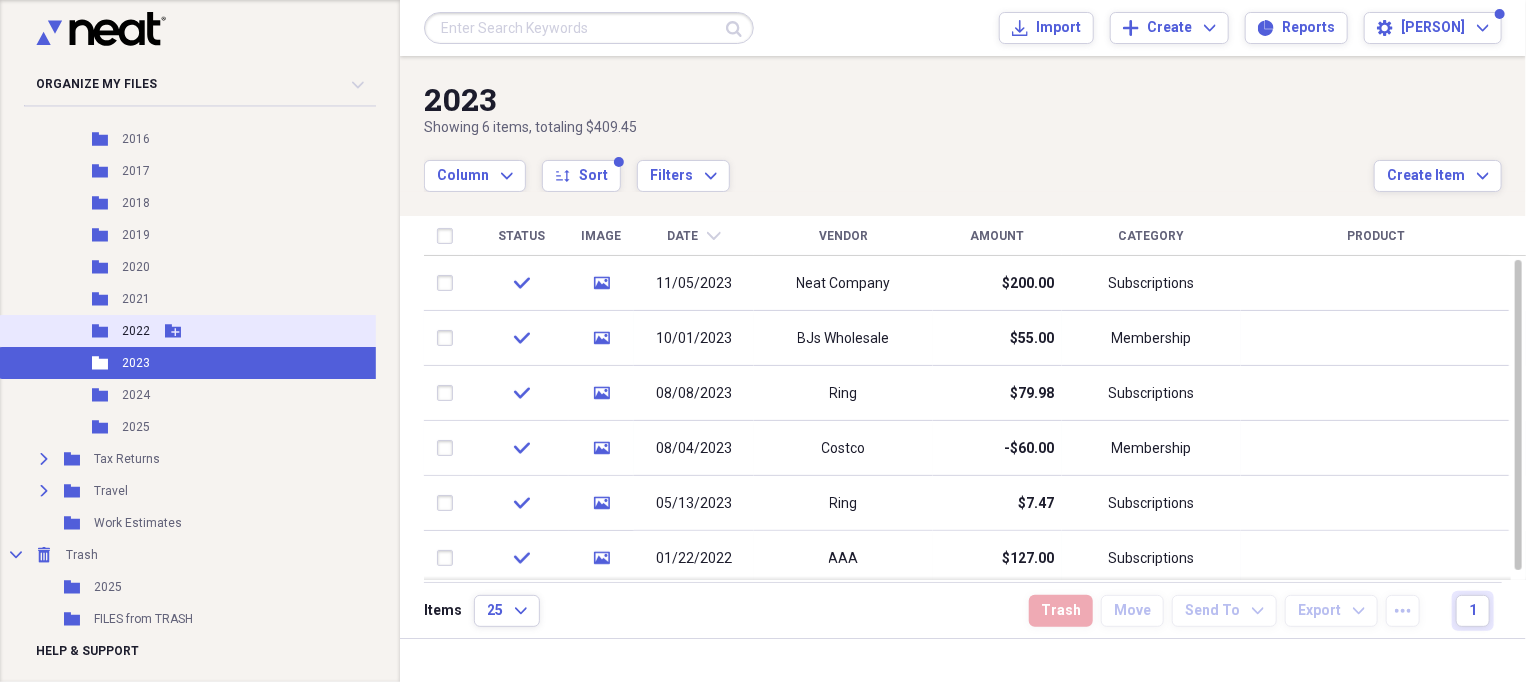 click on "2022" at bounding box center (136, 331) 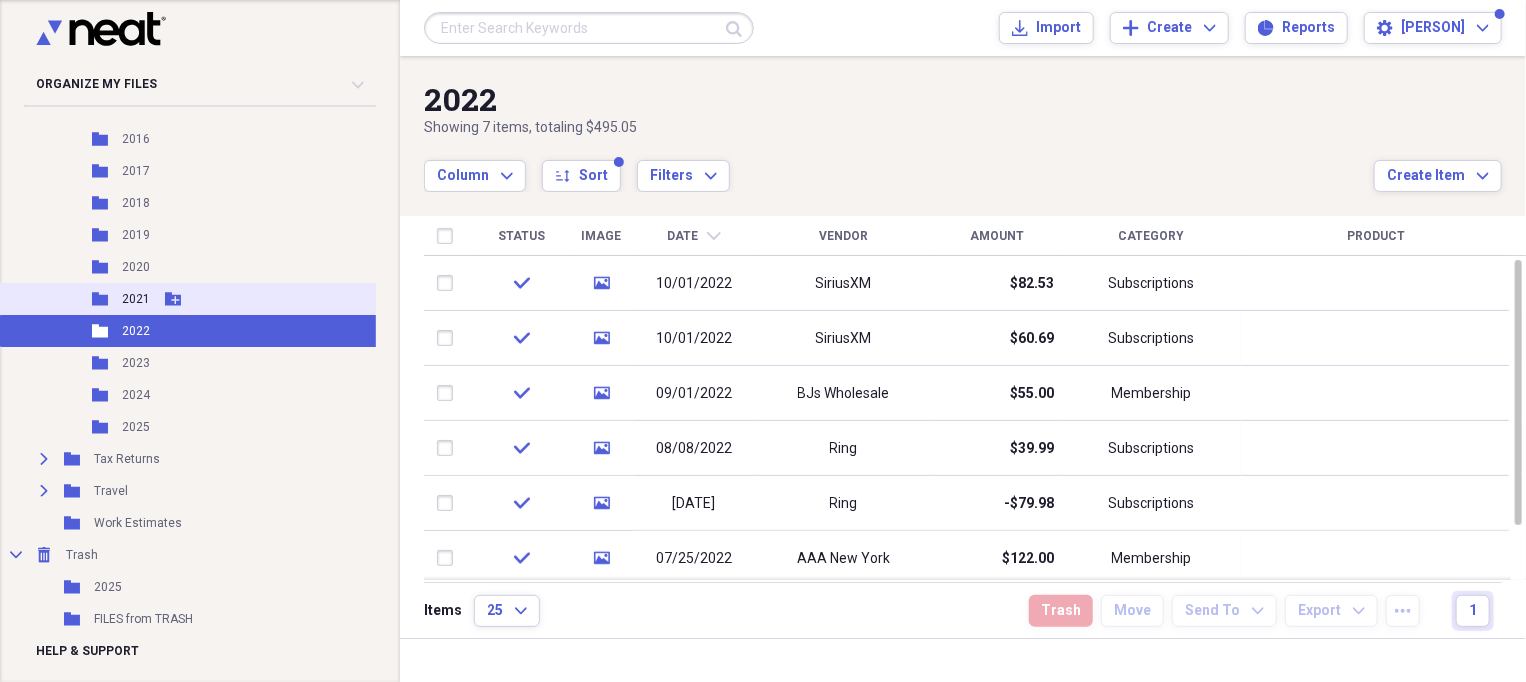 click on "2021" at bounding box center (136, 299) 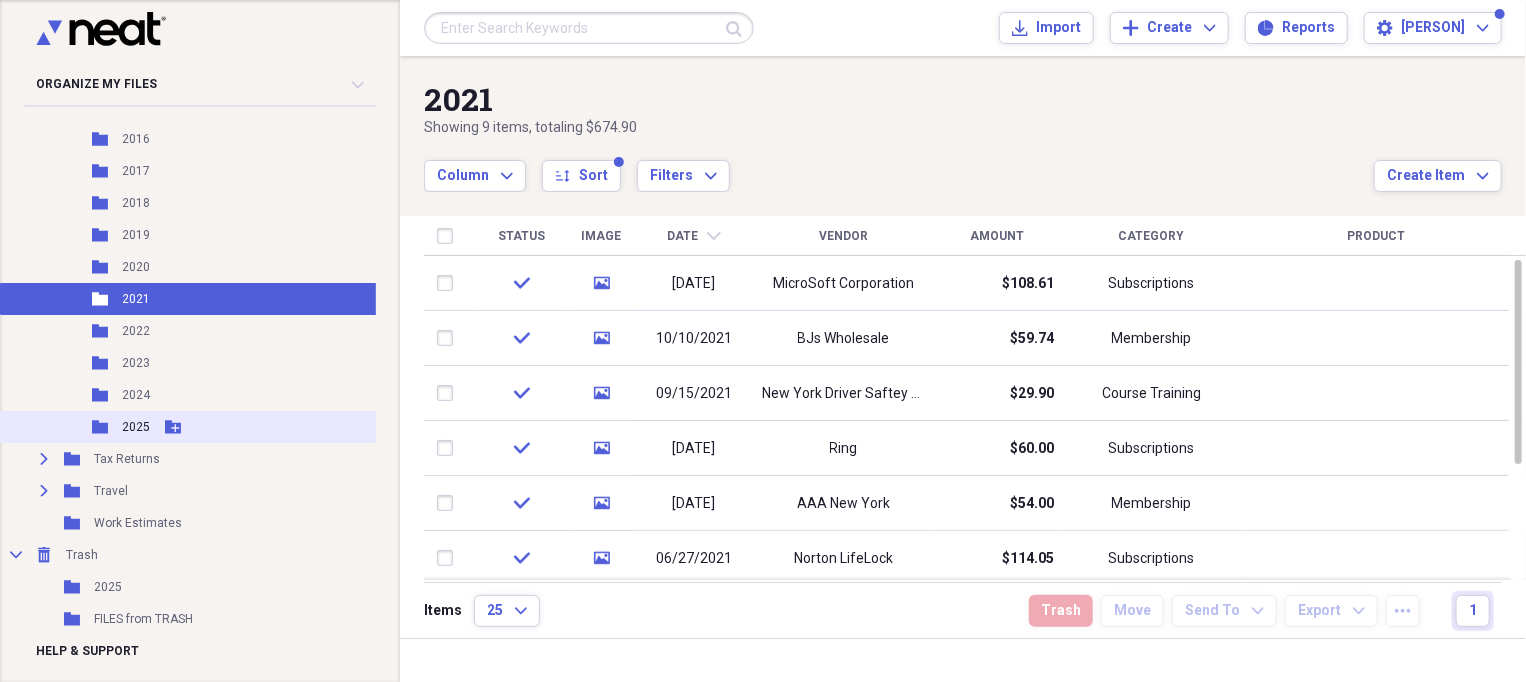 click on "2025" at bounding box center [136, 427] 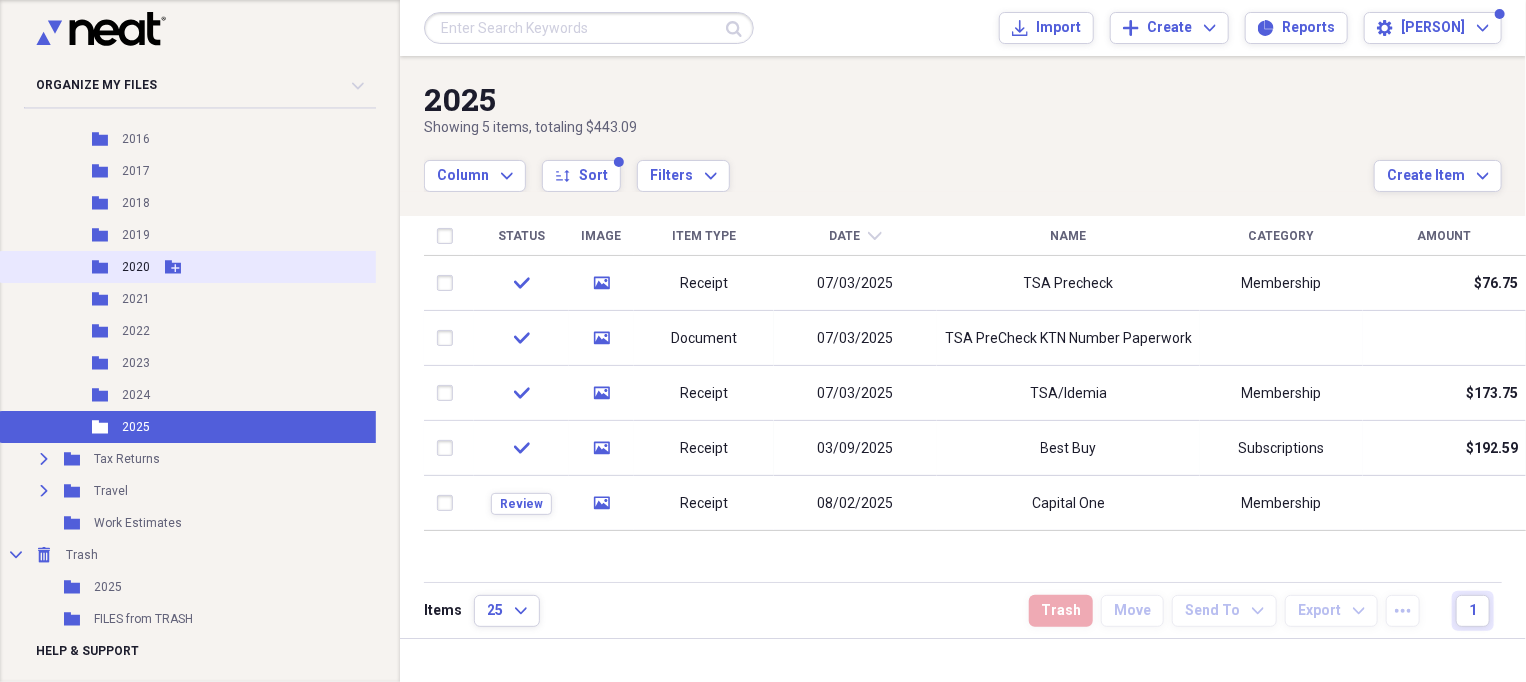 click on "Folder" 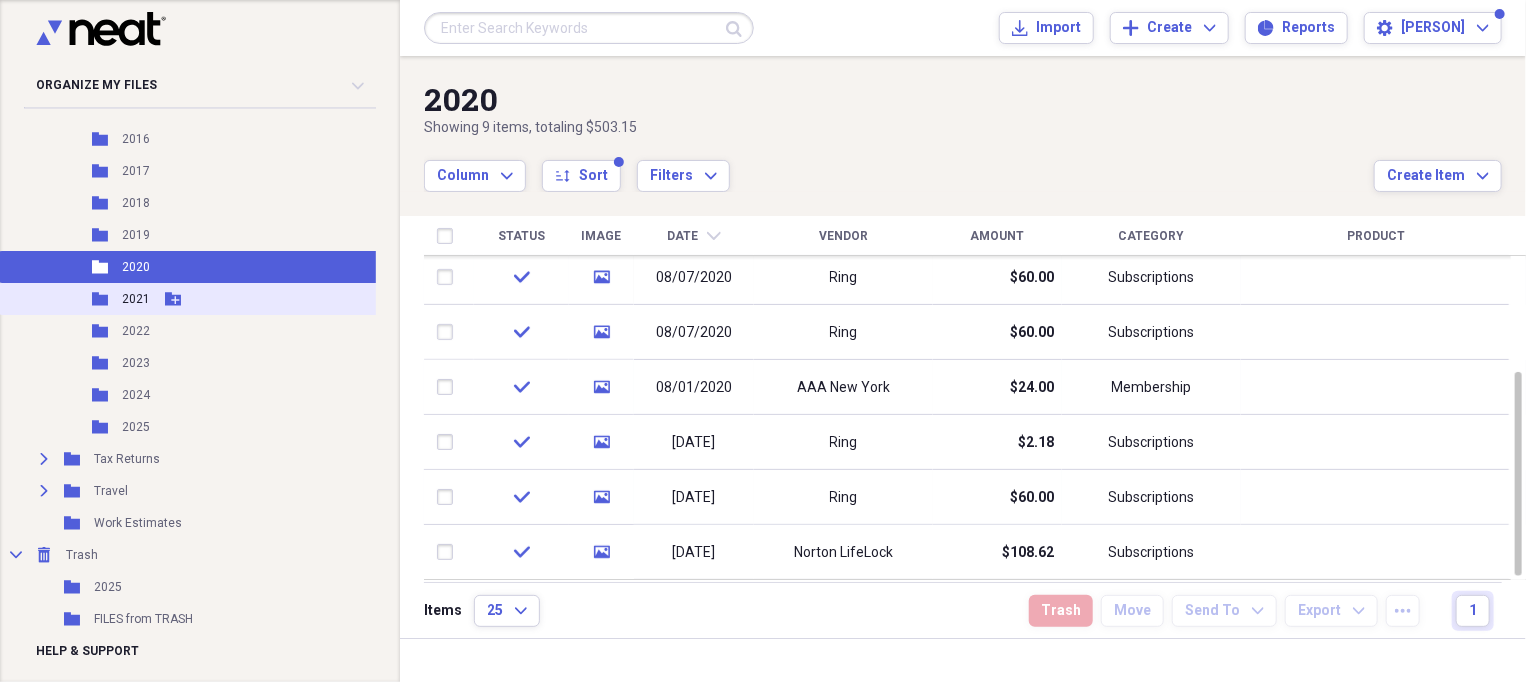 click on "2021" at bounding box center [136, 299] 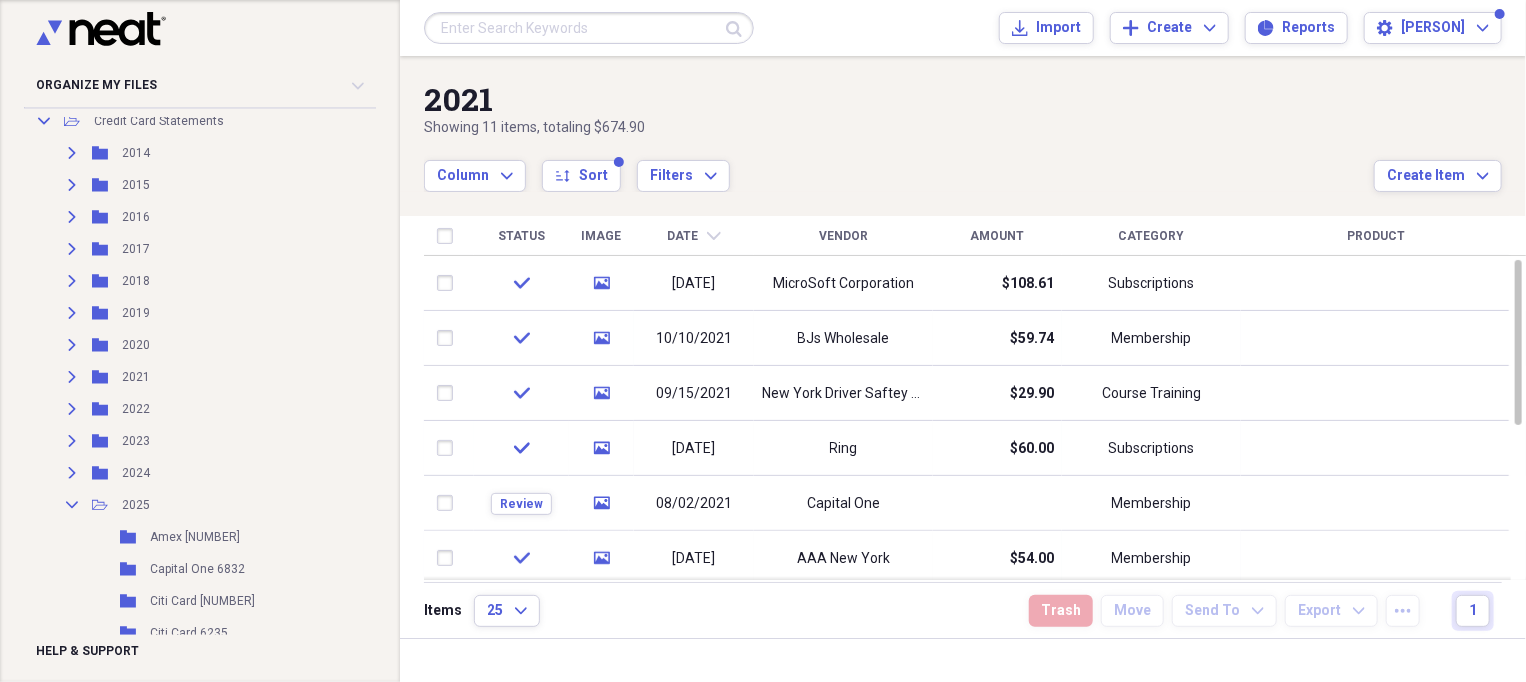 scroll, scrollTop: 0, scrollLeft: 0, axis: both 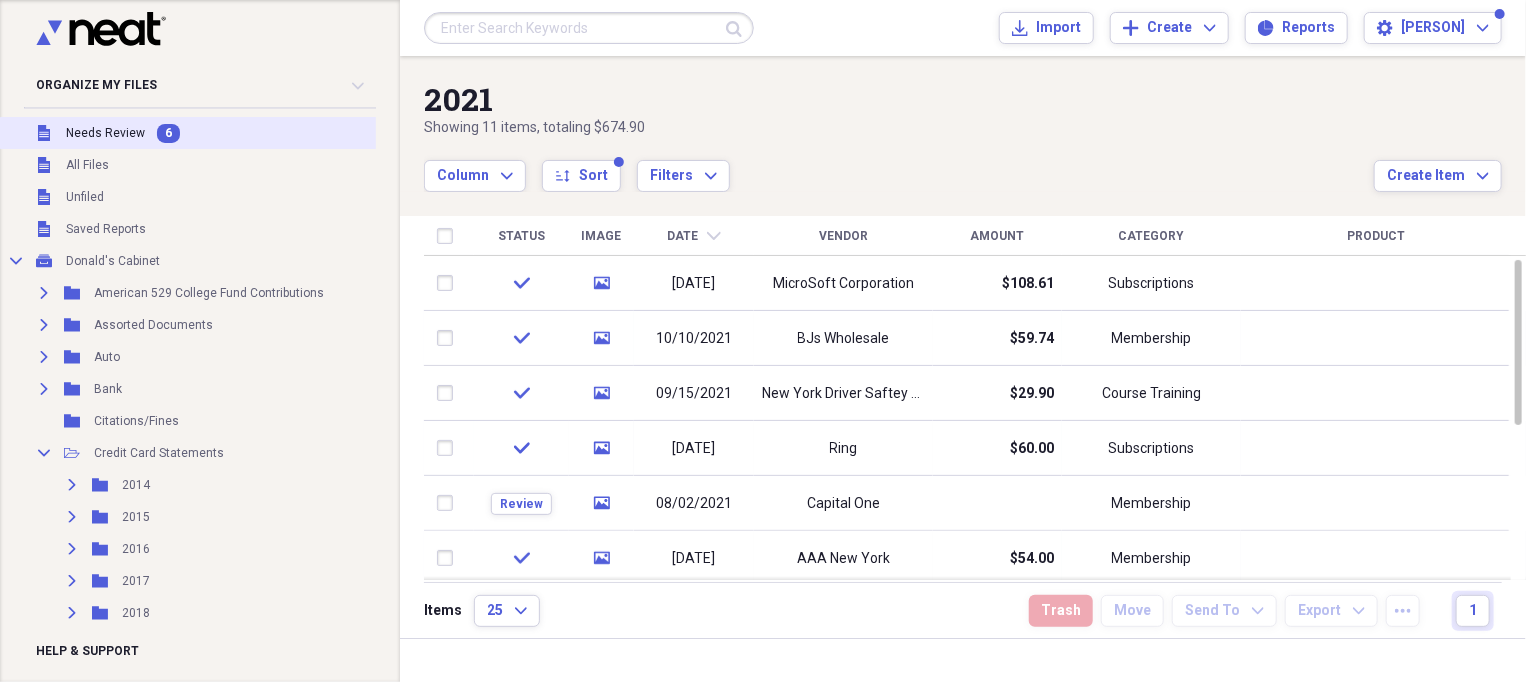 click on "Needs Review" at bounding box center (105, 133) 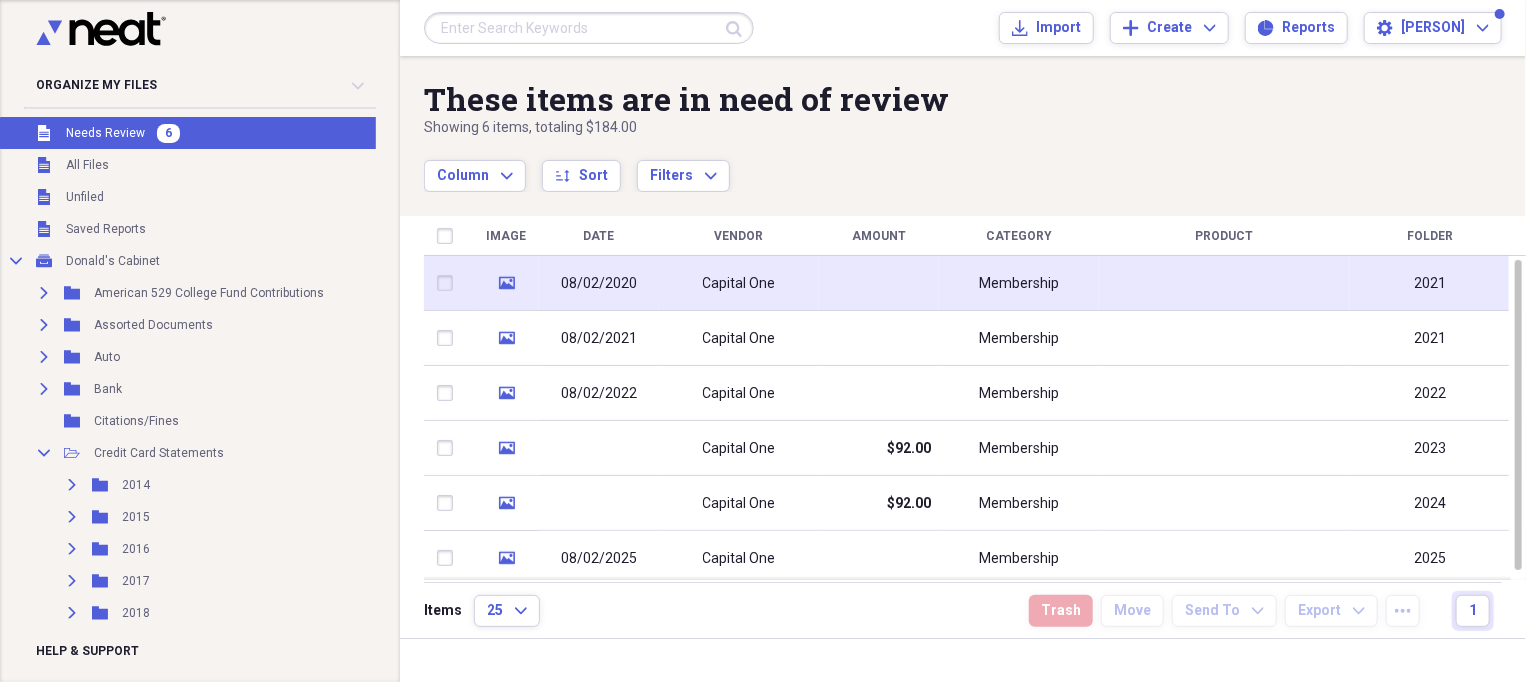 click on "Capital One" at bounding box center (739, 283) 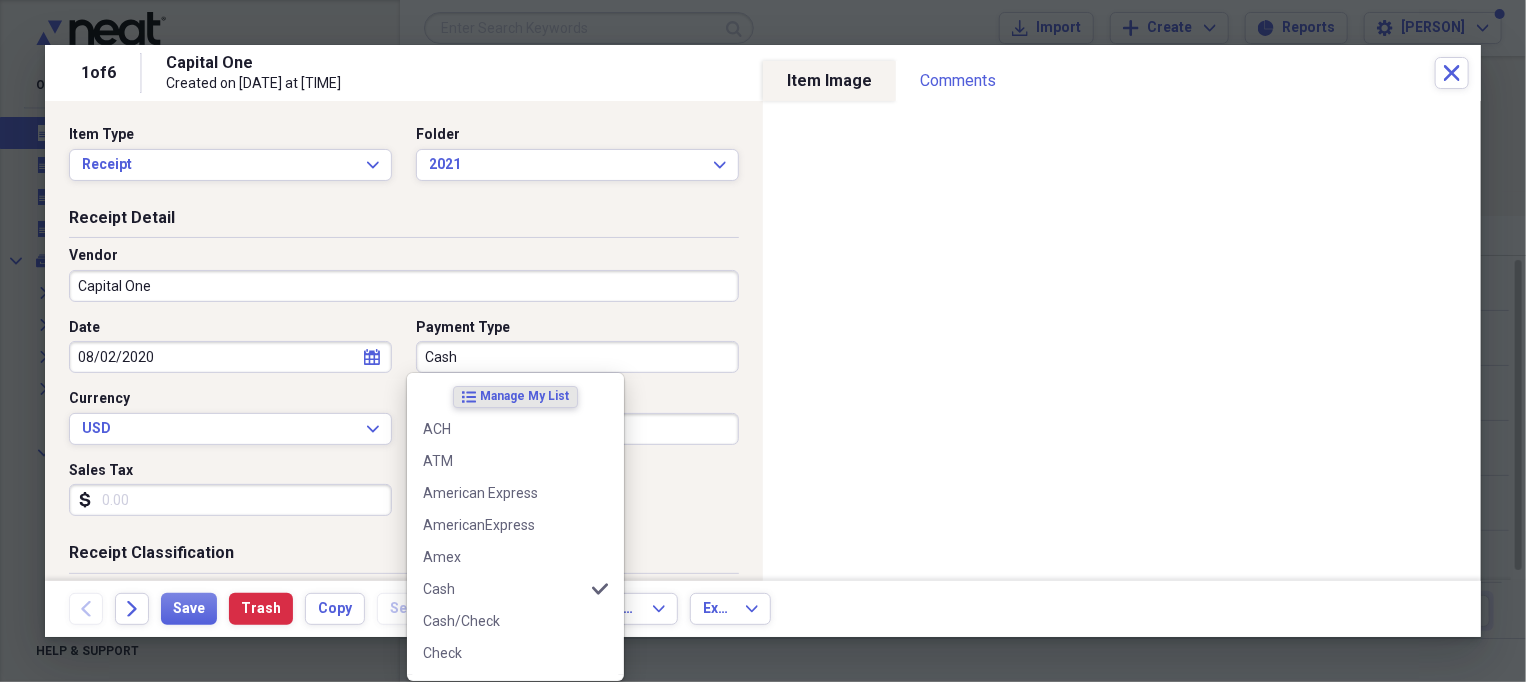 click on "Cash" at bounding box center (577, 357) 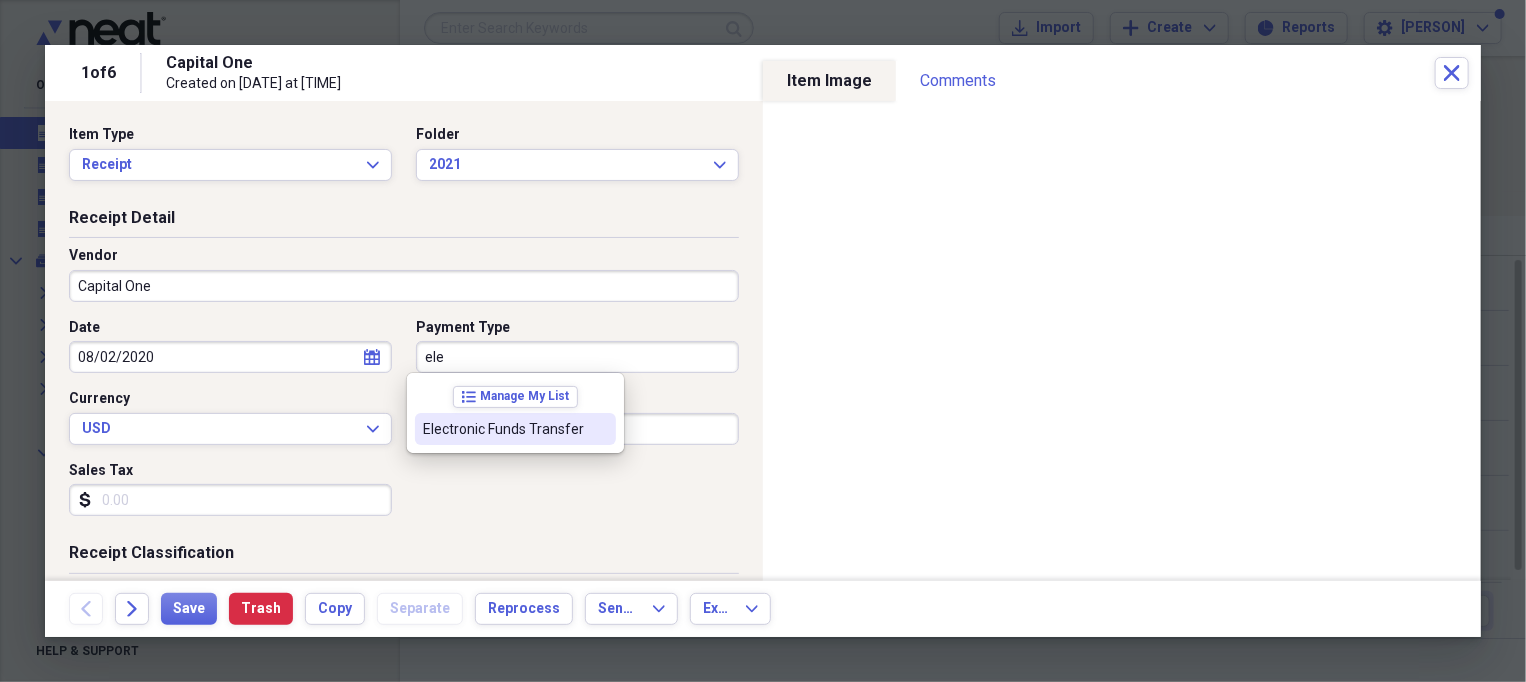 click on "Electronic Funds Transfer" at bounding box center [503, 429] 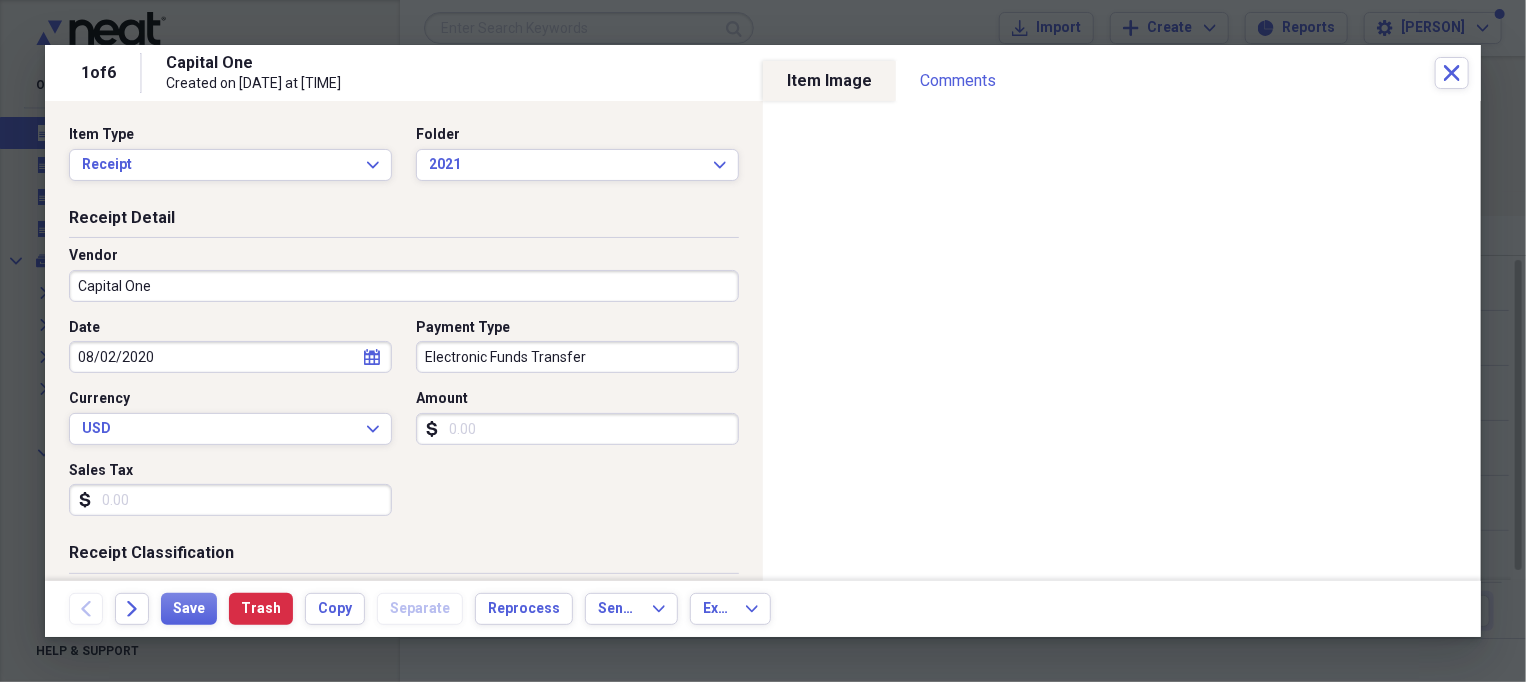 drag, startPoint x: 528, startPoint y: 351, endPoint x: 0, endPoint y: 370, distance: 528.34174 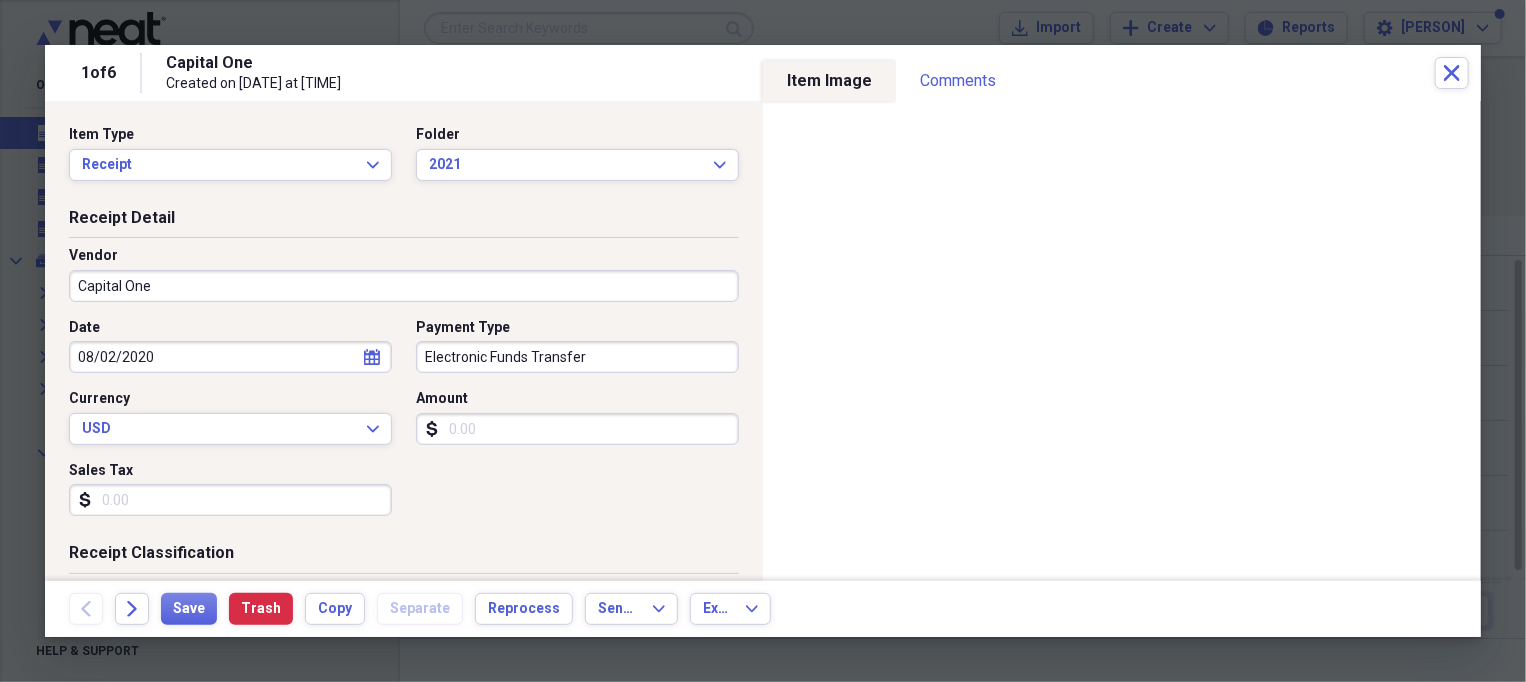 click on "Organize My Files 5 Collapse Unfiled Needs Review 5 Unfiled All Files Unfiled Unfiled Unfiled Saved Reports Collapse My Cabinet [PERSON]'s Cabinet Add Folder Expand Folder American 529 College Fund Contributions Add Folder Expand Folder Assorted Documents Add Folder Expand Folder Auto Add Folder Expand Folder Bank Add Folder Folder Citations/Fines Add Folder Collapse Open Folder Credit Card Statements Add Folder Expand Folder [YEAR] Add Folder Expand Folder [YEAR] Add Folder Expand Folder [YEAR] Add Folder Expand Folder [YEAR] Add Folder Expand Folder [YEAR] Add Folder Expand Folder [YEAR] Add Folder Expand Folder [YEAR] Add Folder Expand Folder [YEAR] Add Folder Expand Folder [YEAR] Add Folder Expand Folder [YEAR] Add Folder Collapse Open Folder [YEAR] Add Folder Folder Amex [NUMBER] Add Folder Folder Capital One [NUMBER] Add Folder Folder Citi Card [NUMBER] Add Folder Folder Citi Card [NUMBER] Add Folder Folder Citi Card [NUMBER] Add Folder Folder JC Penny [NUMBER] Add Folder Folder Lowes [NUMBER] S Add Folder Expand Folder 1" at bounding box center [763, 341] 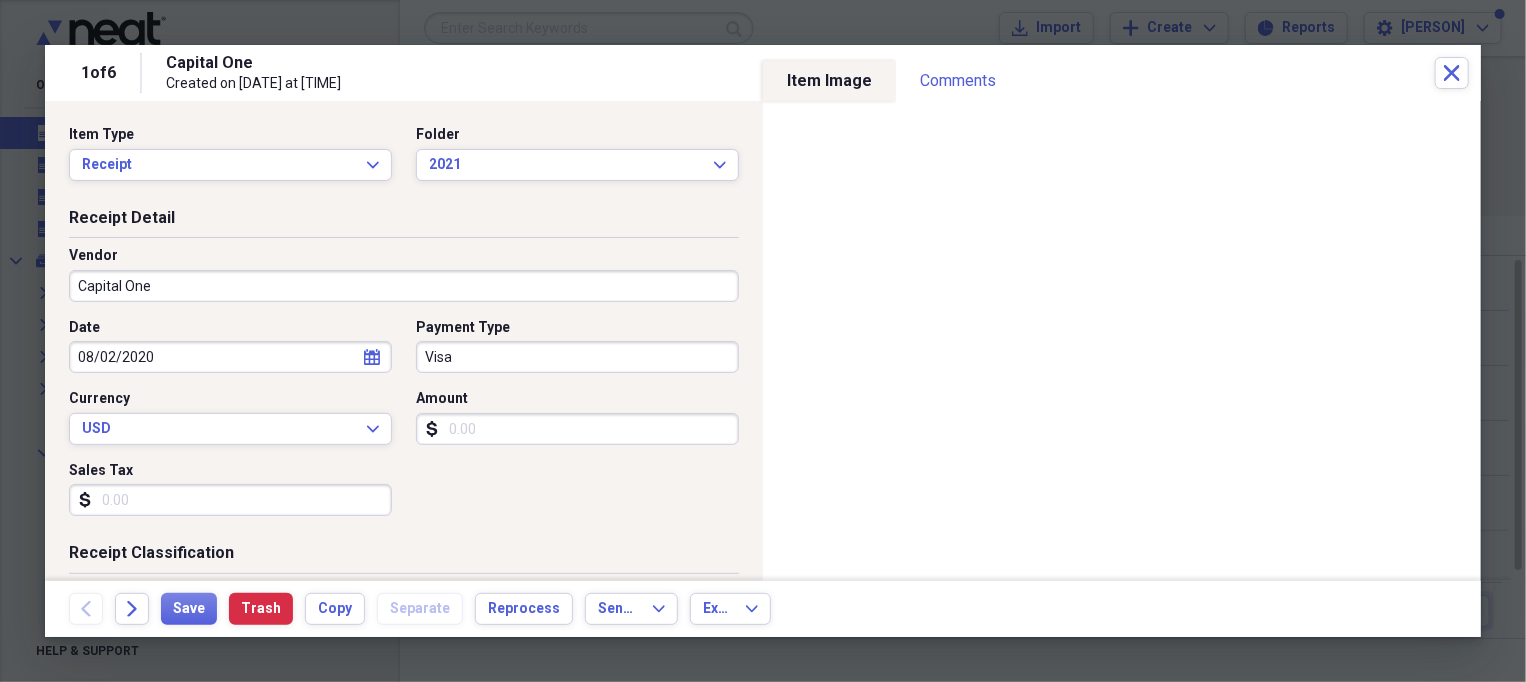 type on "Visa" 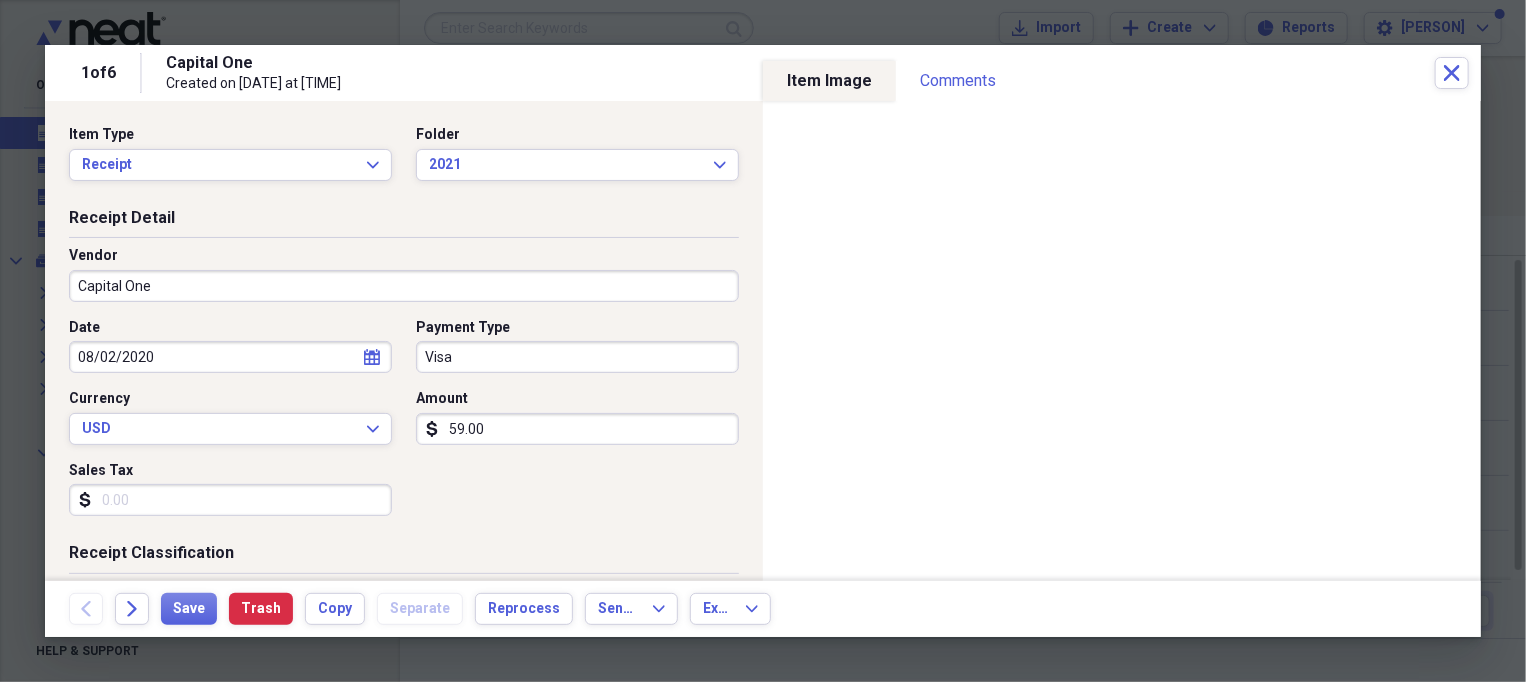 scroll, scrollTop: 250, scrollLeft: 0, axis: vertical 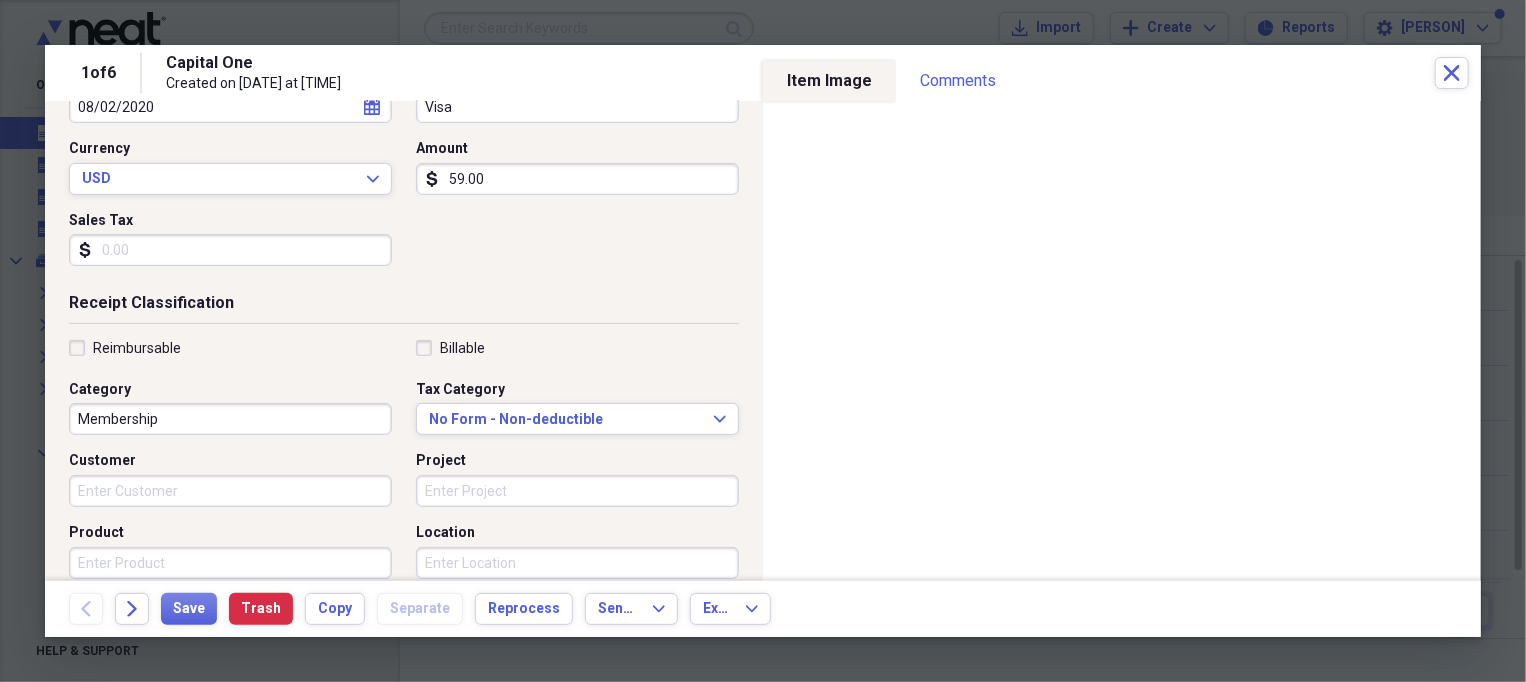 type on "59.00" 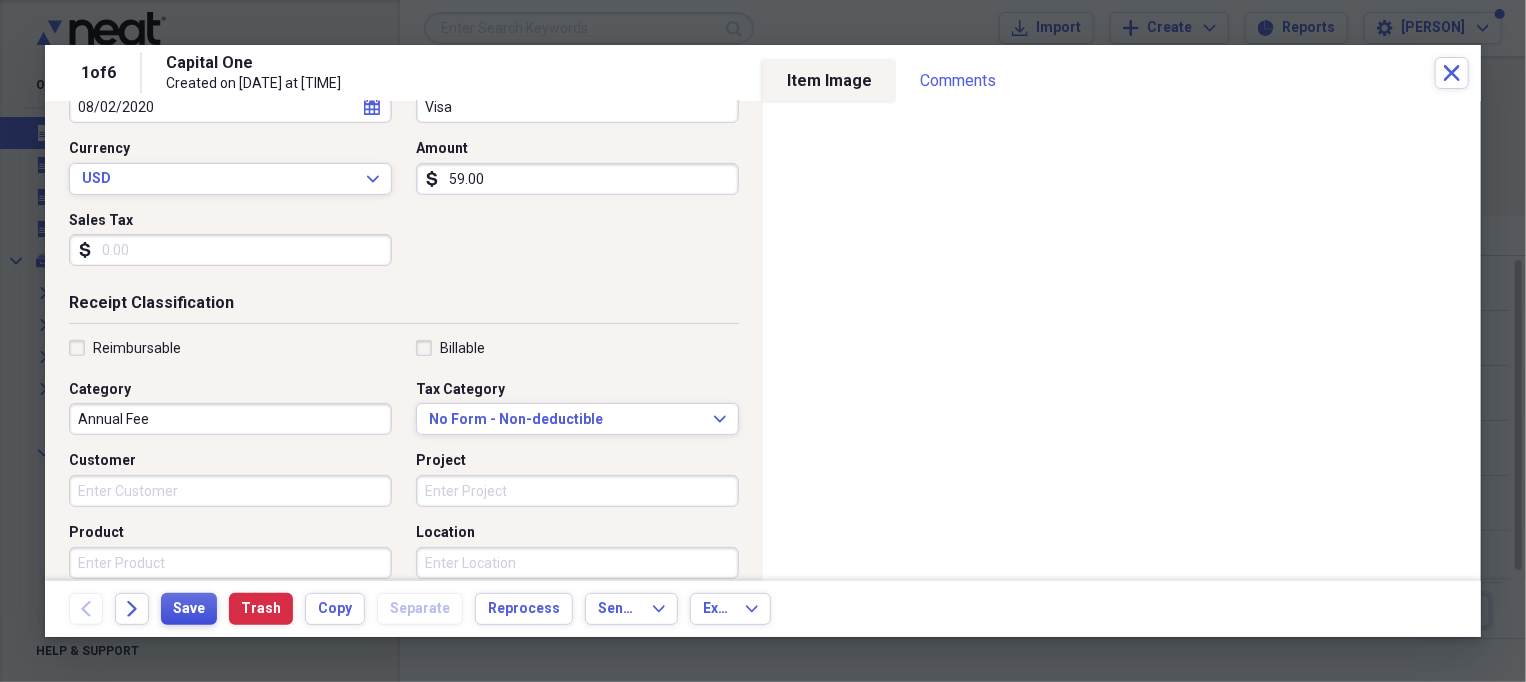 type on "Annual Fee" 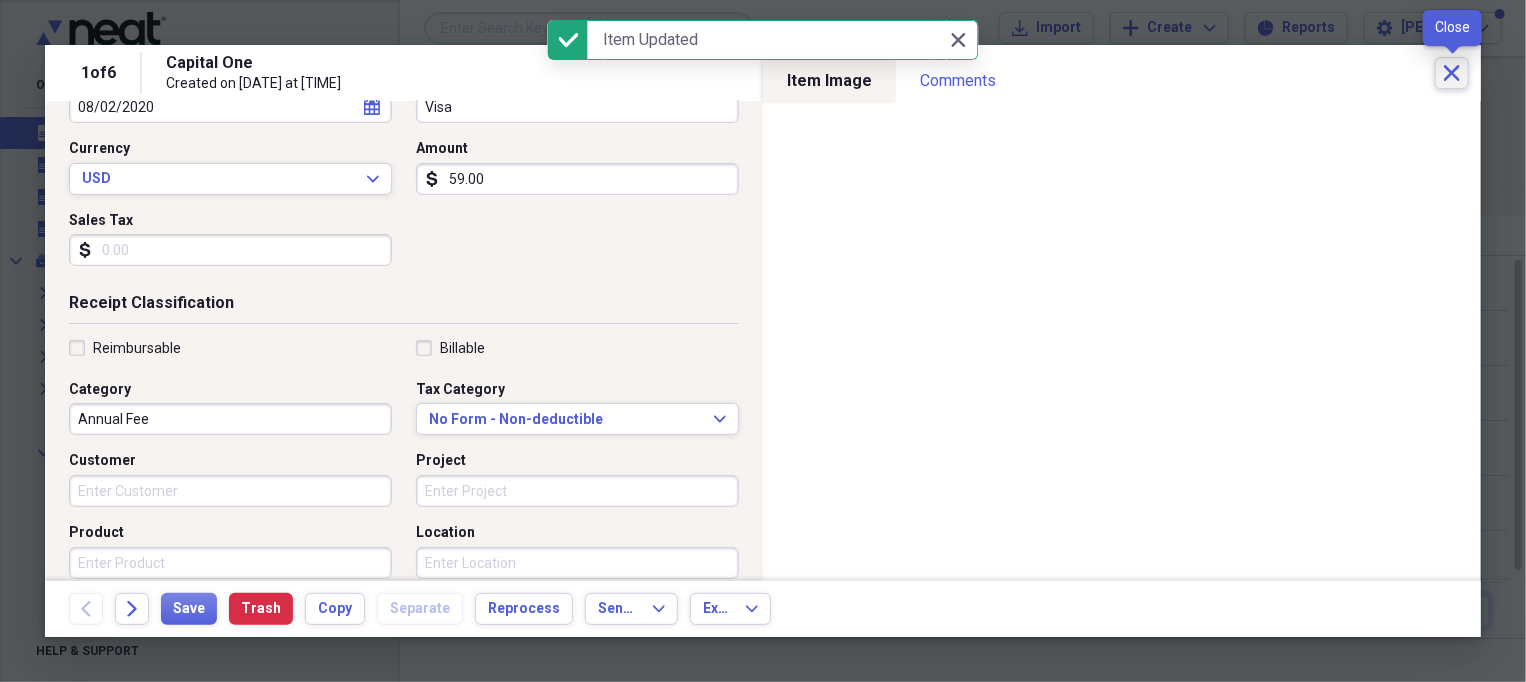 click on "Close" at bounding box center (1452, 73) 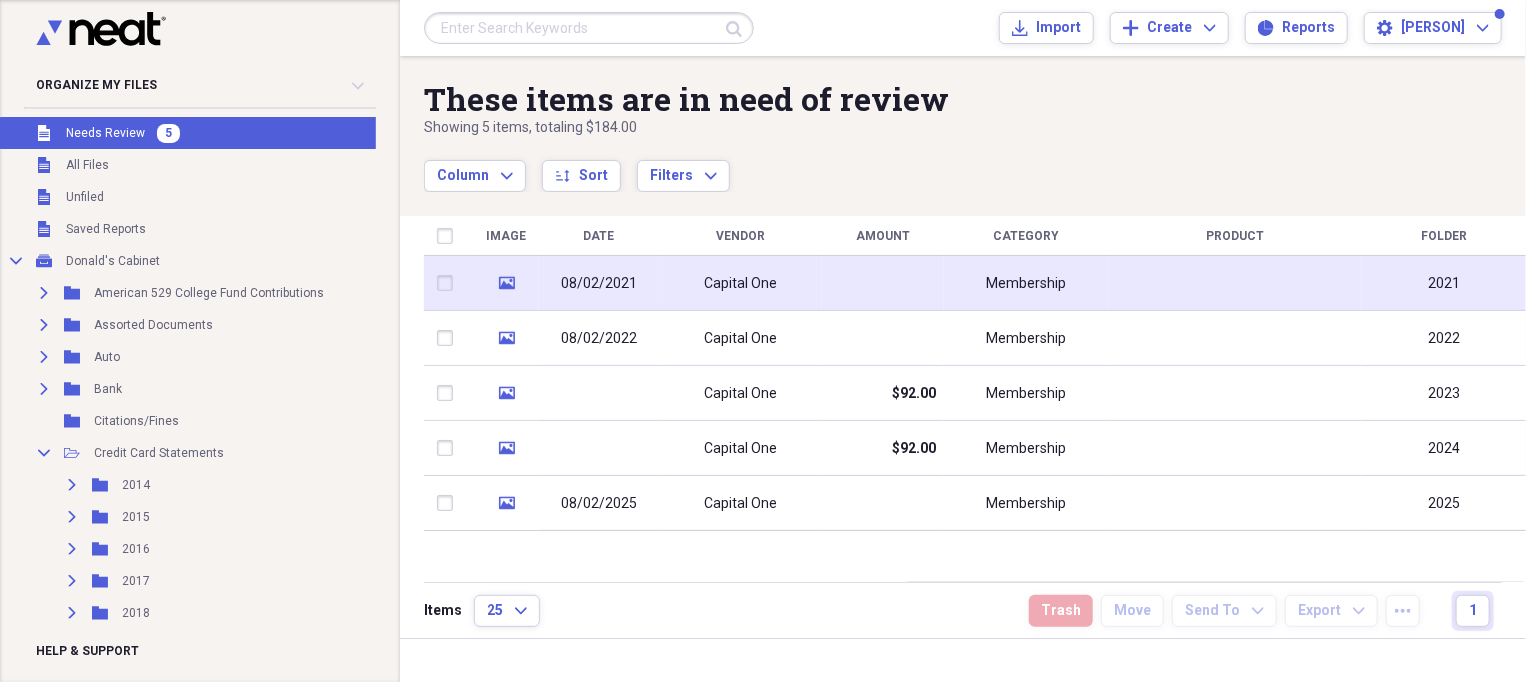 click on "Capital One" at bounding box center (740, 284) 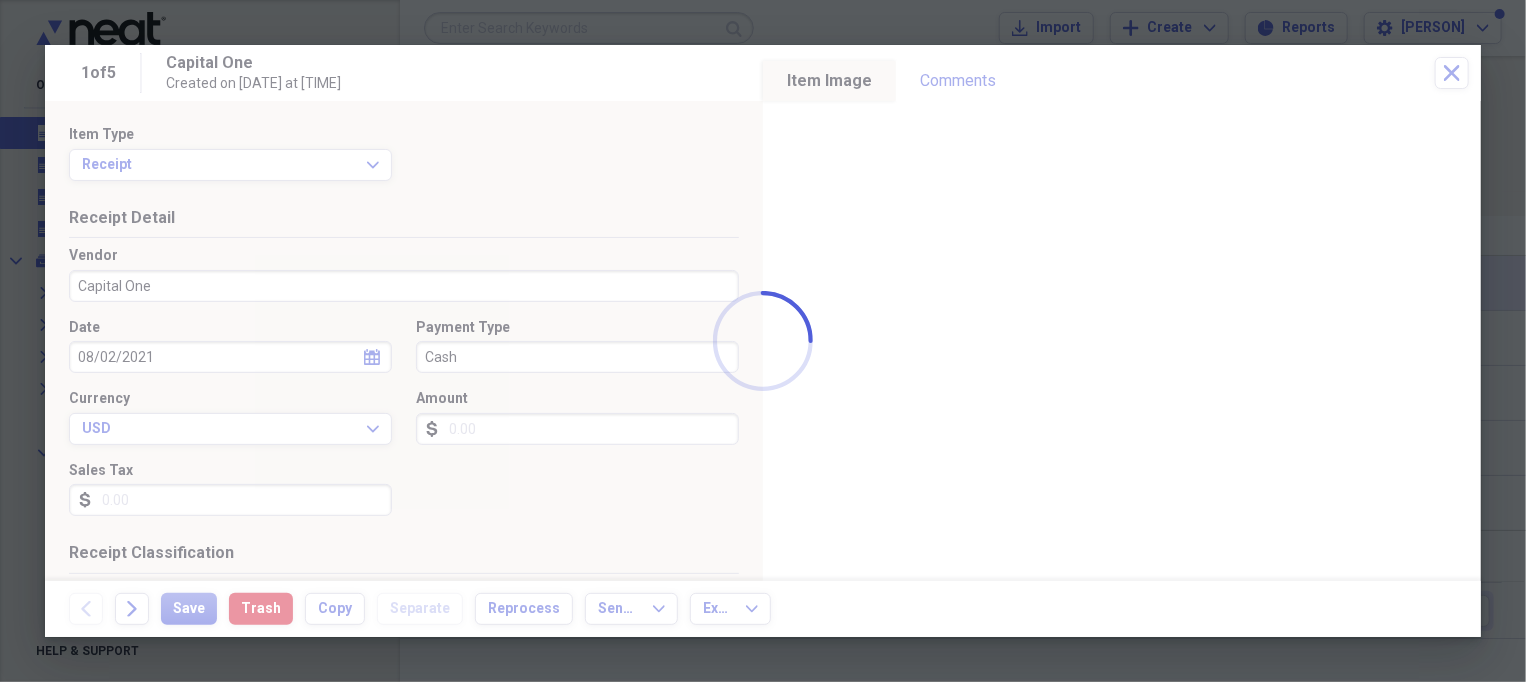 click at bounding box center (763, 341) 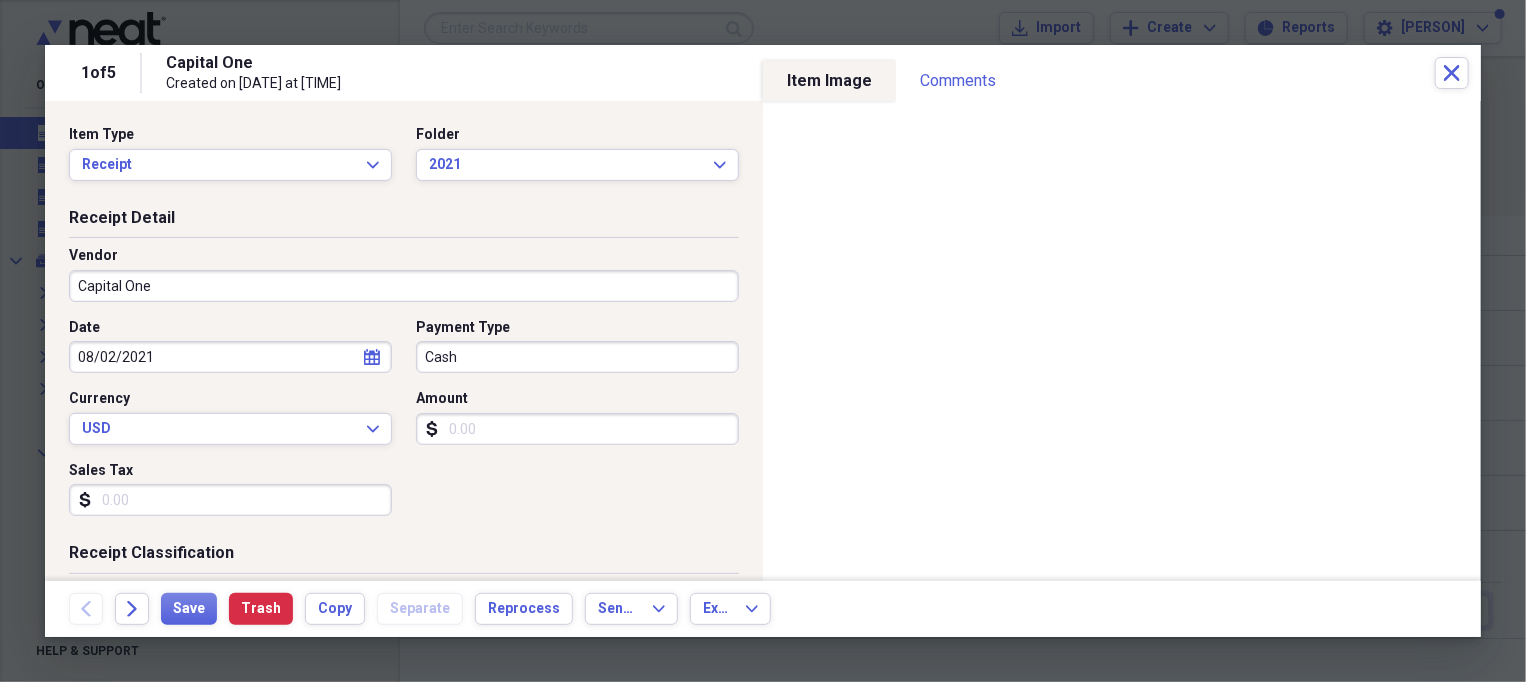 click on "Cash" at bounding box center (577, 357) 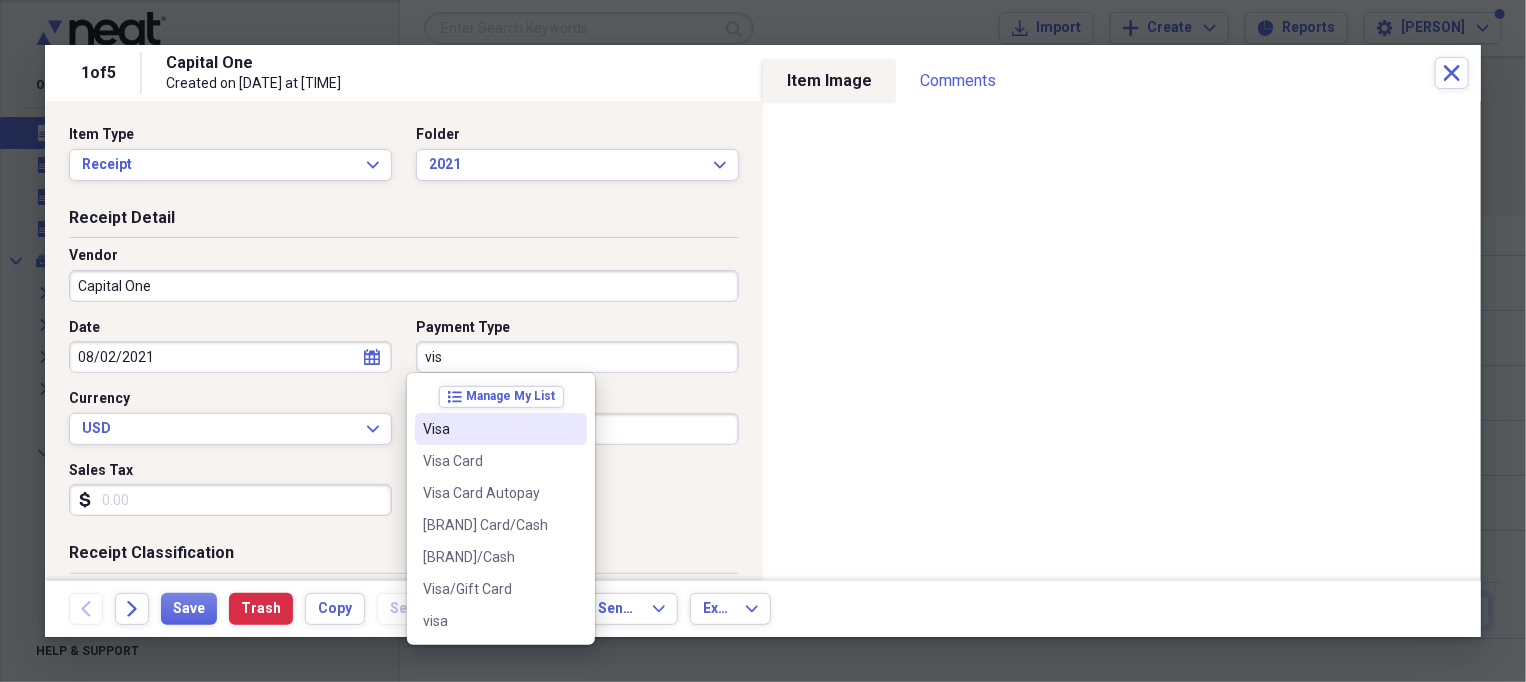 click on "Visa" at bounding box center [489, 429] 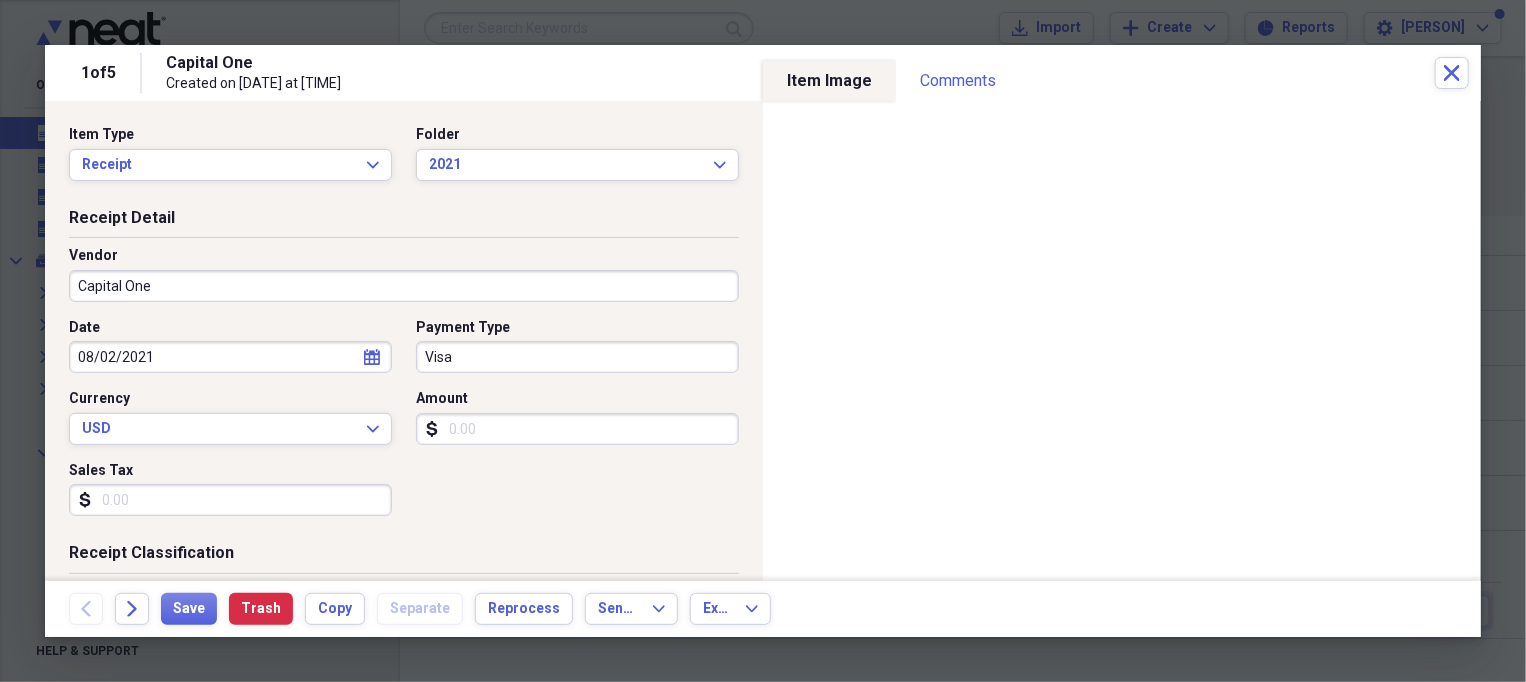click on "Amount" at bounding box center [577, 429] 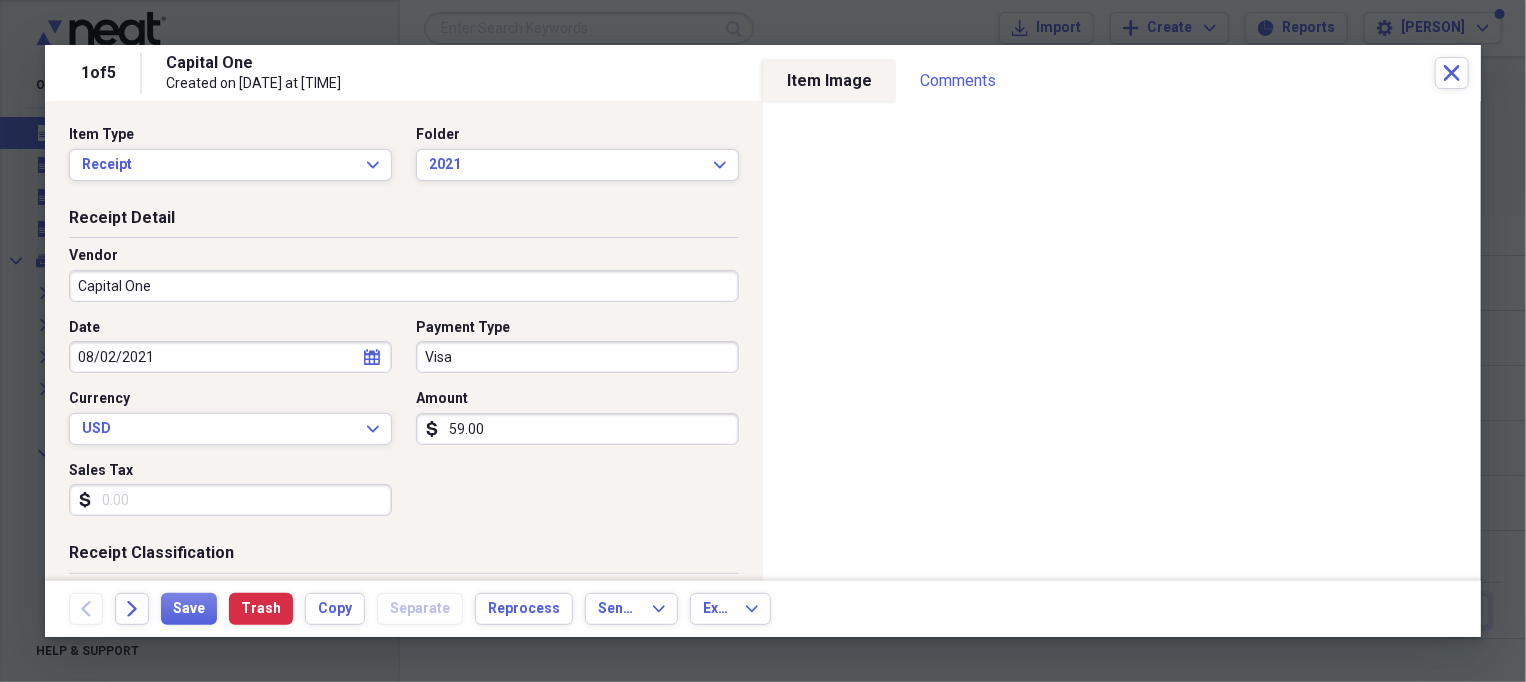 scroll, scrollTop: 250, scrollLeft: 0, axis: vertical 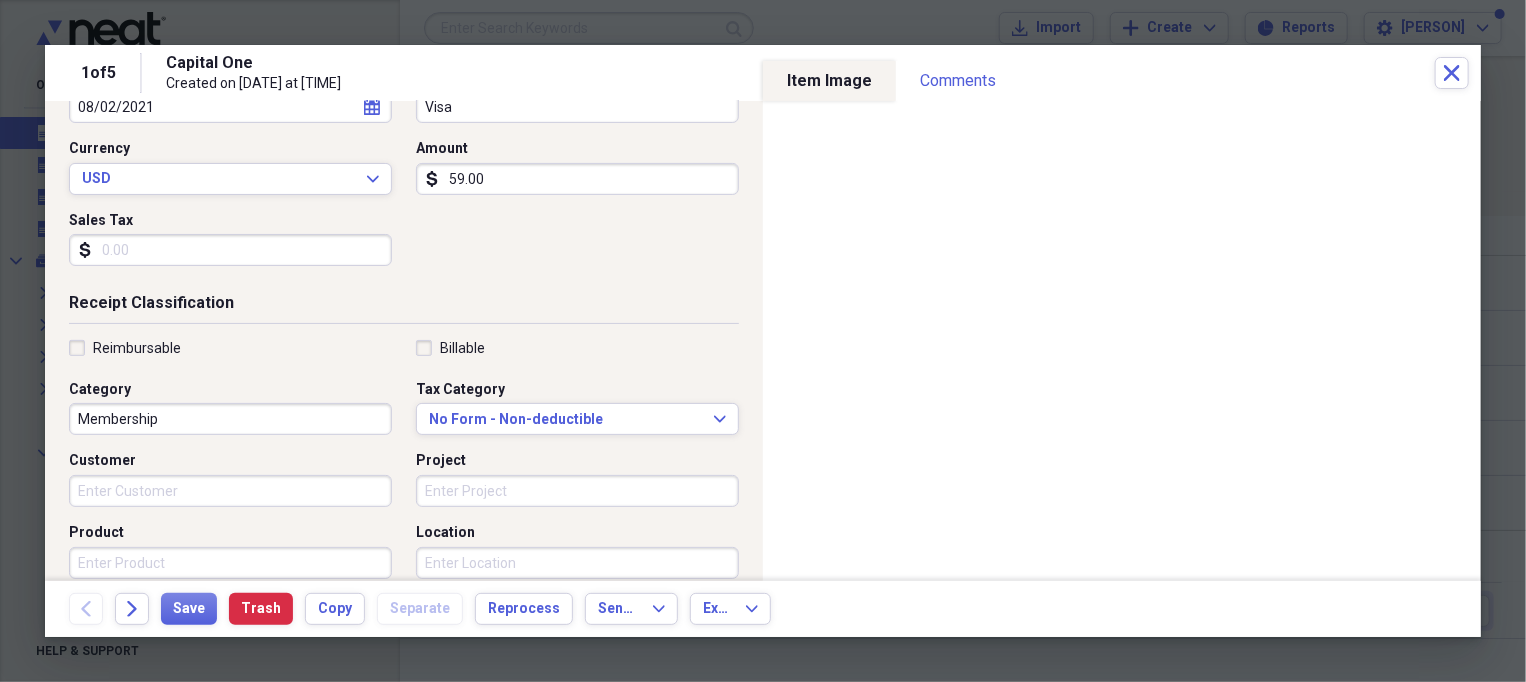 type on "59.00" 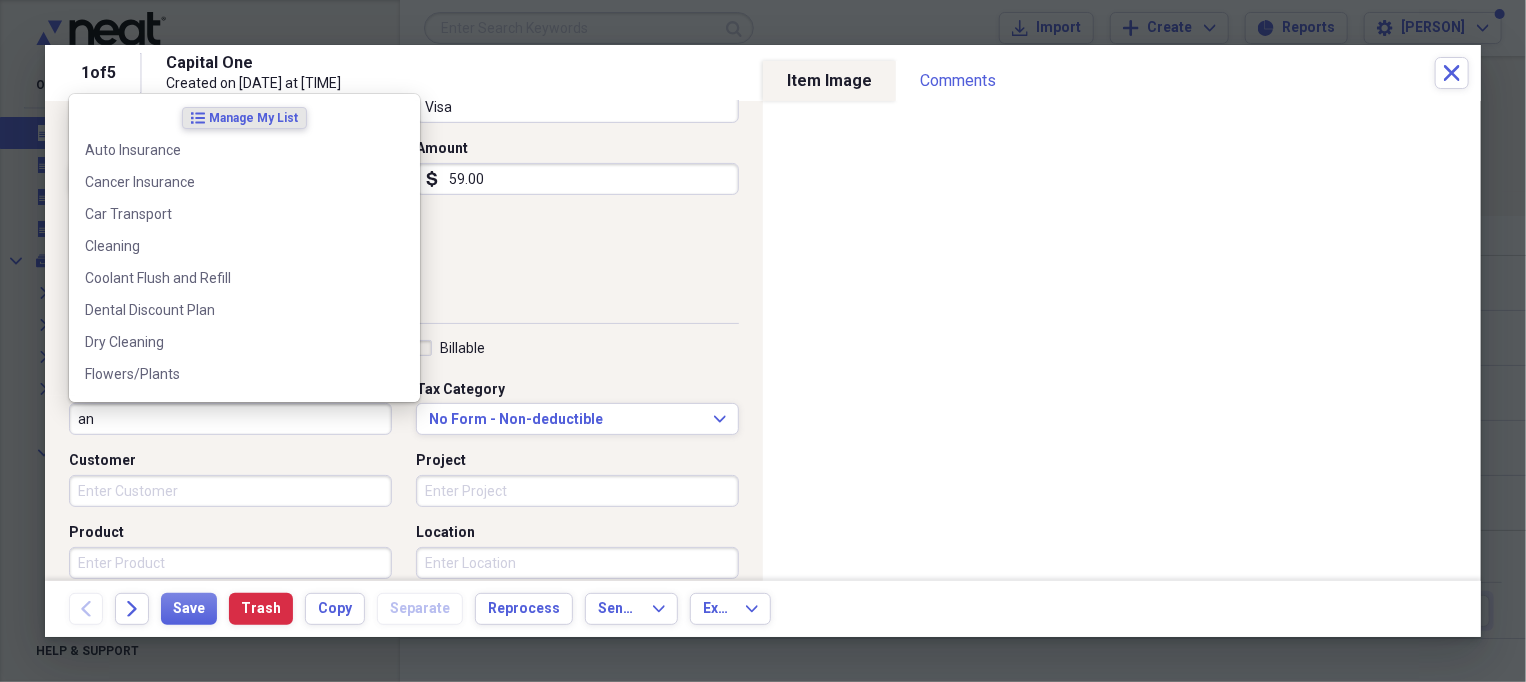 type on "a" 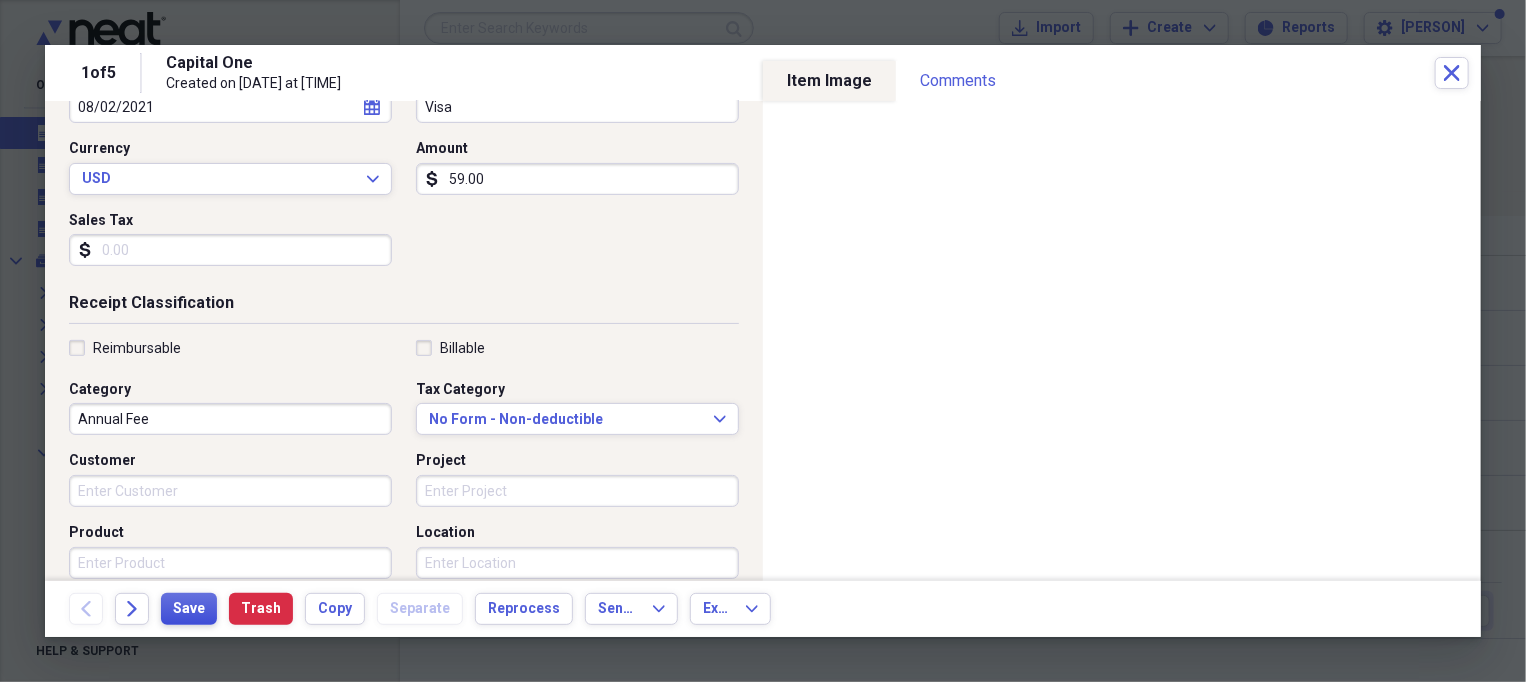 type on "Annual Fee" 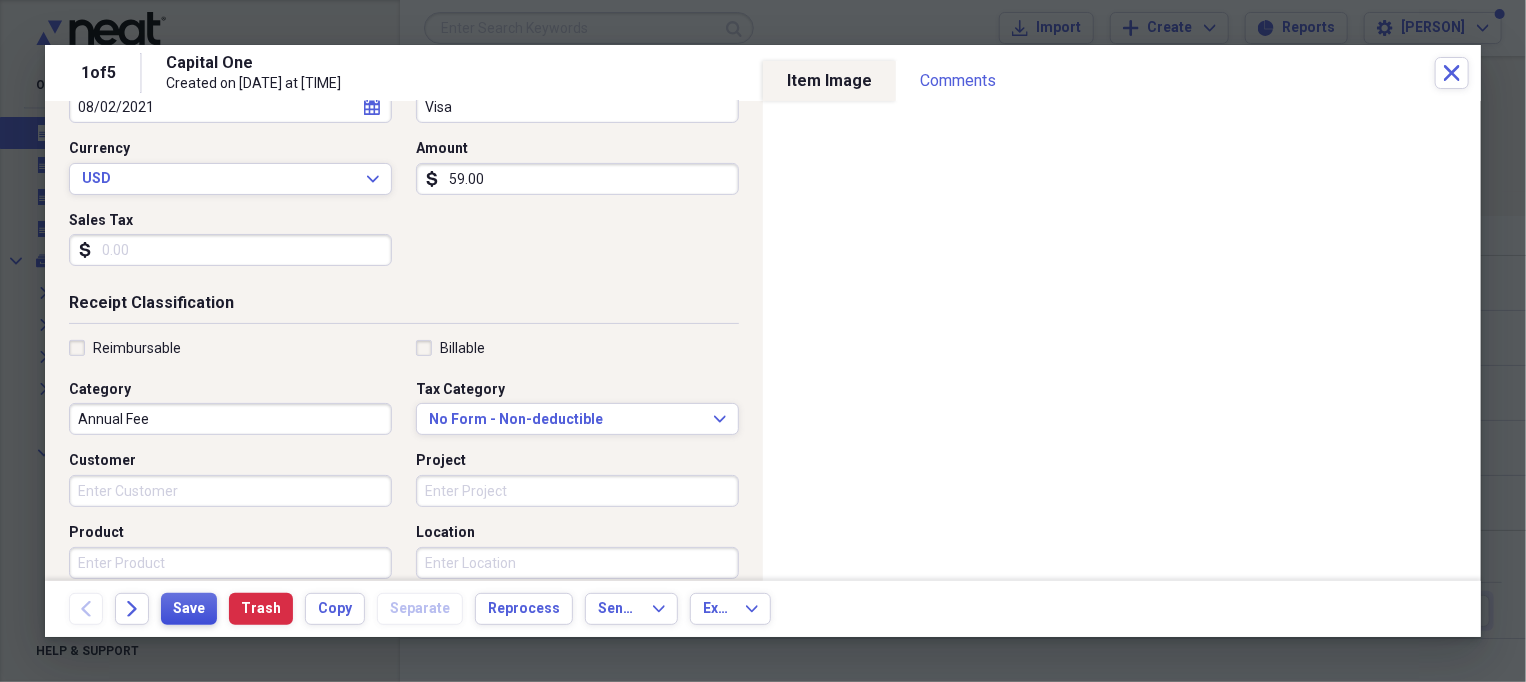 scroll, scrollTop: 0, scrollLeft: 0, axis: both 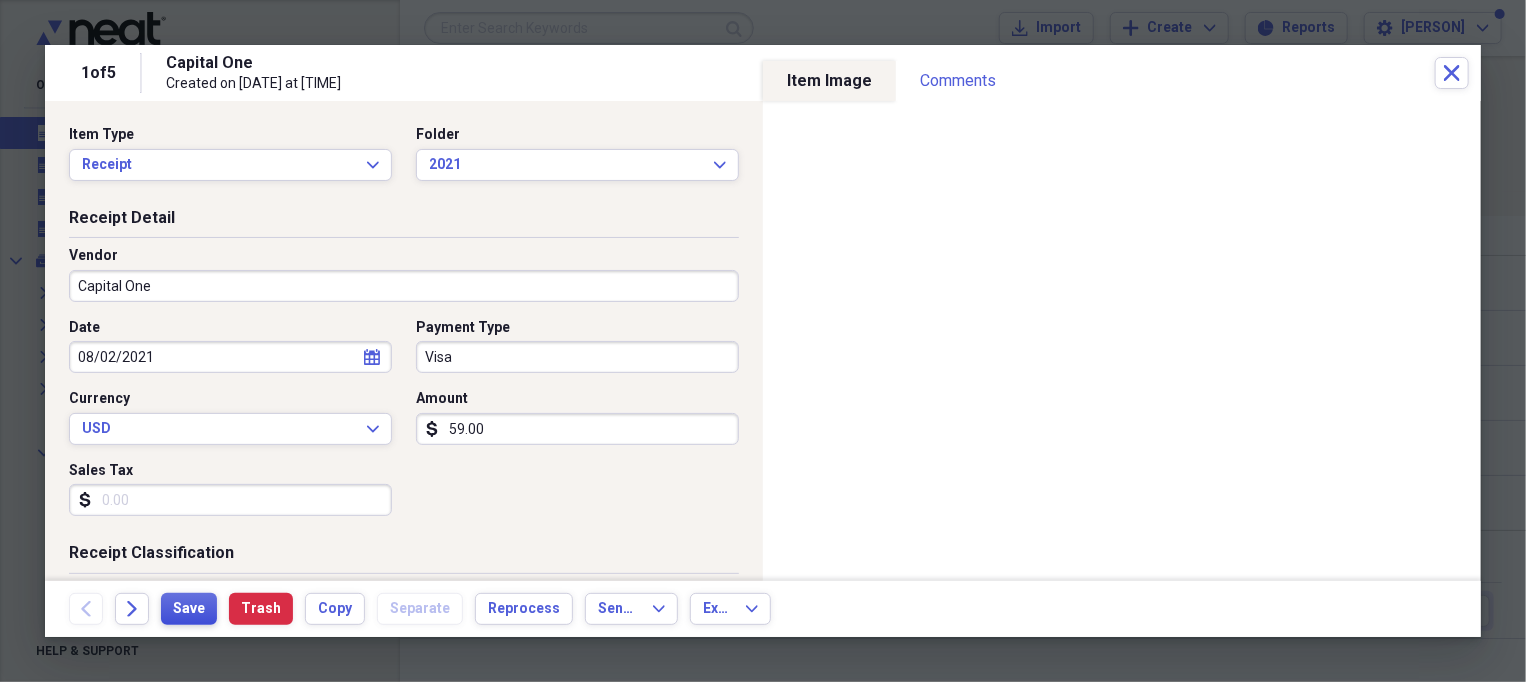 click on "Save" at bounding box center [189, 609] 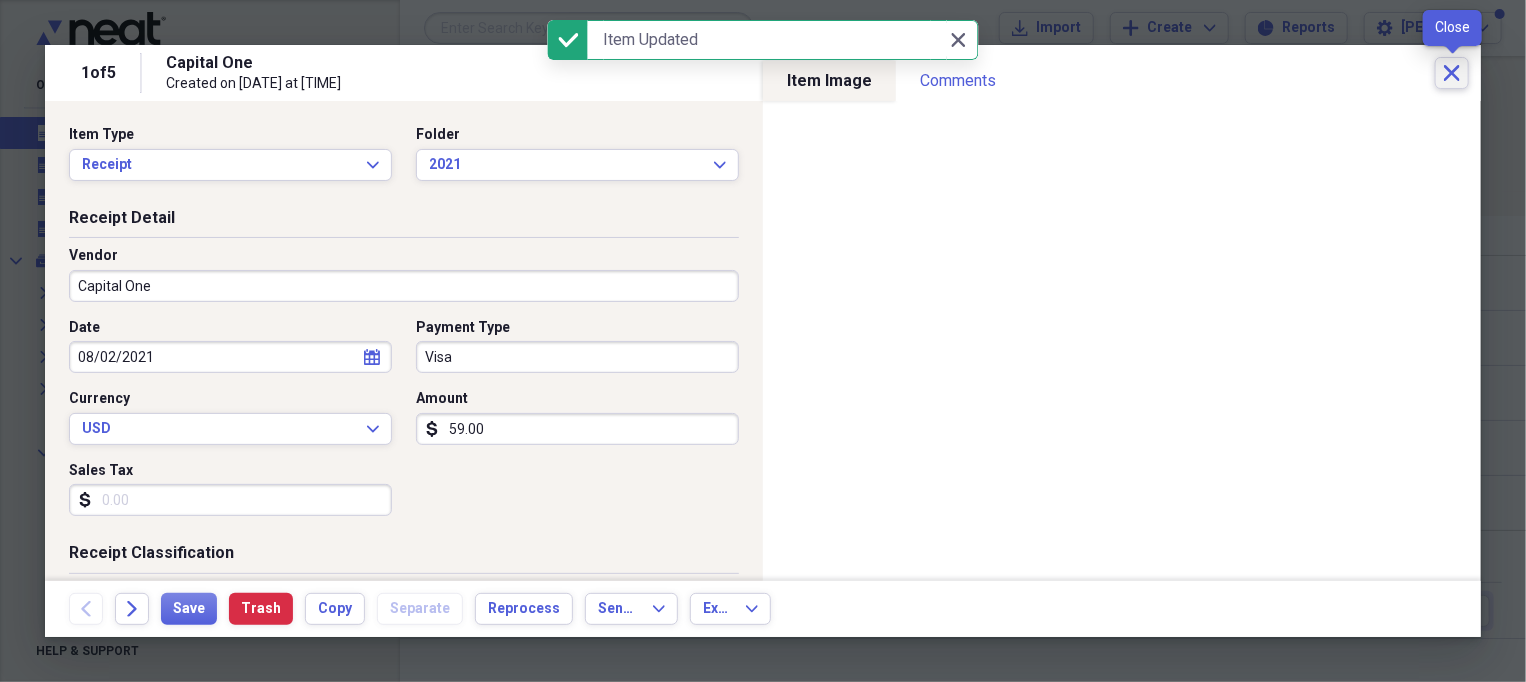 click on "Close" 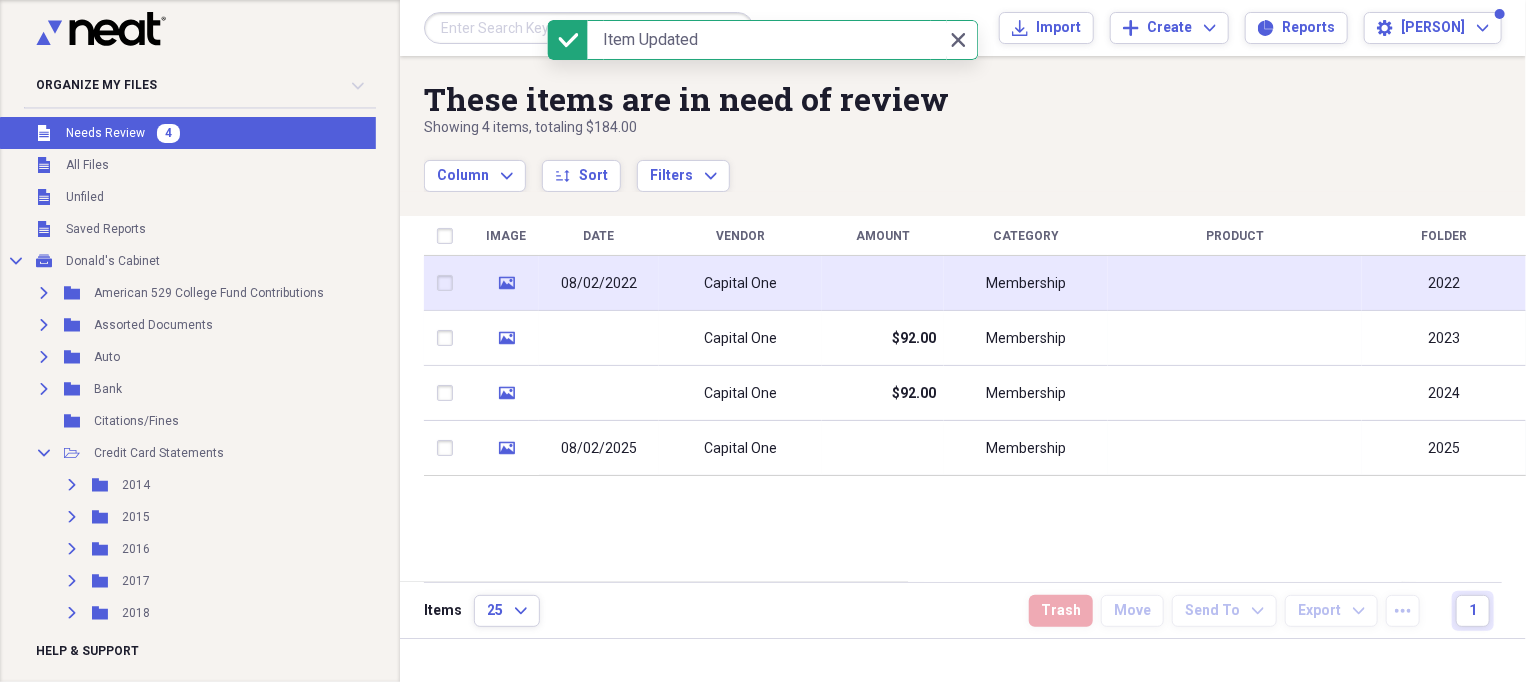 click on "Capital One" at bounding box center [740, 283] 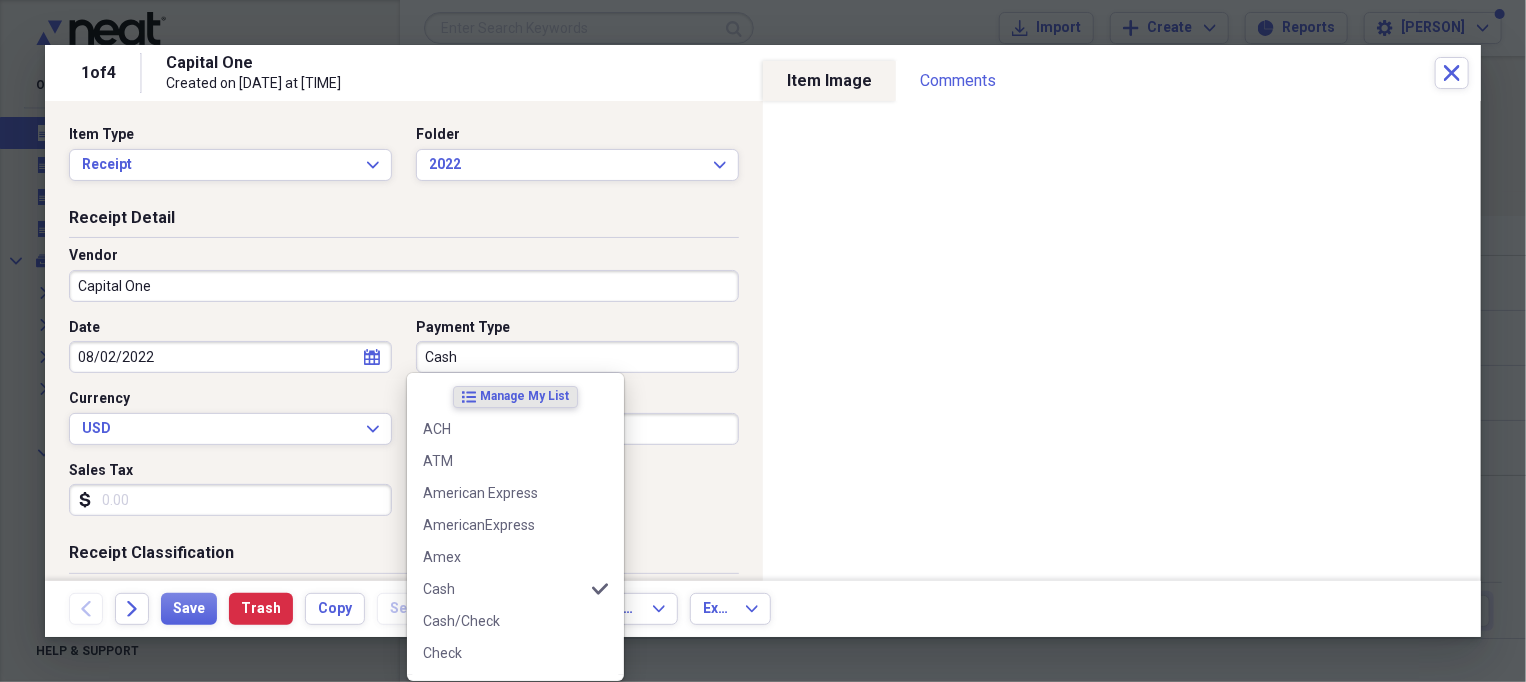 click on "Cash" at bounding box center [577, 357] 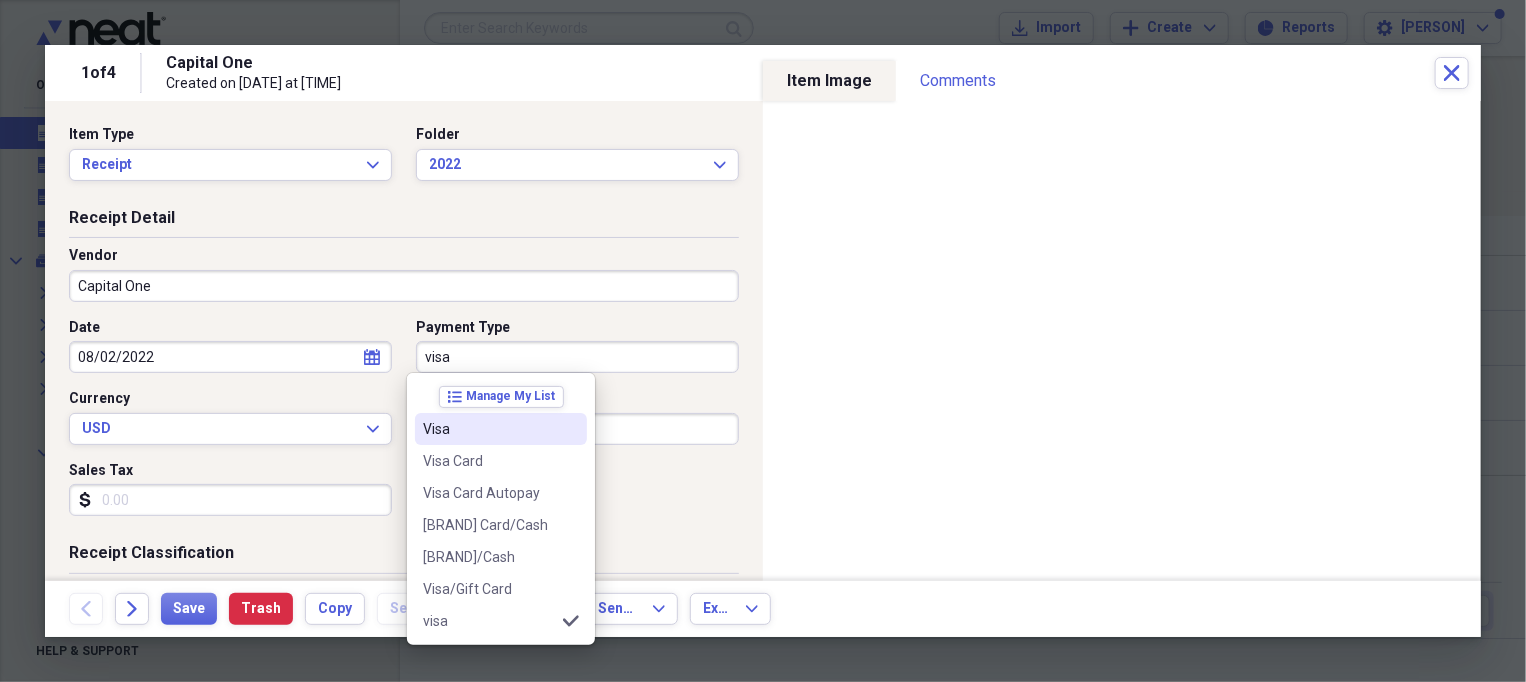 click on "Visa" at bounding box center (501, 429) 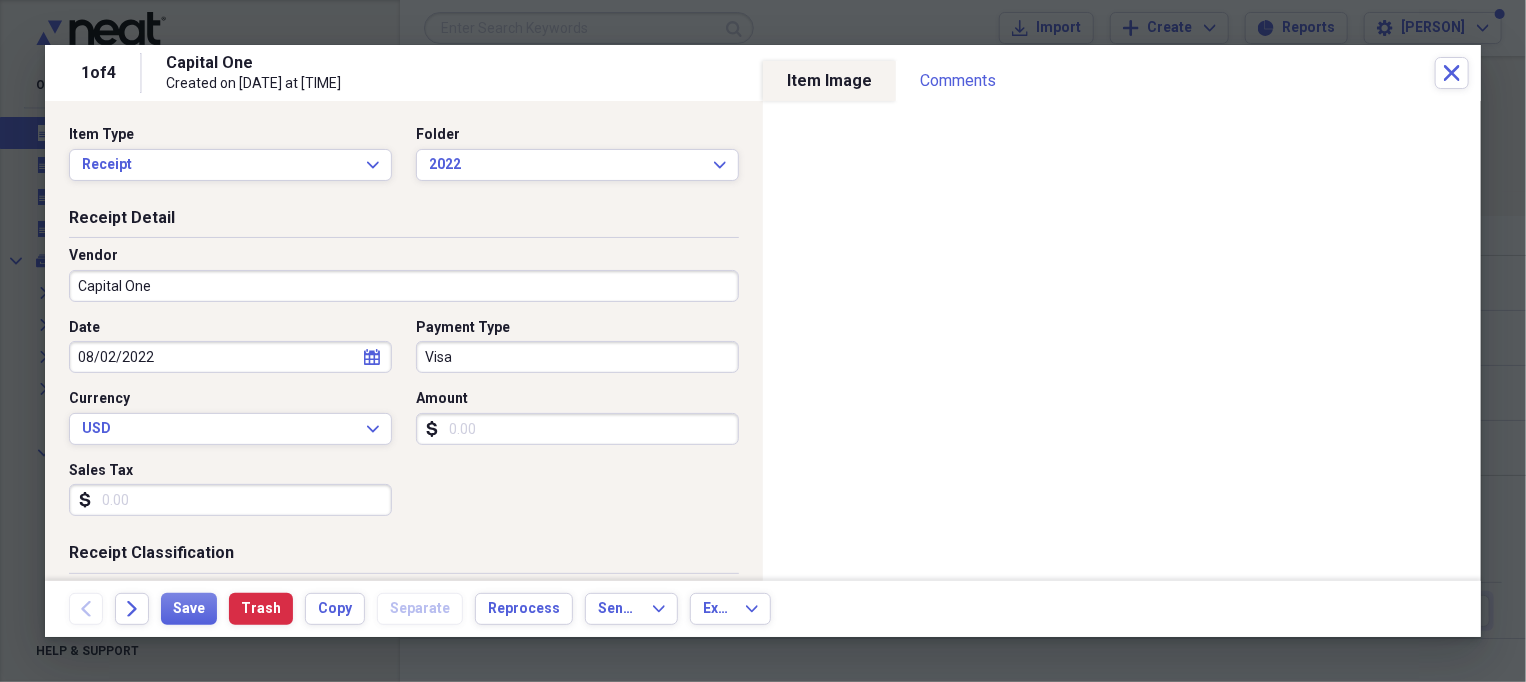 click on "Amount" at bounding box center [577, 429] 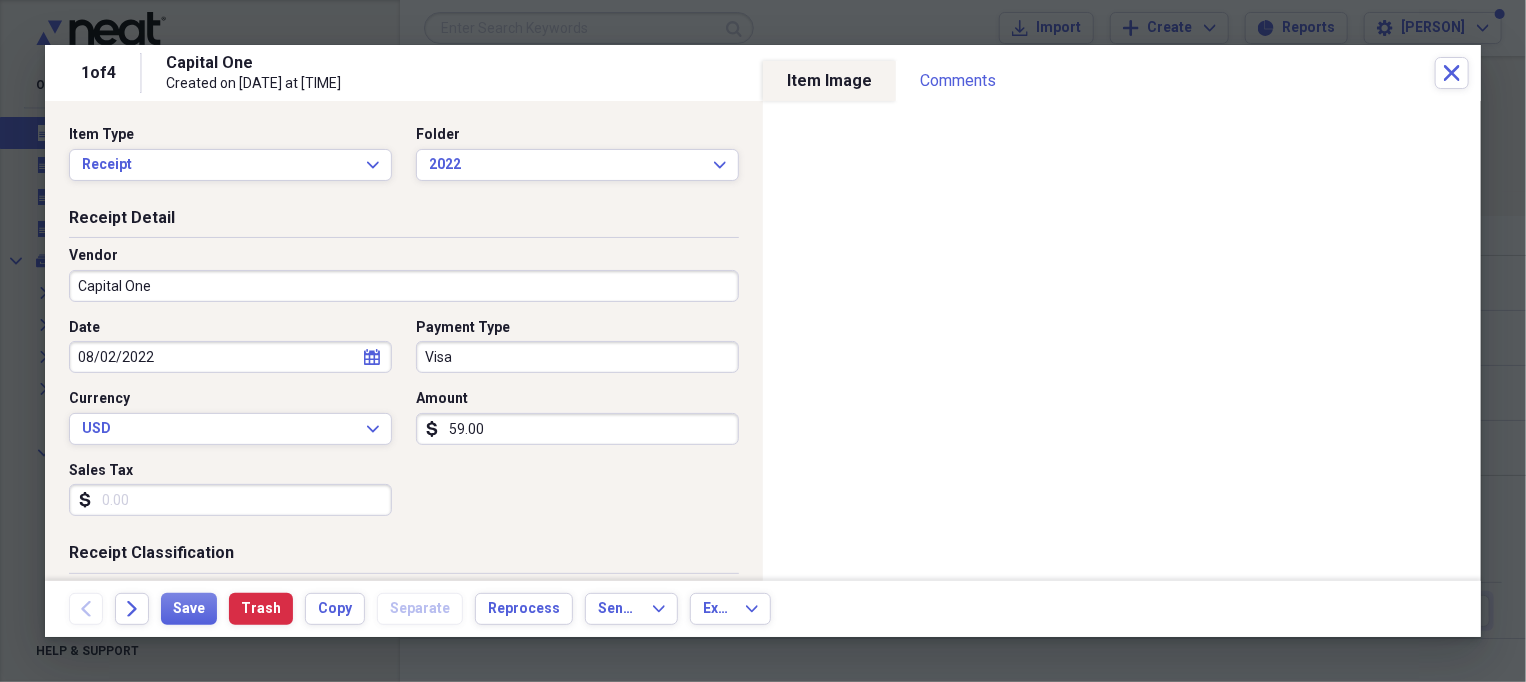 scroll, scrollTop: 250, scrollLeft: 0, axis: vertical 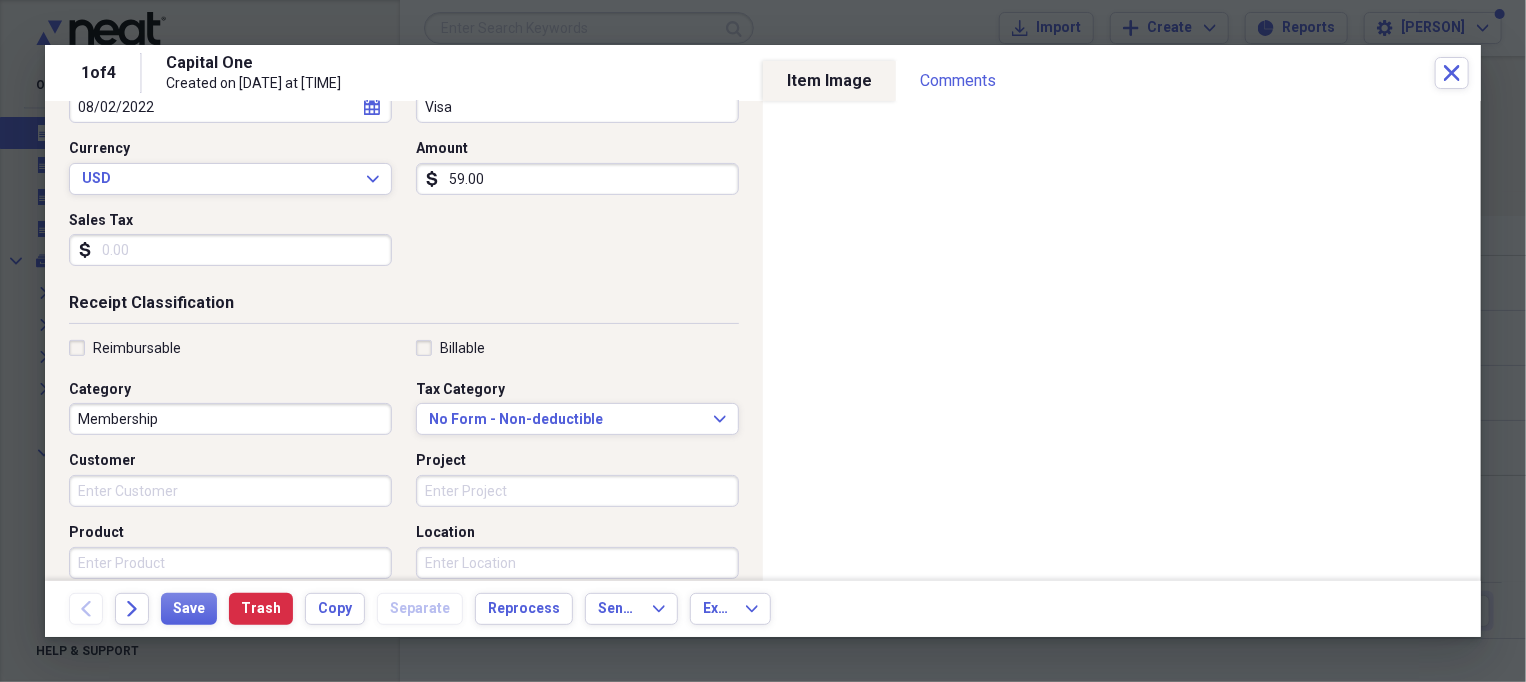 type on "59.00" 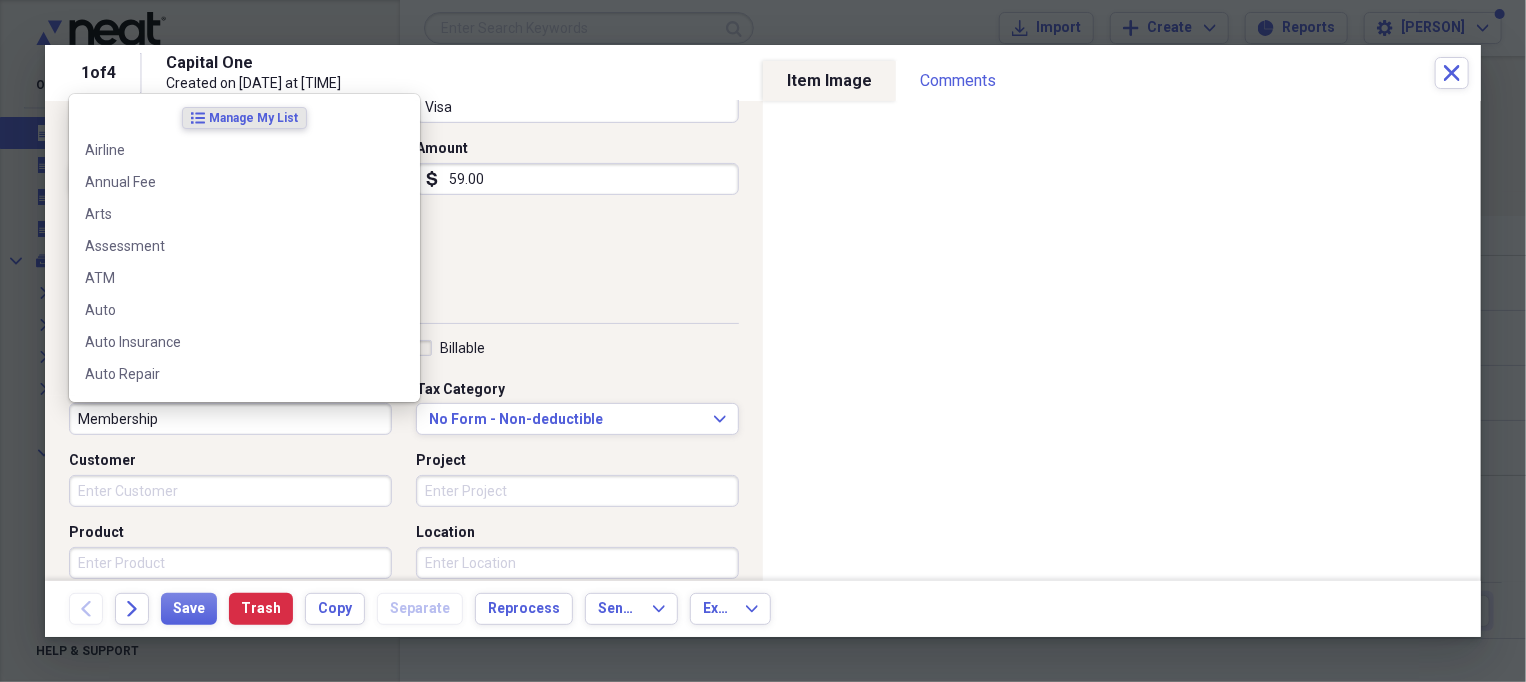click on "Membership" at bounding box center (230, 419) 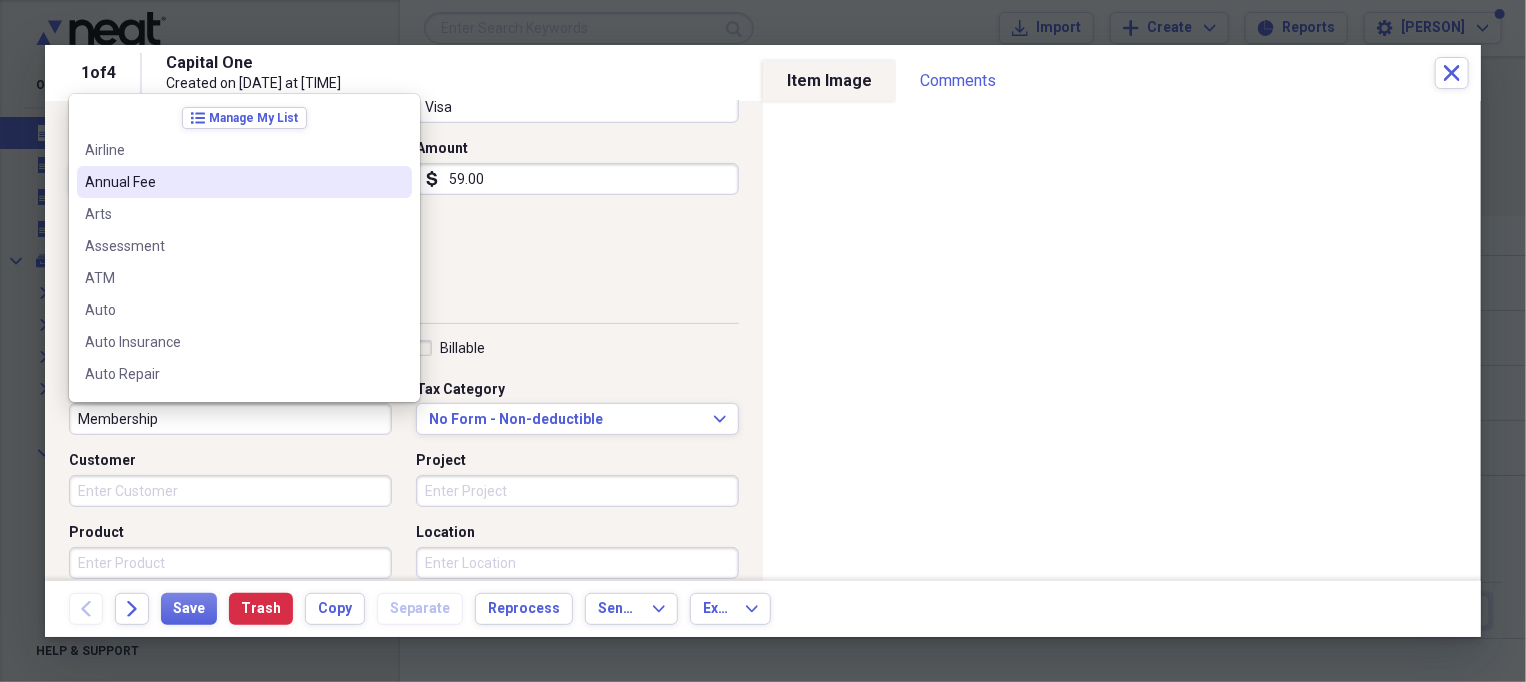 click on "Annual Fee" at bounding box center [232, 182] 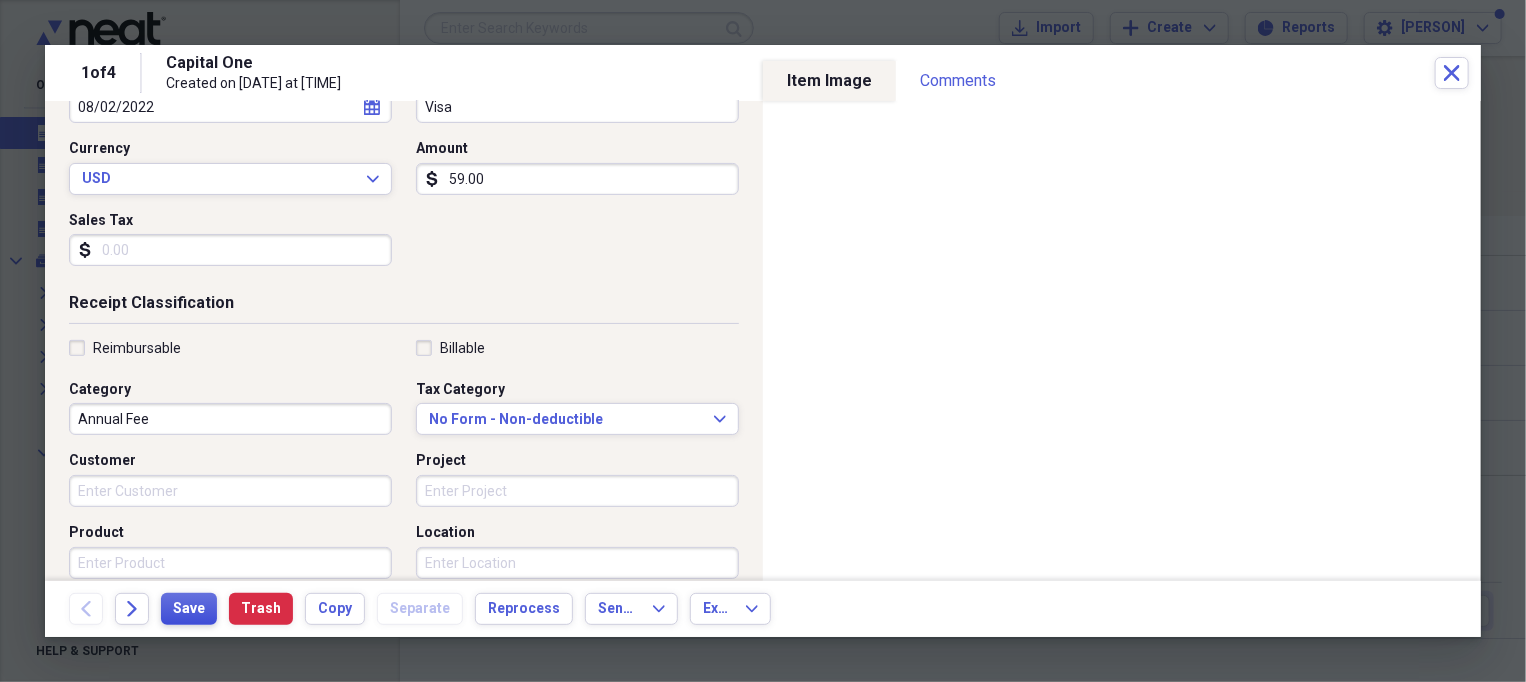 click on "Save" at bounding box center [189, 609] 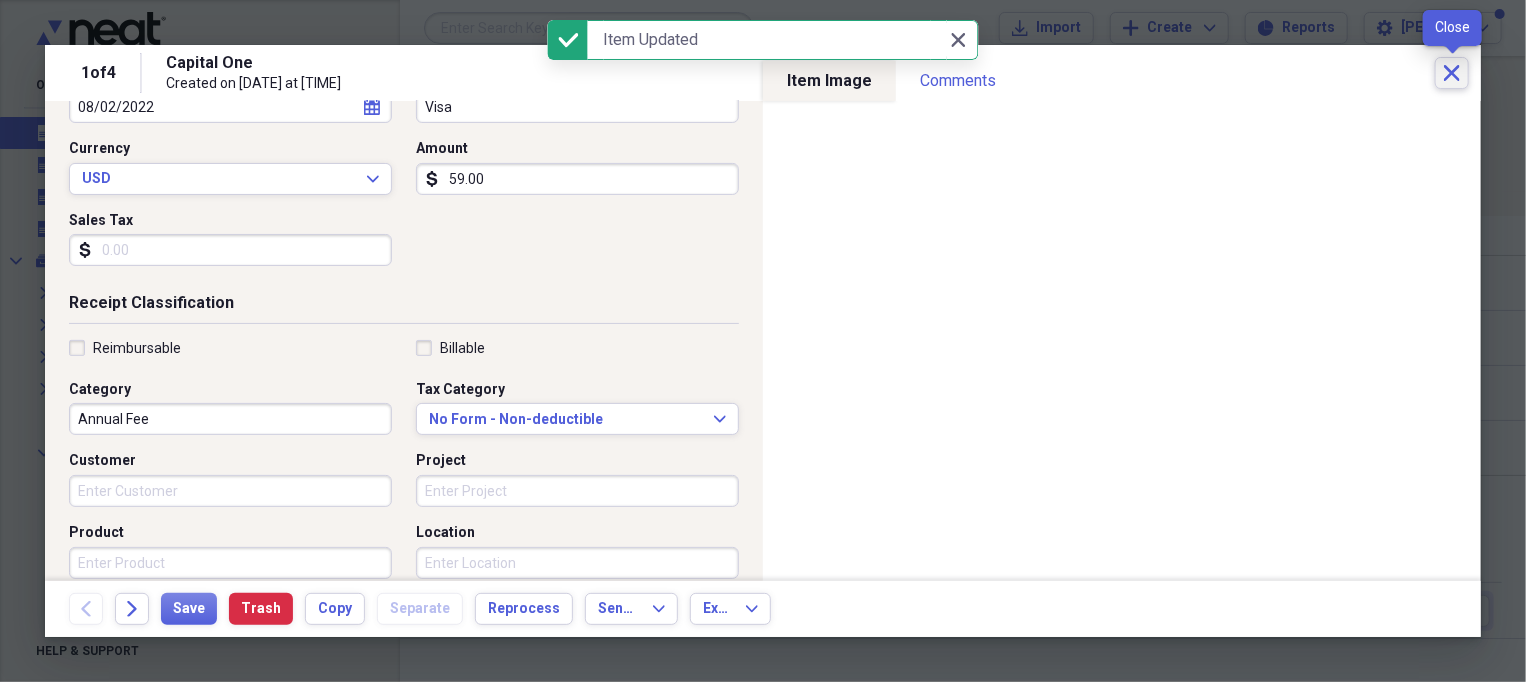 click on "Close" at bounding box center [1452, 73] 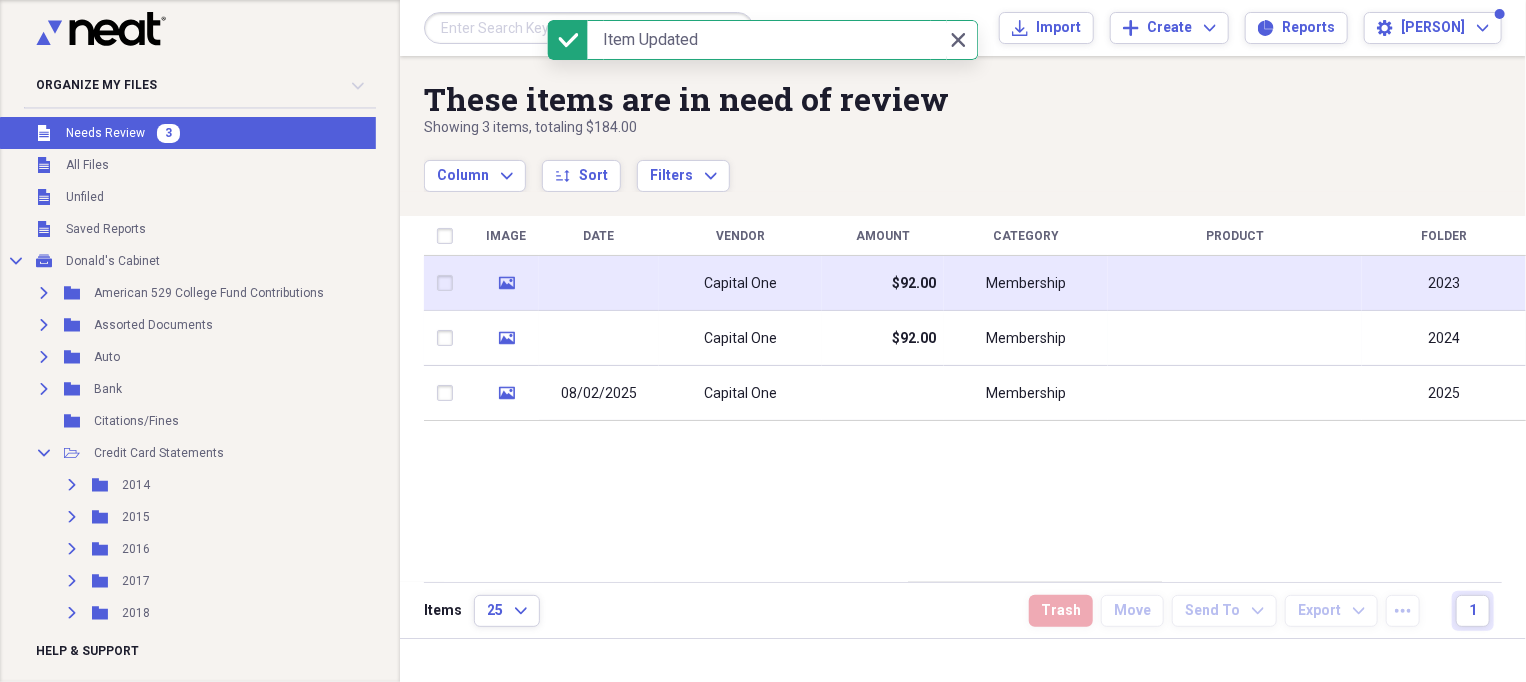click on "Capital One" at bounding box center [740, 284] 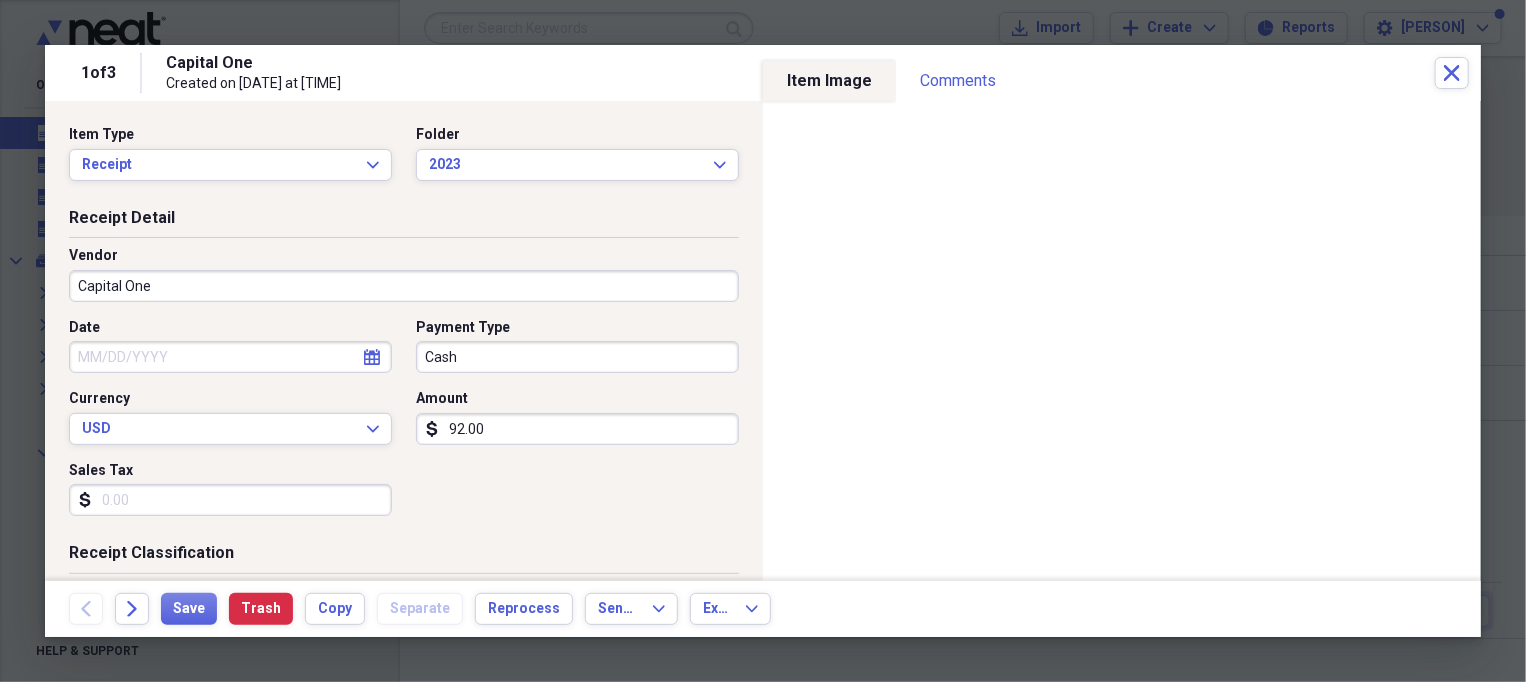 click on "Cash" at bounding box center (577, 357) 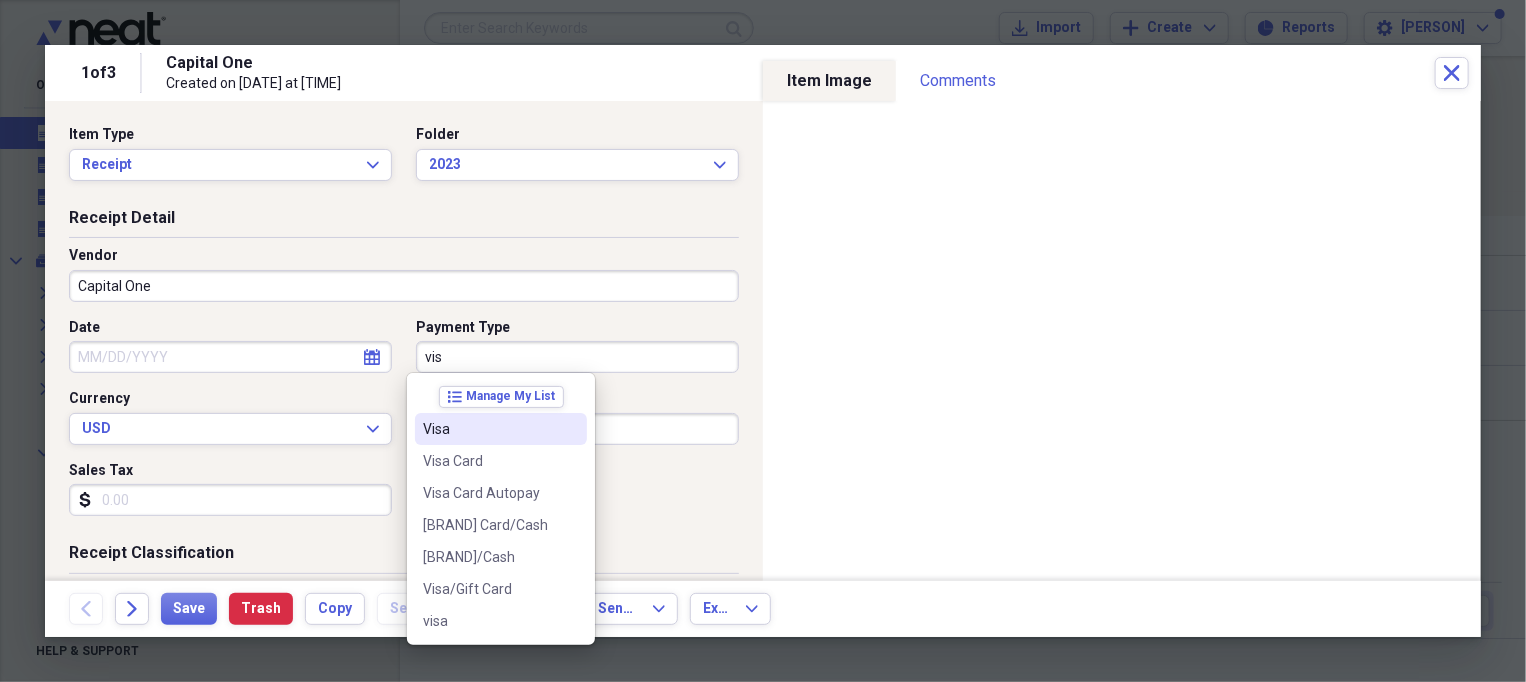 click on "Visa" at bounding box center (489, 429) 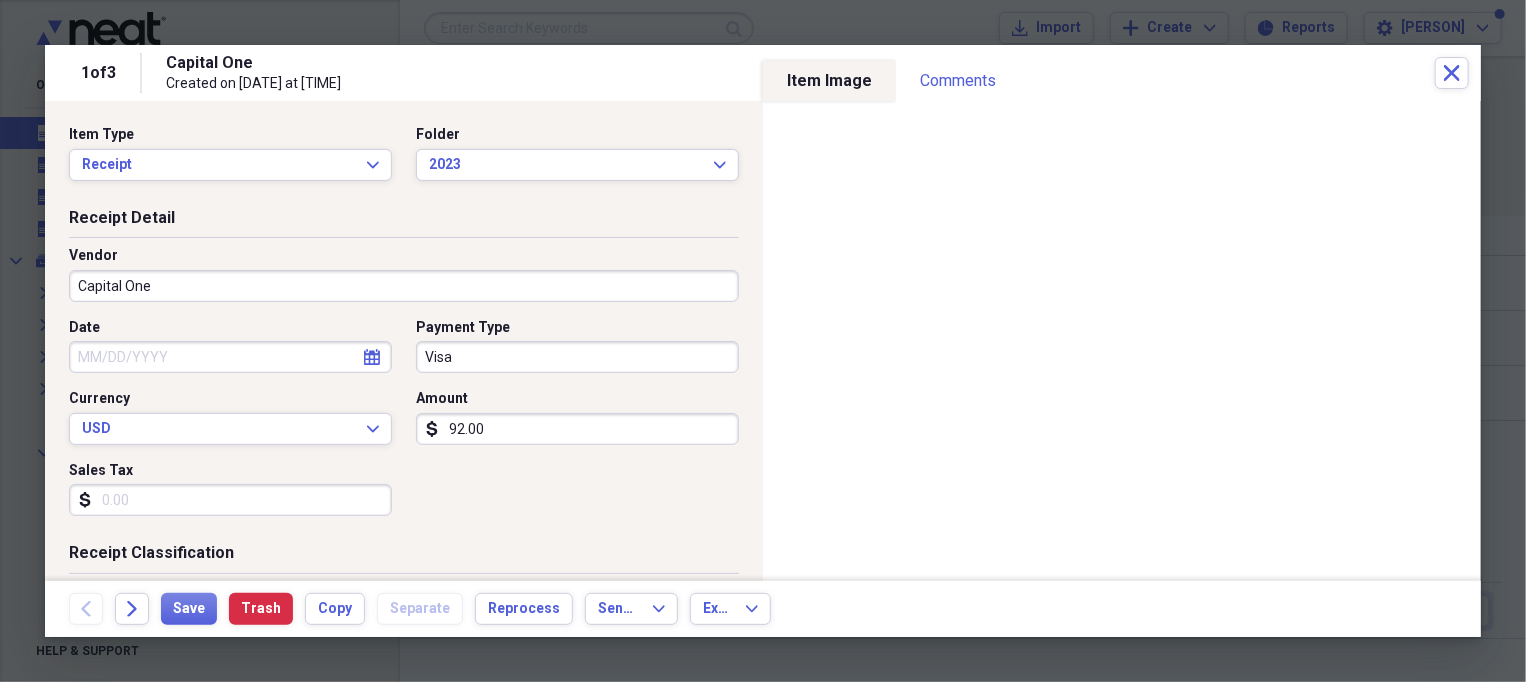 click on "calendar" 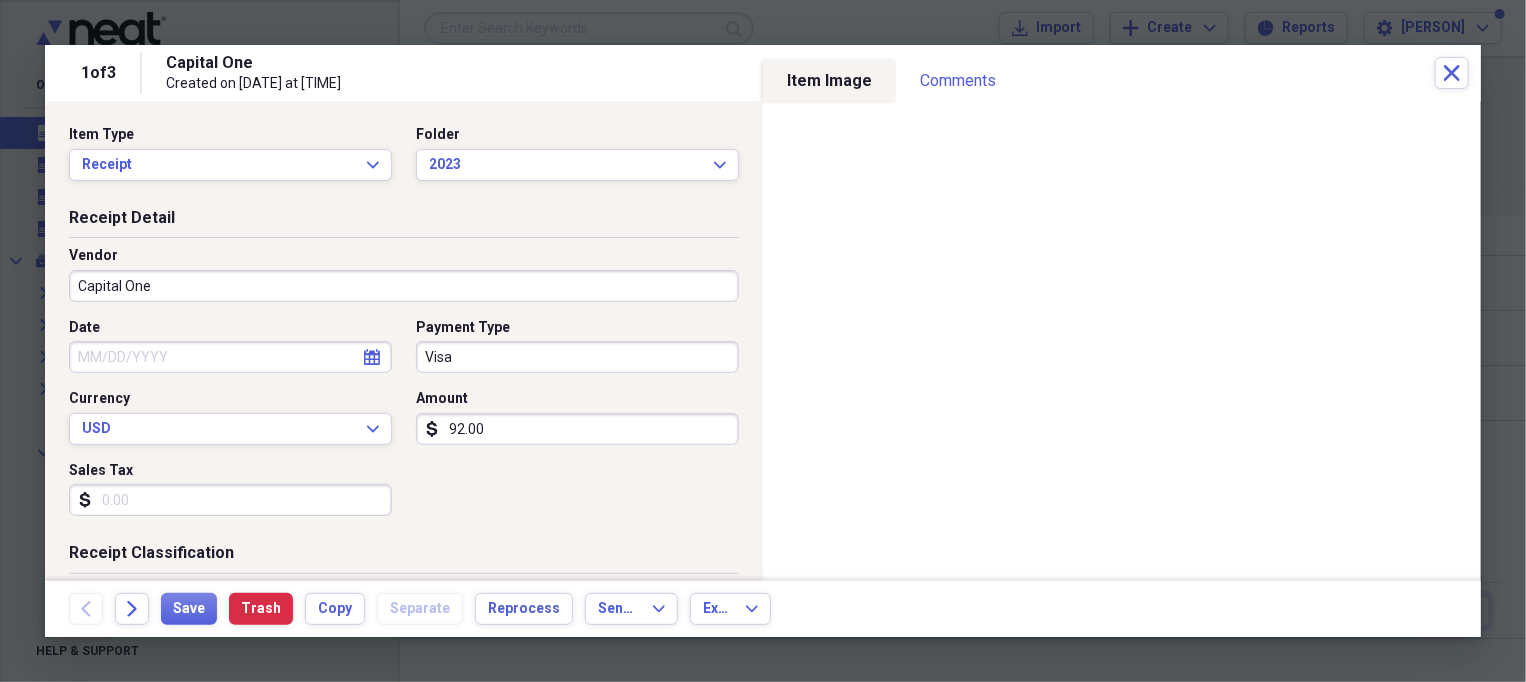 select on "7" 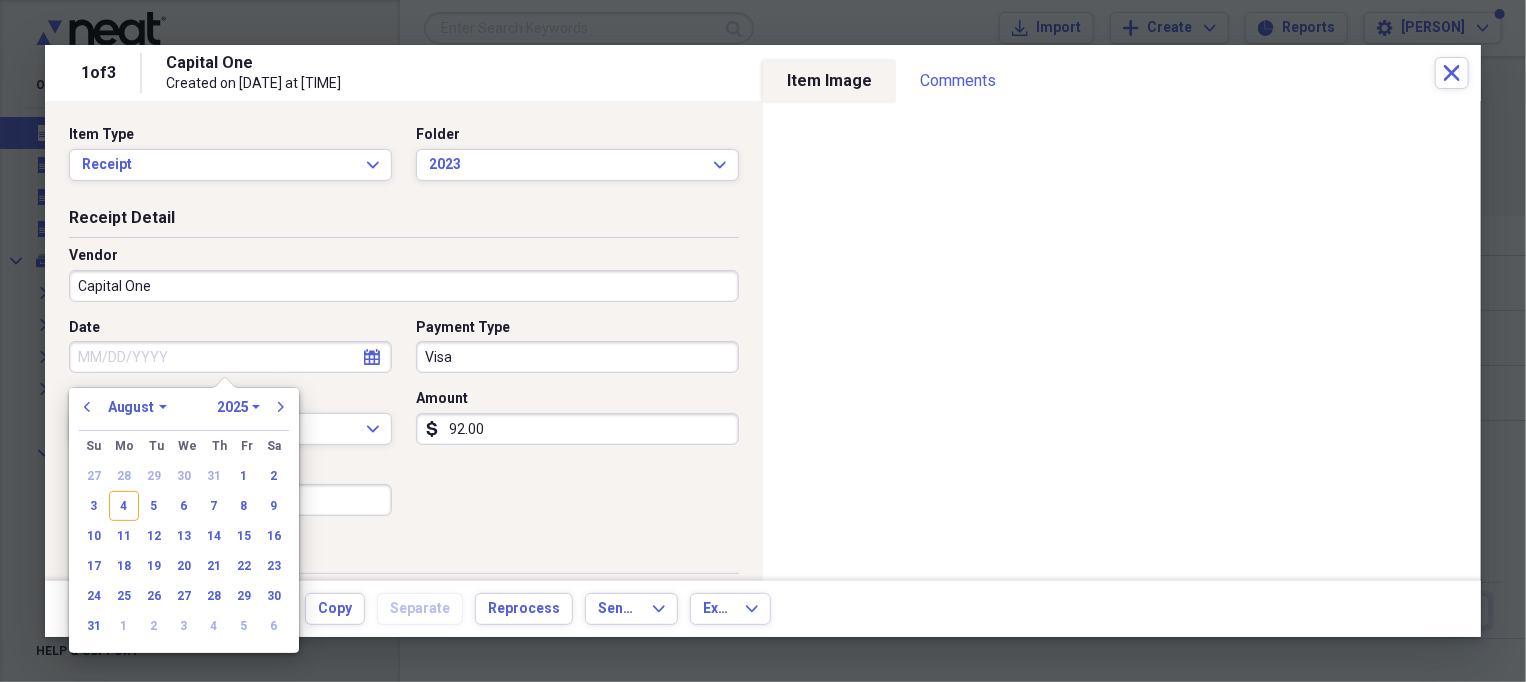 click 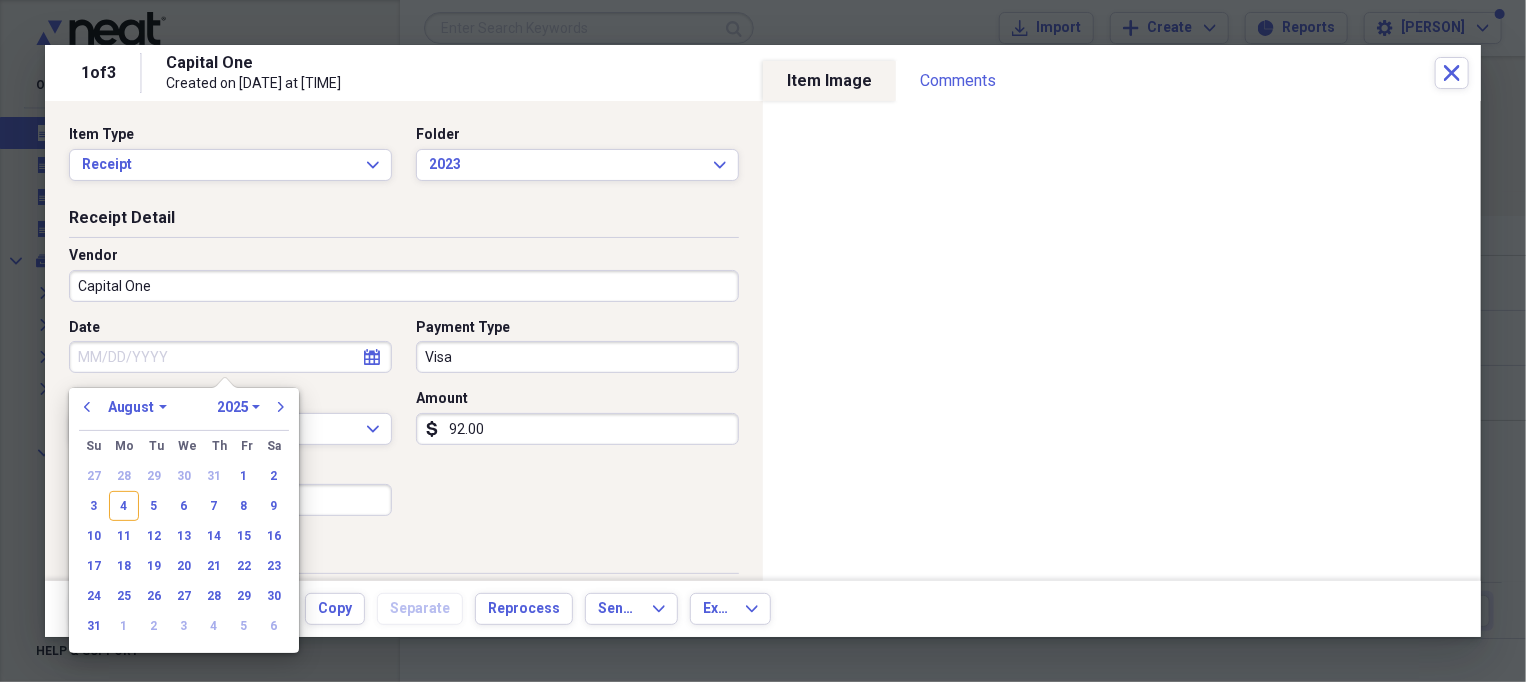 click on "1970 1971 1972 1973 1974 1975 1976 1977 1978 1979 1980 1981 1982 1983 1984 1985 1986 1987 1988 1989 1990 1991 1992 1993 1994 1995 1996 1997 1998 1999 2000 2001 2002 2003 2004 2005 2006 2007 2008 2009 2010 2011 2012 2013 2014 2015 2016 2017 2018 2019 2020 2021 2022 2023 2024 2025 2026 2027 2028 2029 2030 2031 2032 2033 2034 2035" at bounding box center [238, 407] 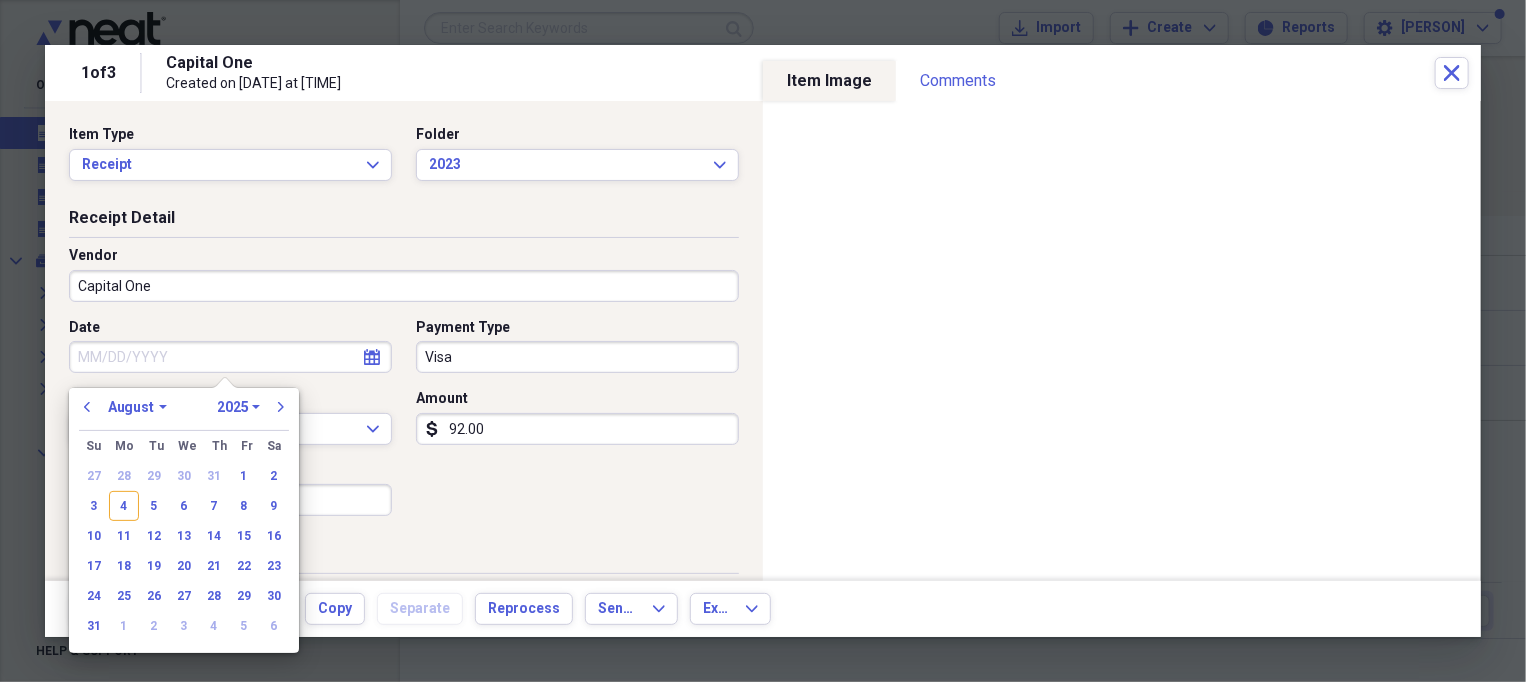 select on "2023" 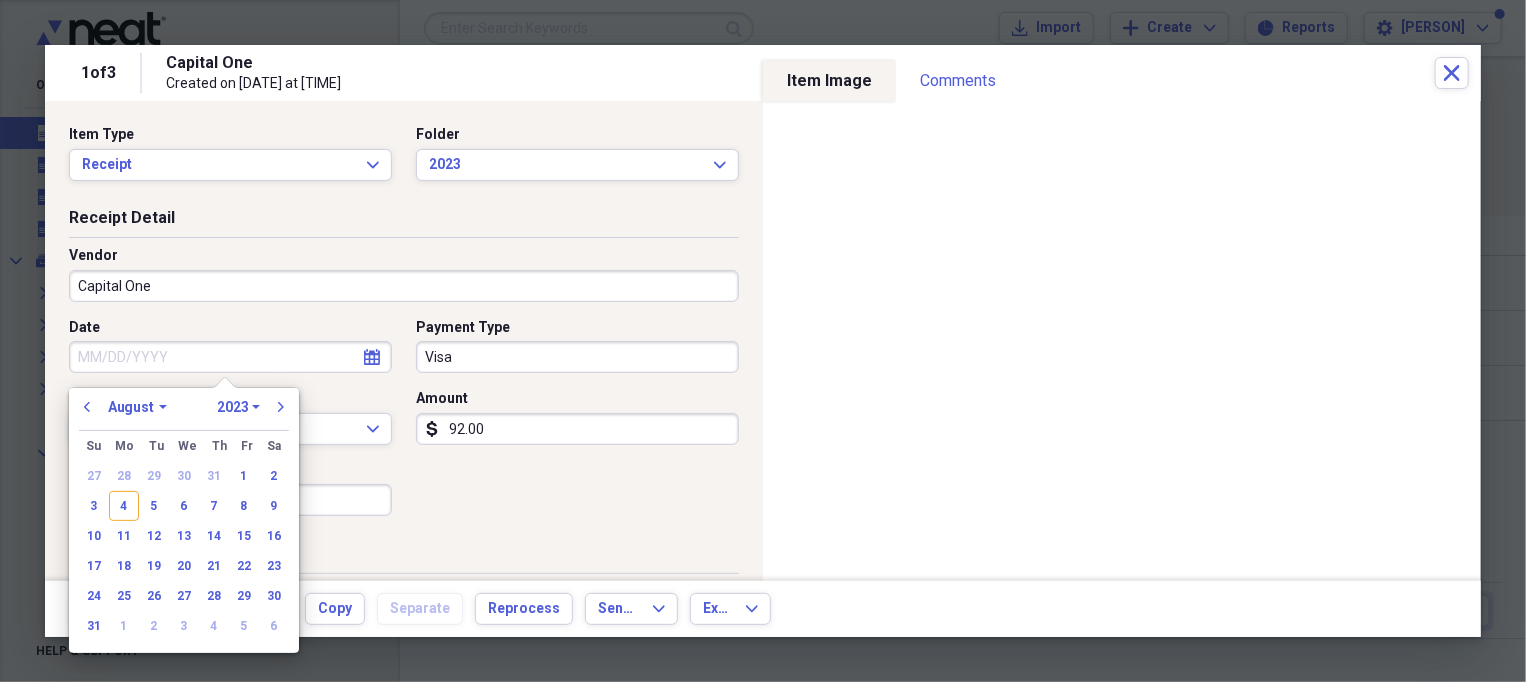 click on "1970 1971 1972 1973 1974 1975 1976 1977 1978 1979 1980 1981 1982 1983 1984 1985 1986 1987 1988 1989 1990 1991 1992 1993 1994 1995 1996 1997 1998 1999 2000 2001 2002 2003 2004 2005 2006 2007 2008 2009 2010 2011 2012 2013 2014 2015 2016 2017 2018 2019 2020 2021 2022 2023 2024 2025 2026 2027 2028 2029 2030 2031 2032 2033 2034 2035" at bounding box center [238, 407] 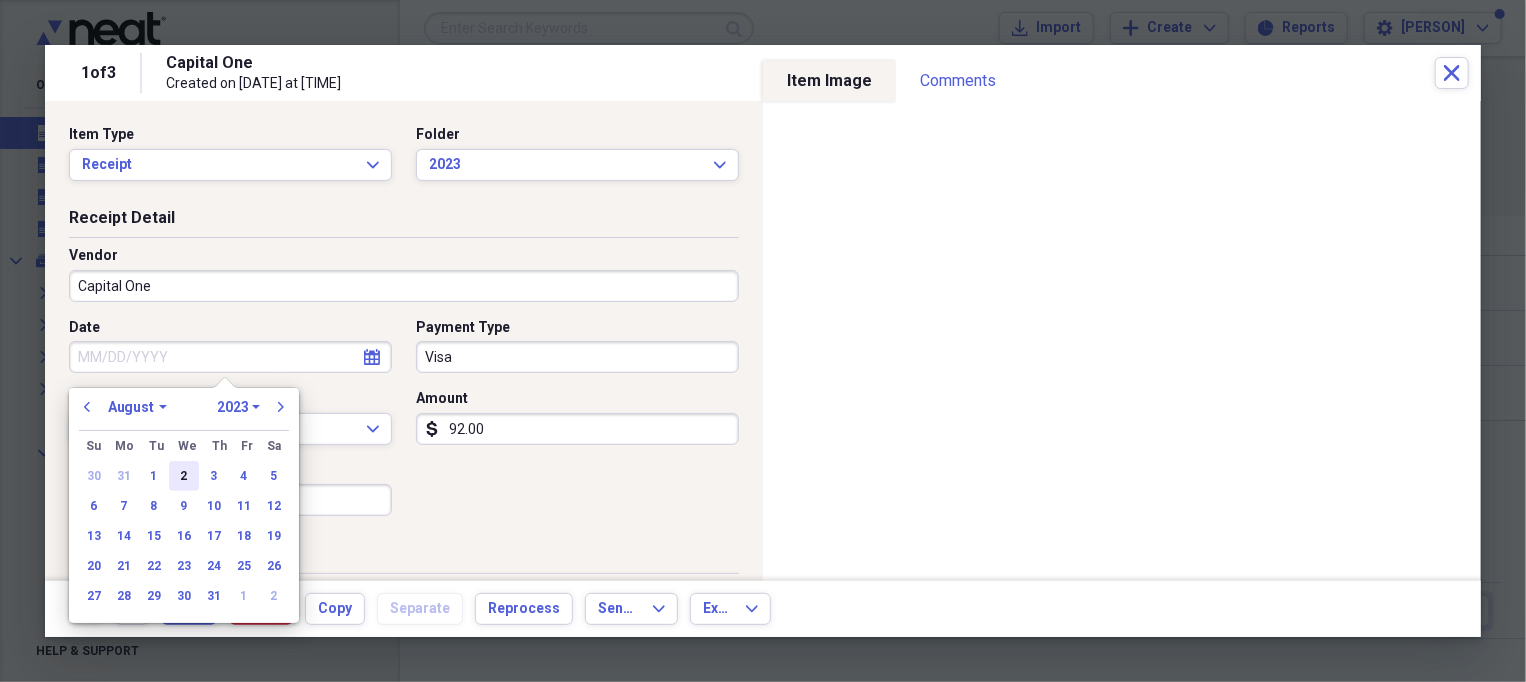 click on "2" at bounding box center (184, 476) 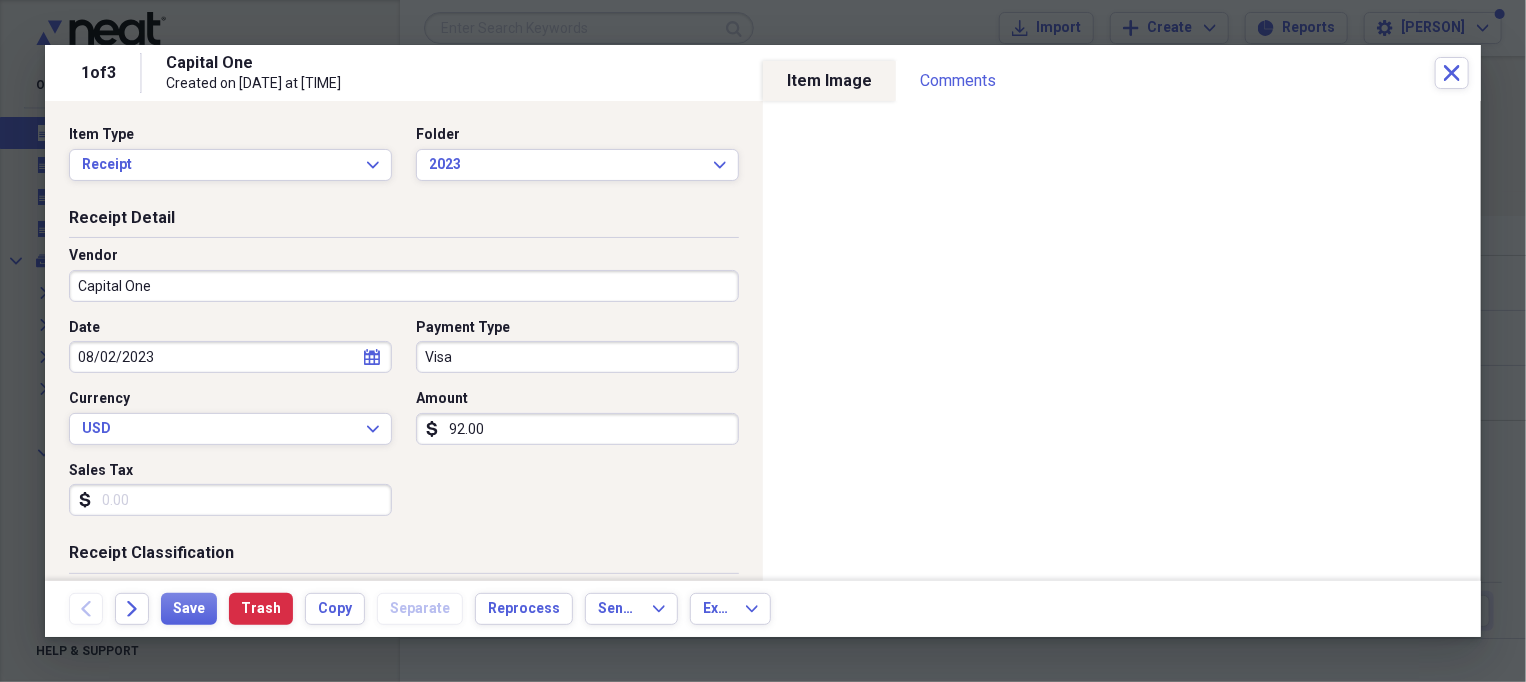 scroll, scrollTop: 124, scrollLeft: 0, axis: vertical 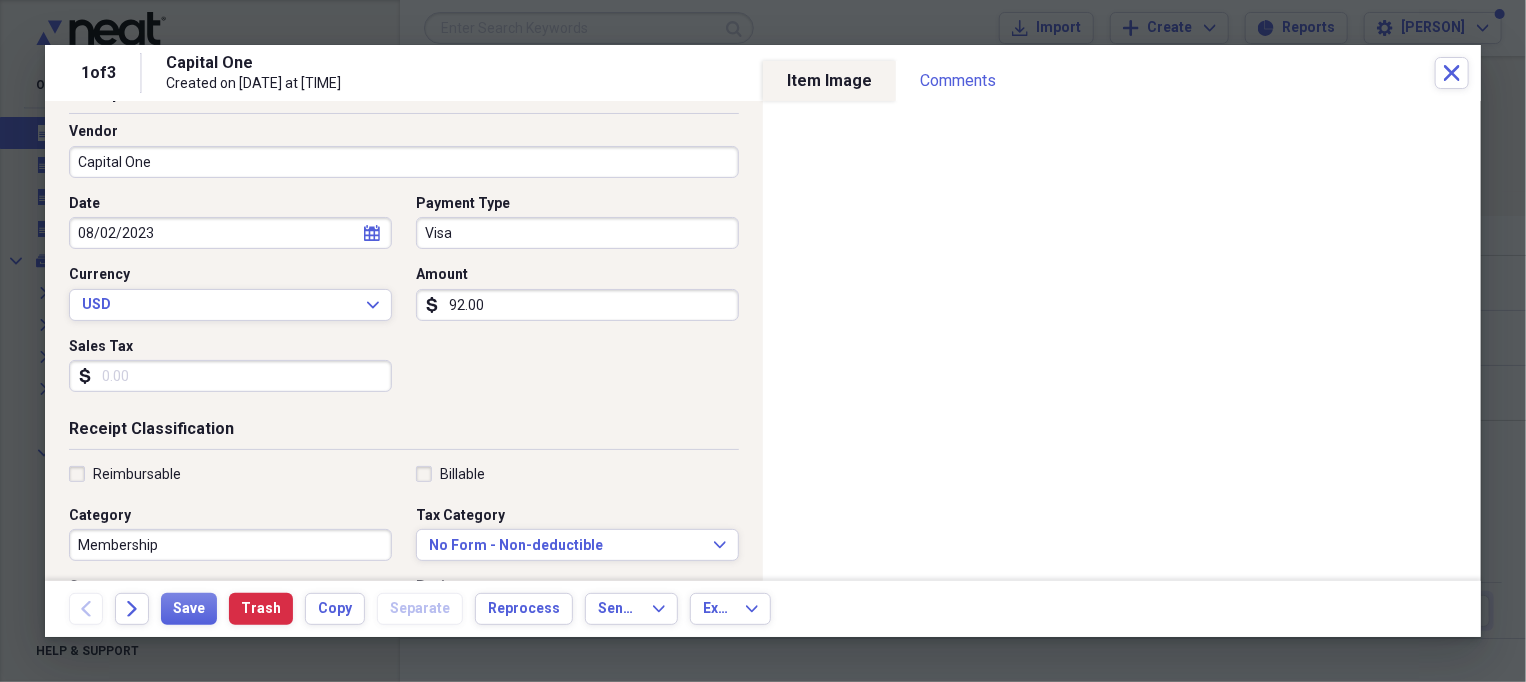 click on "Membership" at bounding box center [230, 545] 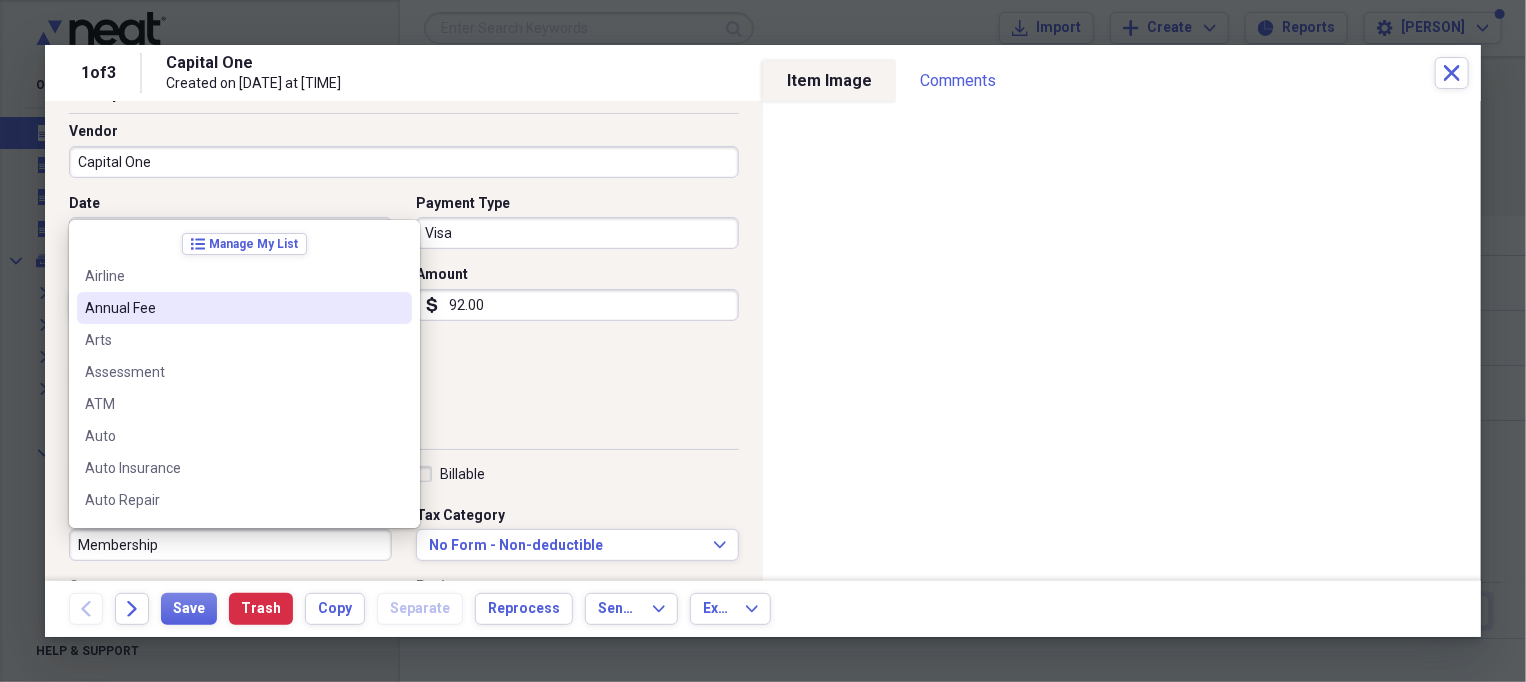 click on "Annual Fee" at bounding box center (232, 308) 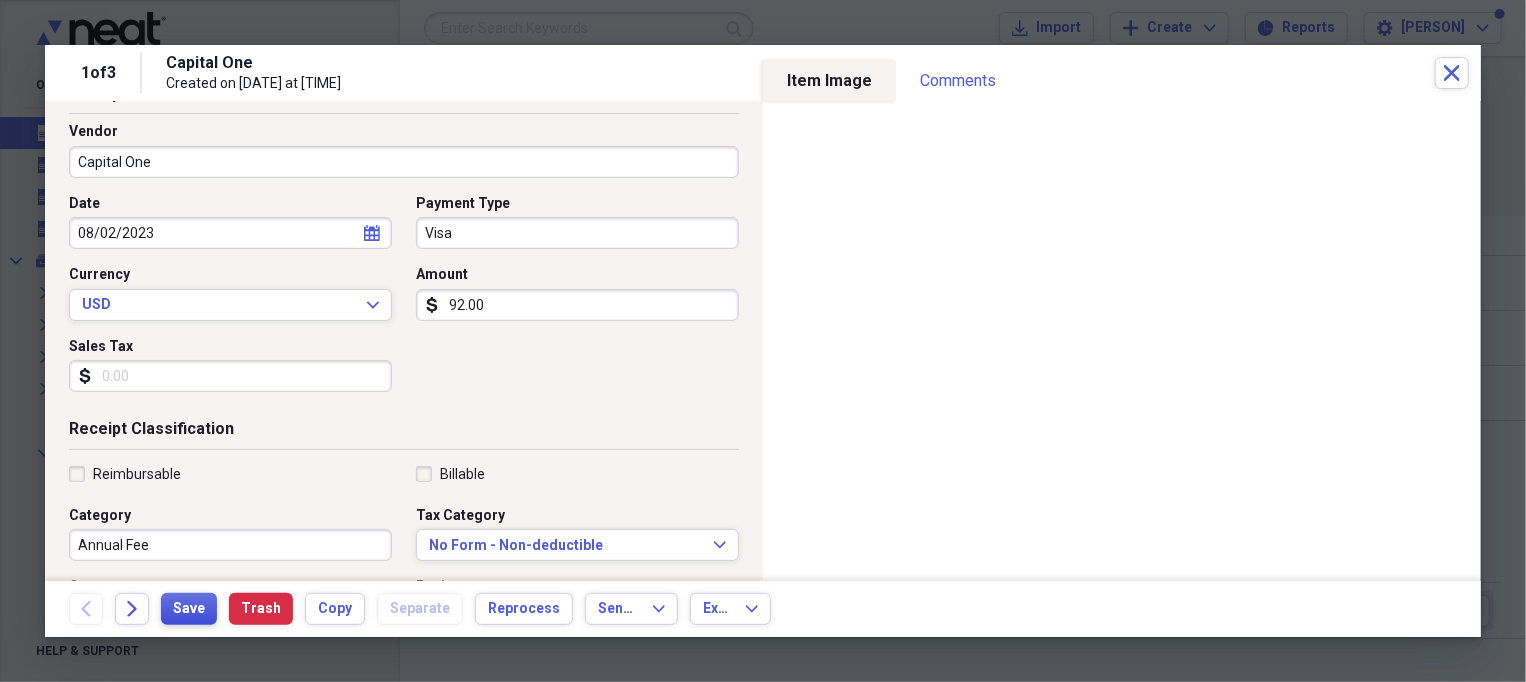 click on "Save" at bounding box center [189, 609] 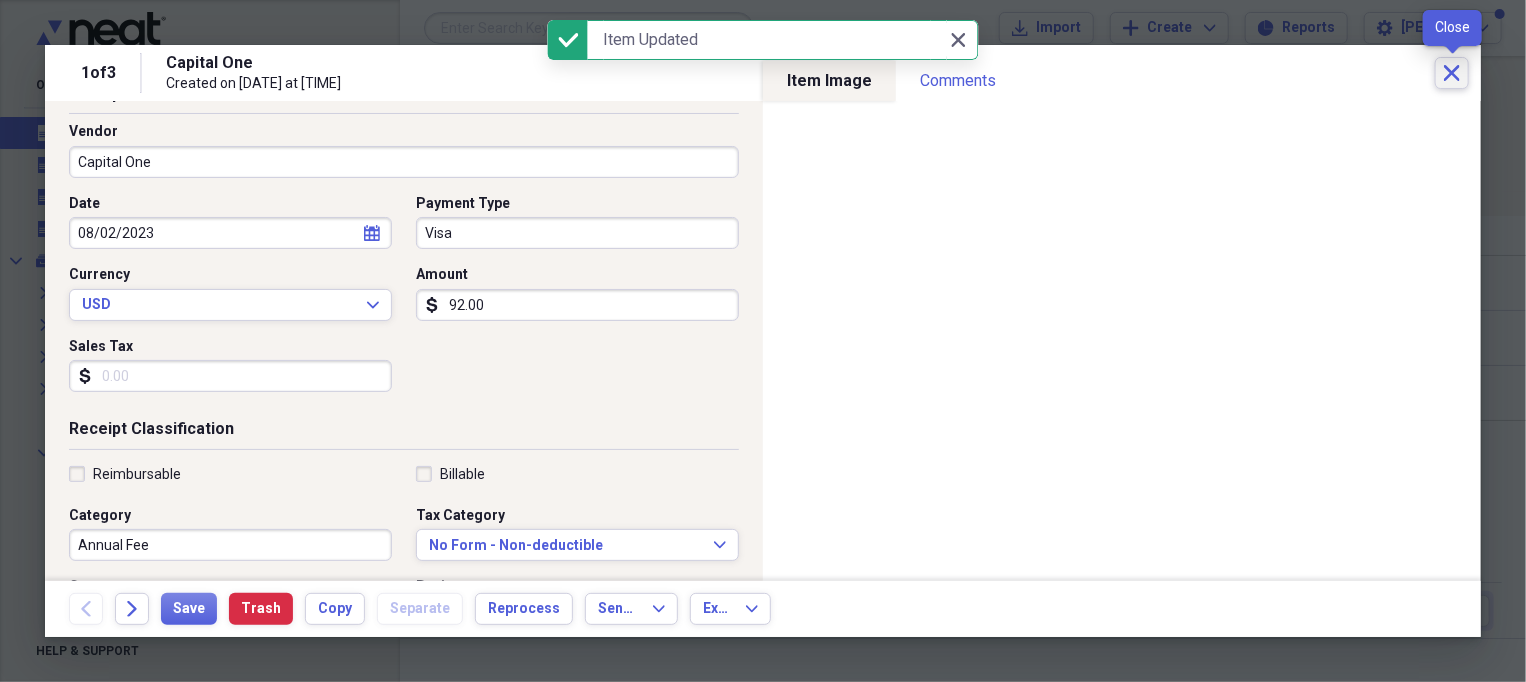 click on "Close" 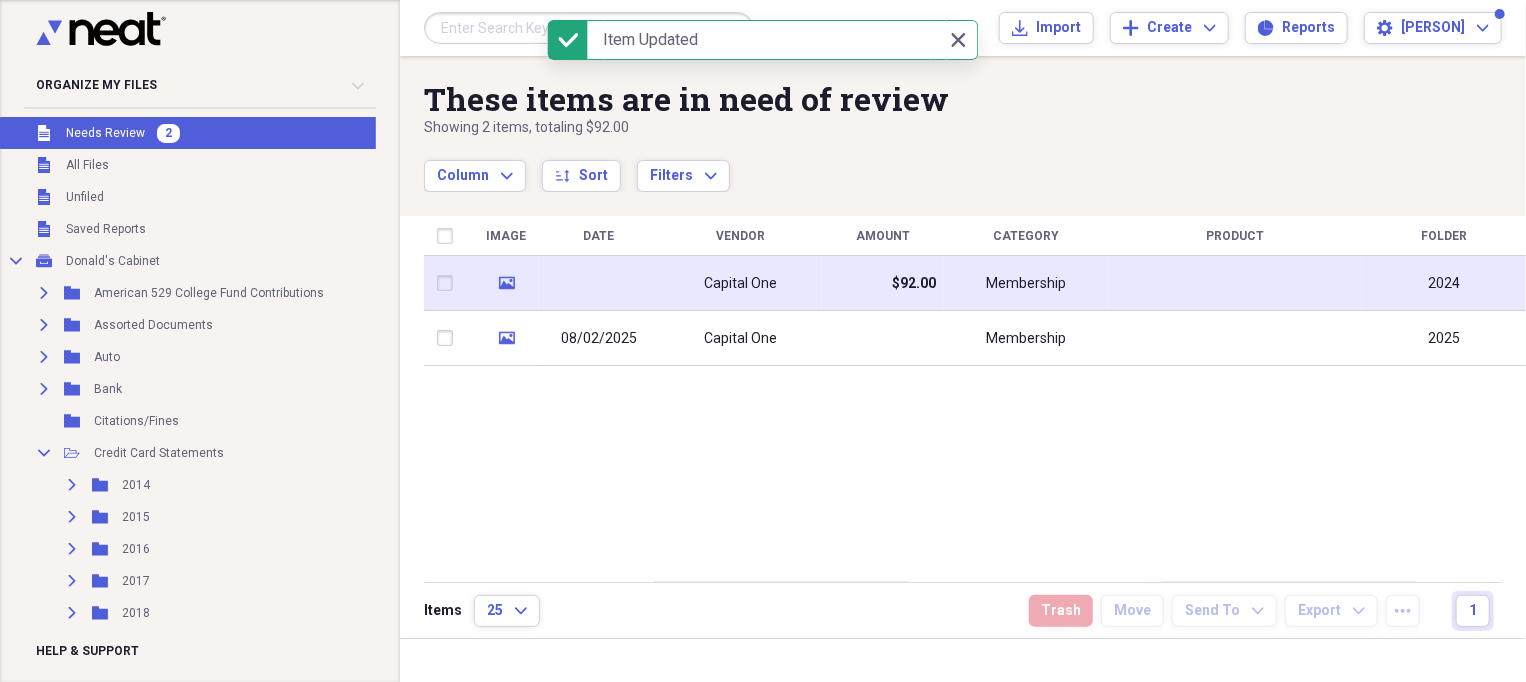 click on "Capital One" at bounding box center [740, 284] 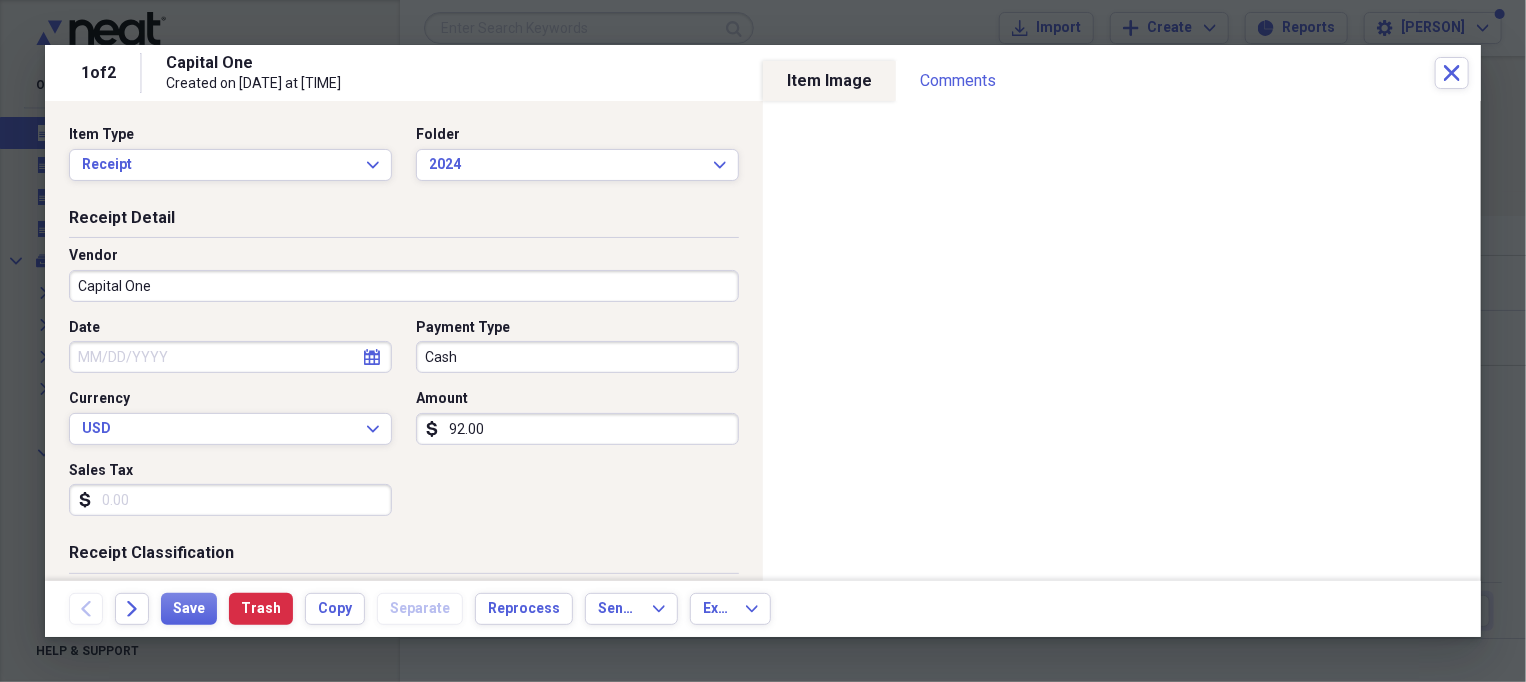 click 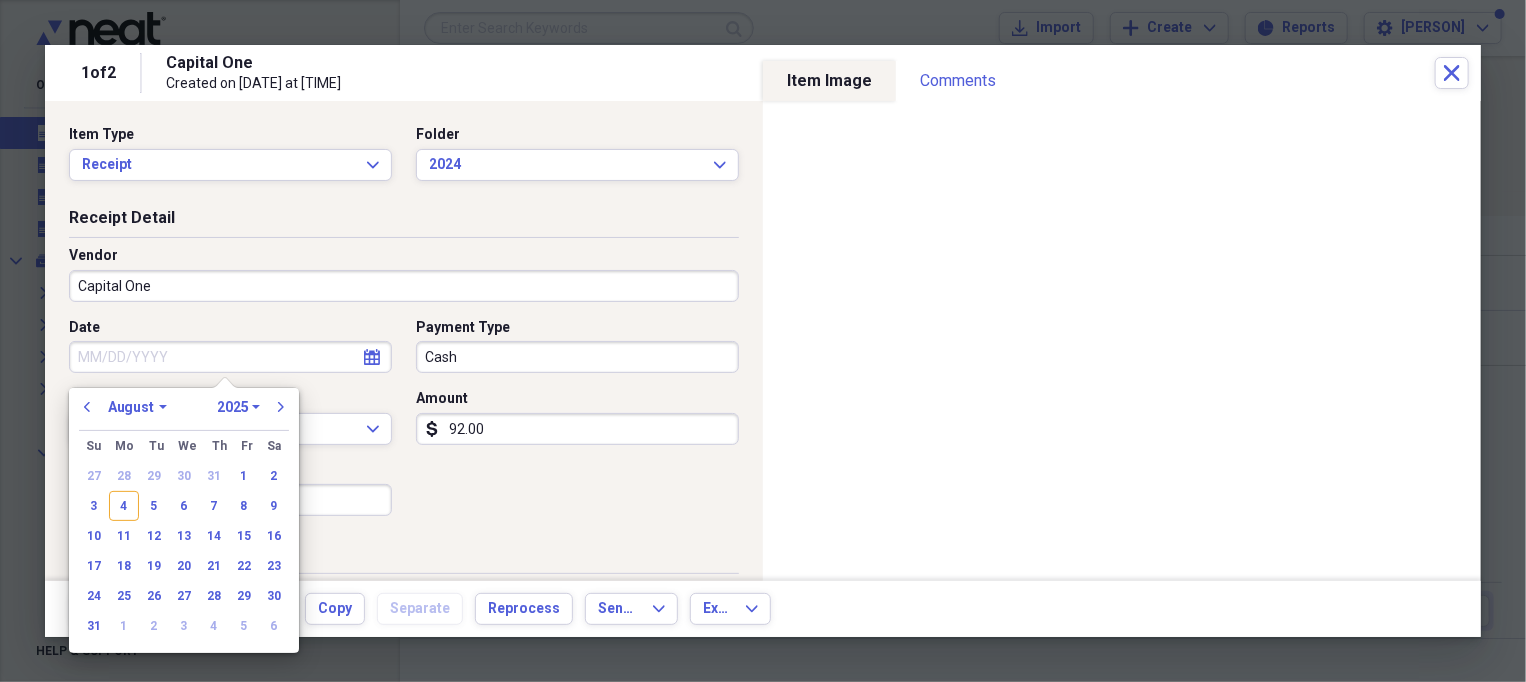 click on "1970 1971 1972 1973 1974 1975 1976 1977 1978 1979 1980 1981 1982 1983 1984 1985 1986 1987 1988 1989 1990 1991 1992 1993 1994 1995 1996 1997 1998 1999 2000 2001 2002 2003 2004 2005 2006 2007 2008 2009 2010 2011 2012 2013 2014 2015 2016 2017 2018 2019 2020 2021 2022 2023 2024 2025 2026 2027 2028 2029 2030 2031 2032 2033 2034 2035" at bounding box center (238, 407) 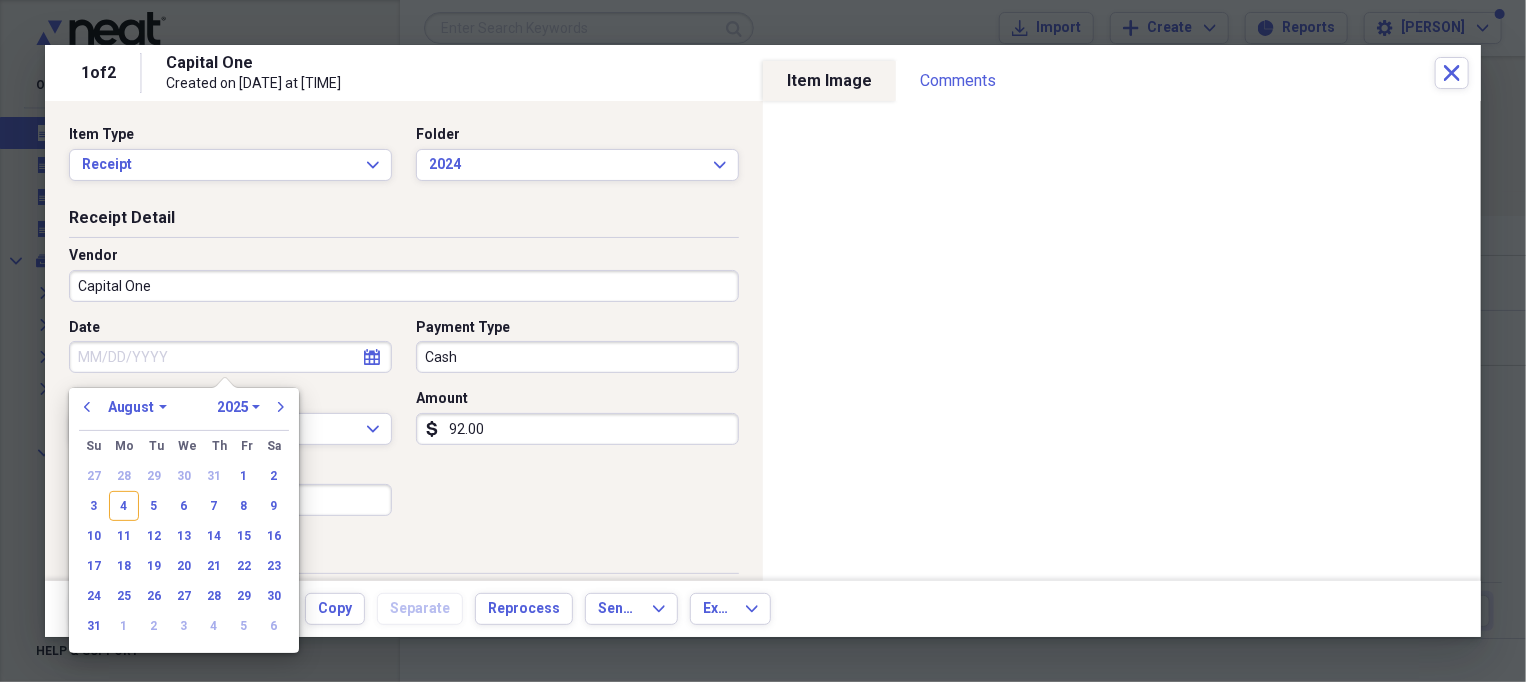 select on "2024" 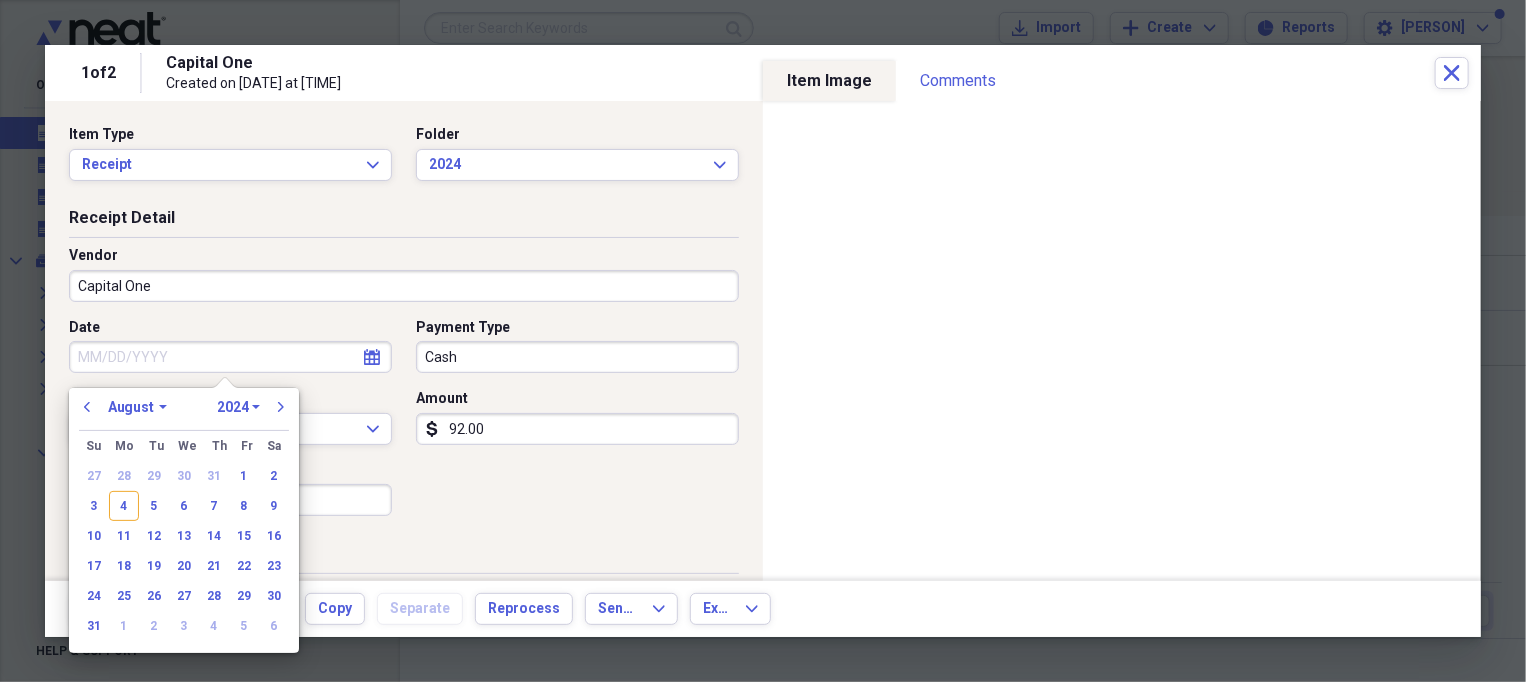 click on "1970 1971 1972 1973 1974 1975 1976 1977 1978 1979 1980 1981 1982 1983 1984 1985 1986 1987 1988 1989 1990 1991 1992 1993 1994 1995 1996 1997 1998 1999 2000 2001 2002 2003 2004 2005 2006 2007 2008 2009 2010 2011 2012 2013 2014 2015 2016 2017 2018 2019 2020 2021 2022 2023 2024 2025 2026 2027 2028 2029 2030 2031 2032 2033 2034 2035" at bounding box center (238, 407) 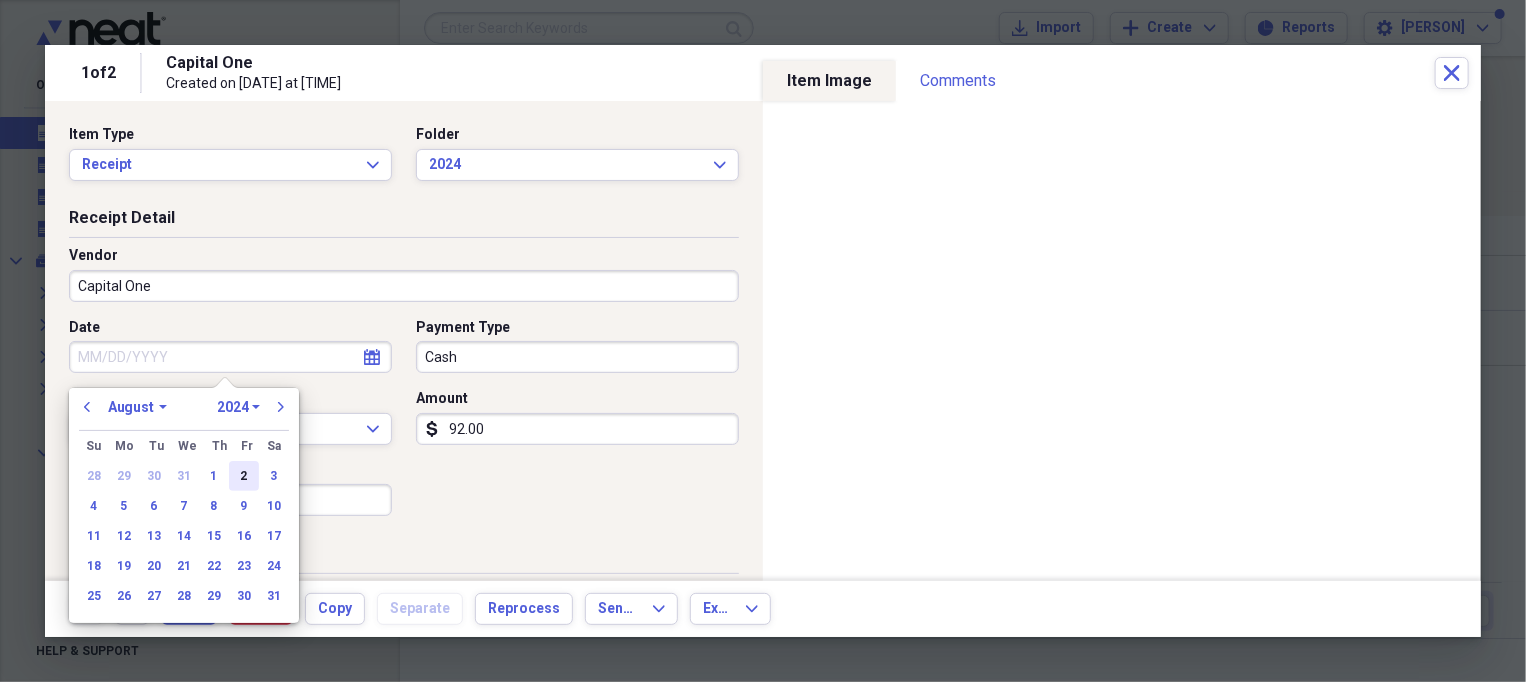 click on "2" at bounding box center (244, 476) 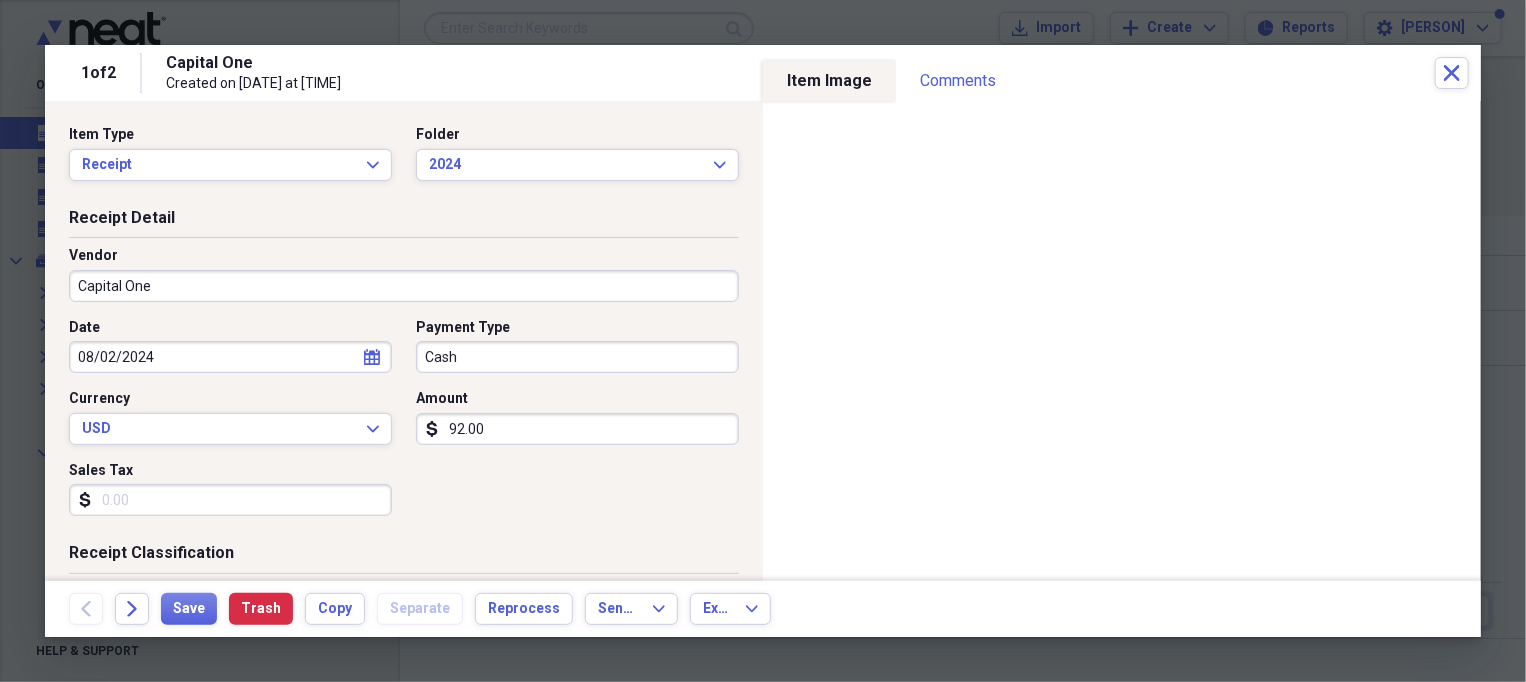 click on "Cash" at bounding box center [577, 357] 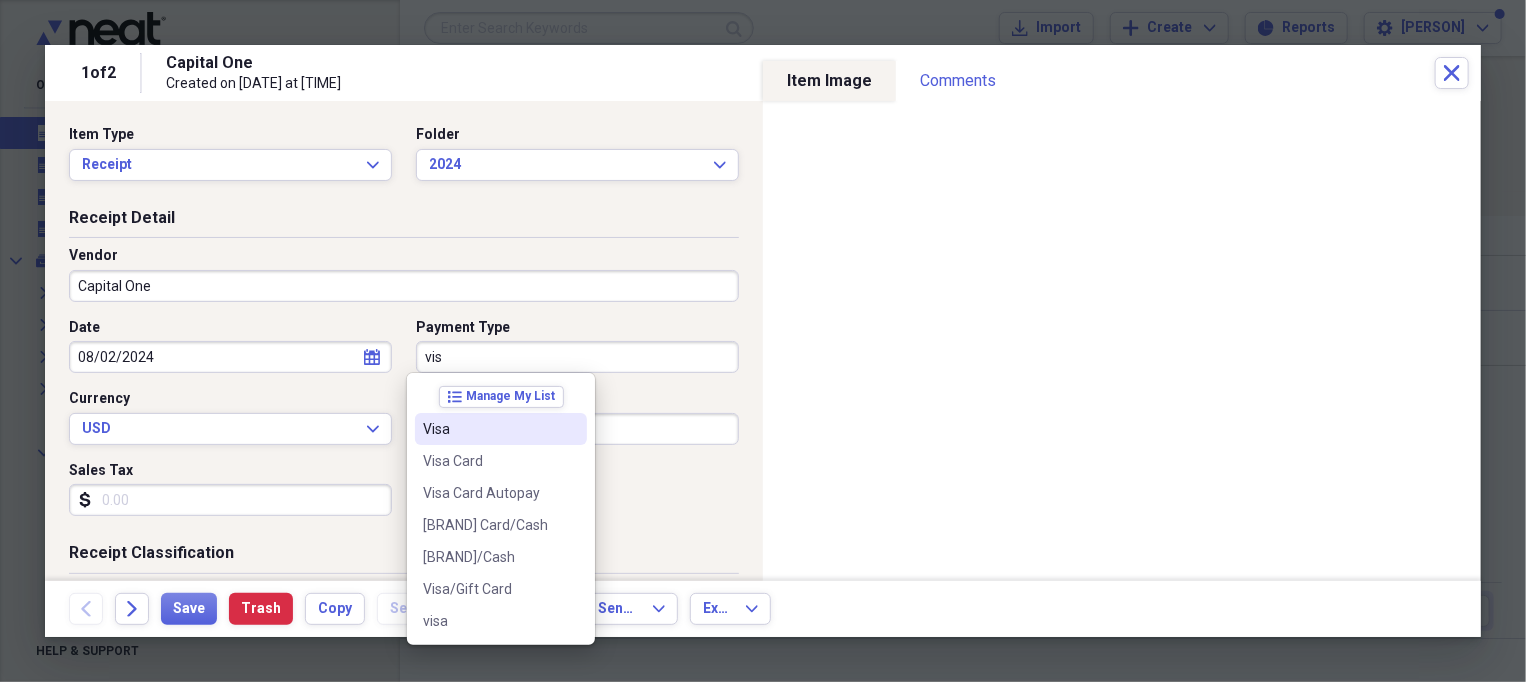 click on "Visa" at bounding box center (489, 429) 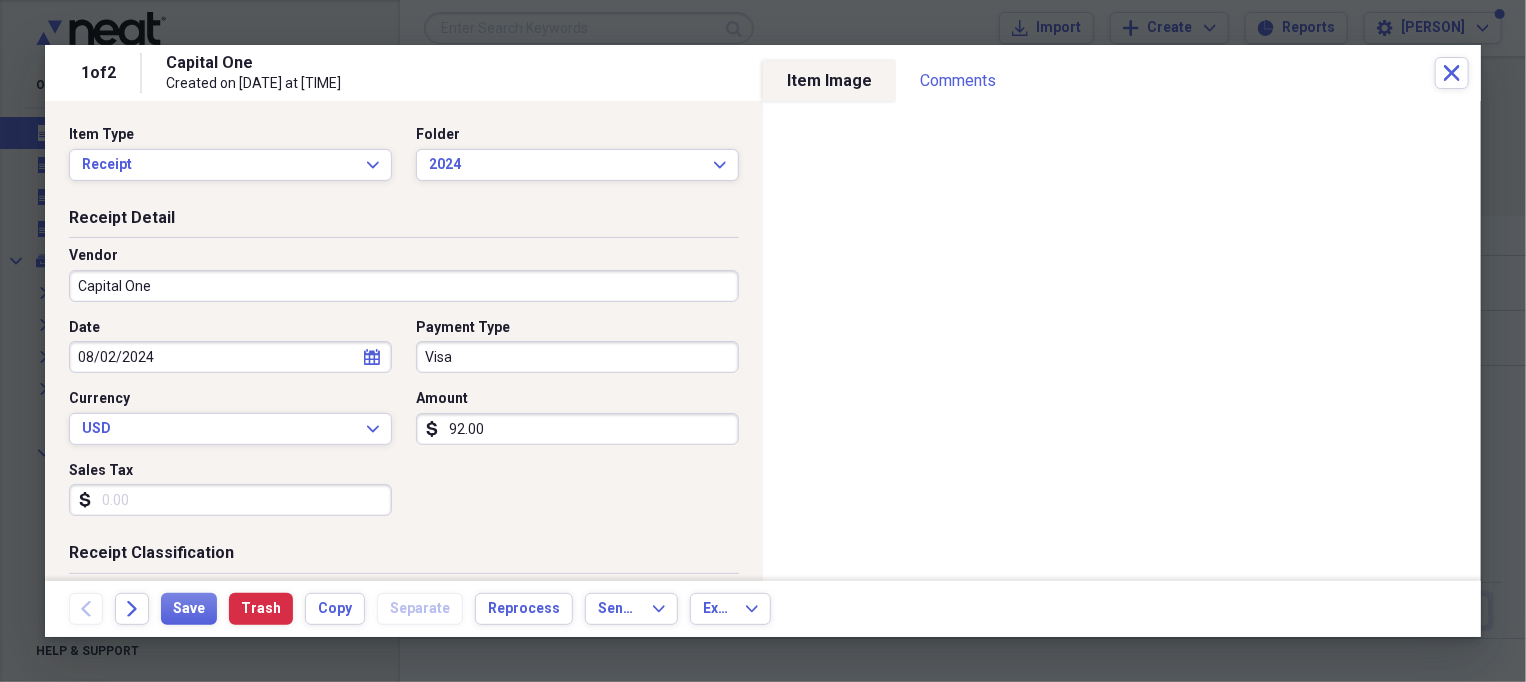 click on "92.00" at bounding box center [577, 429] 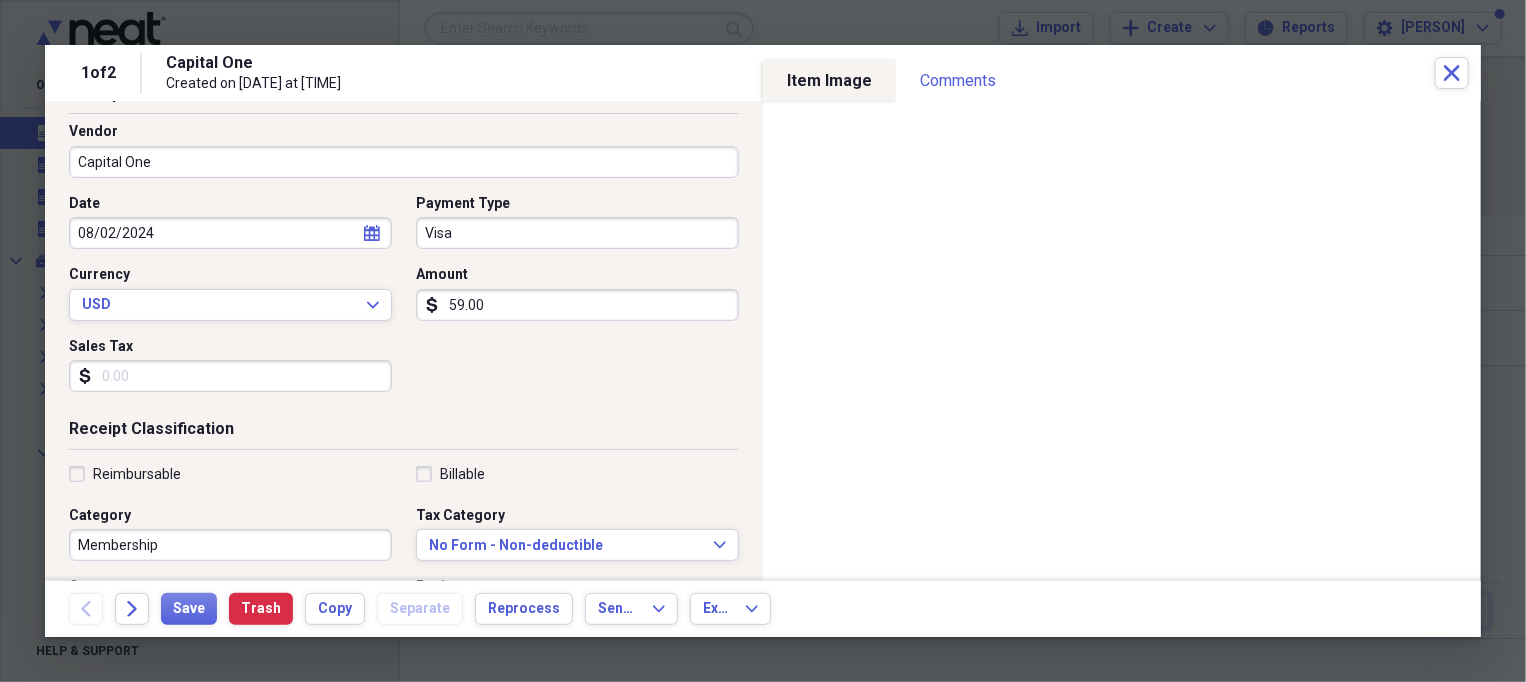 scroll, scrollTop: 250, scrollLeft: 0, axis: vertical 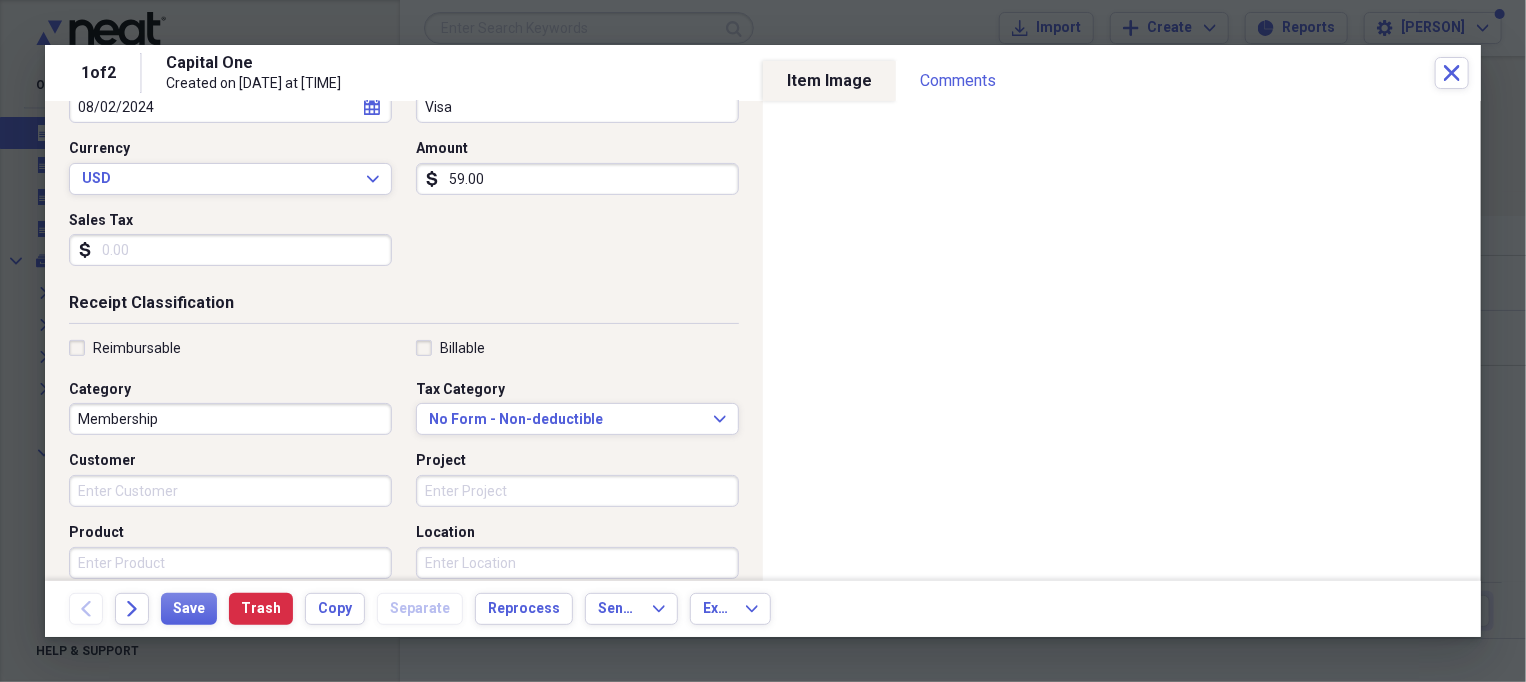 type on "59.00" 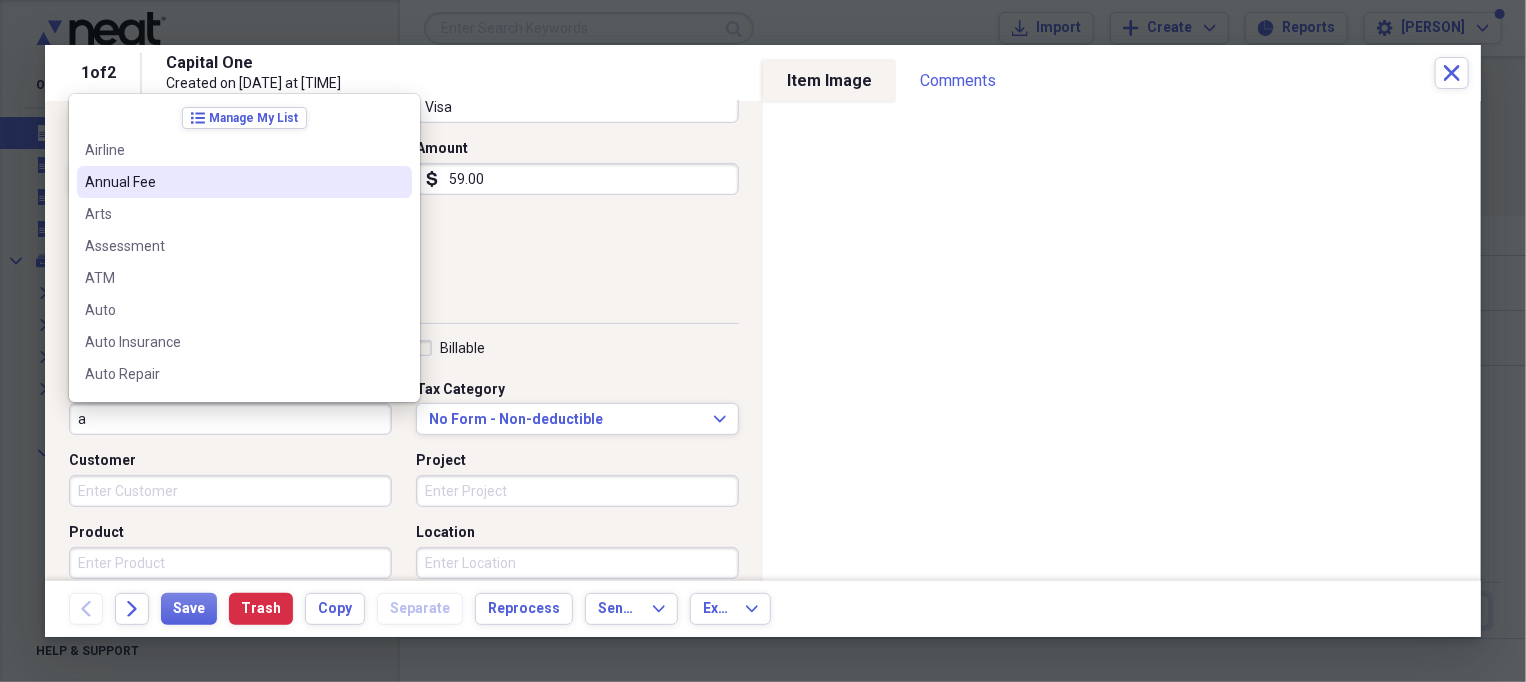 click on "Annual Fee" at bounding box center [232, 182] 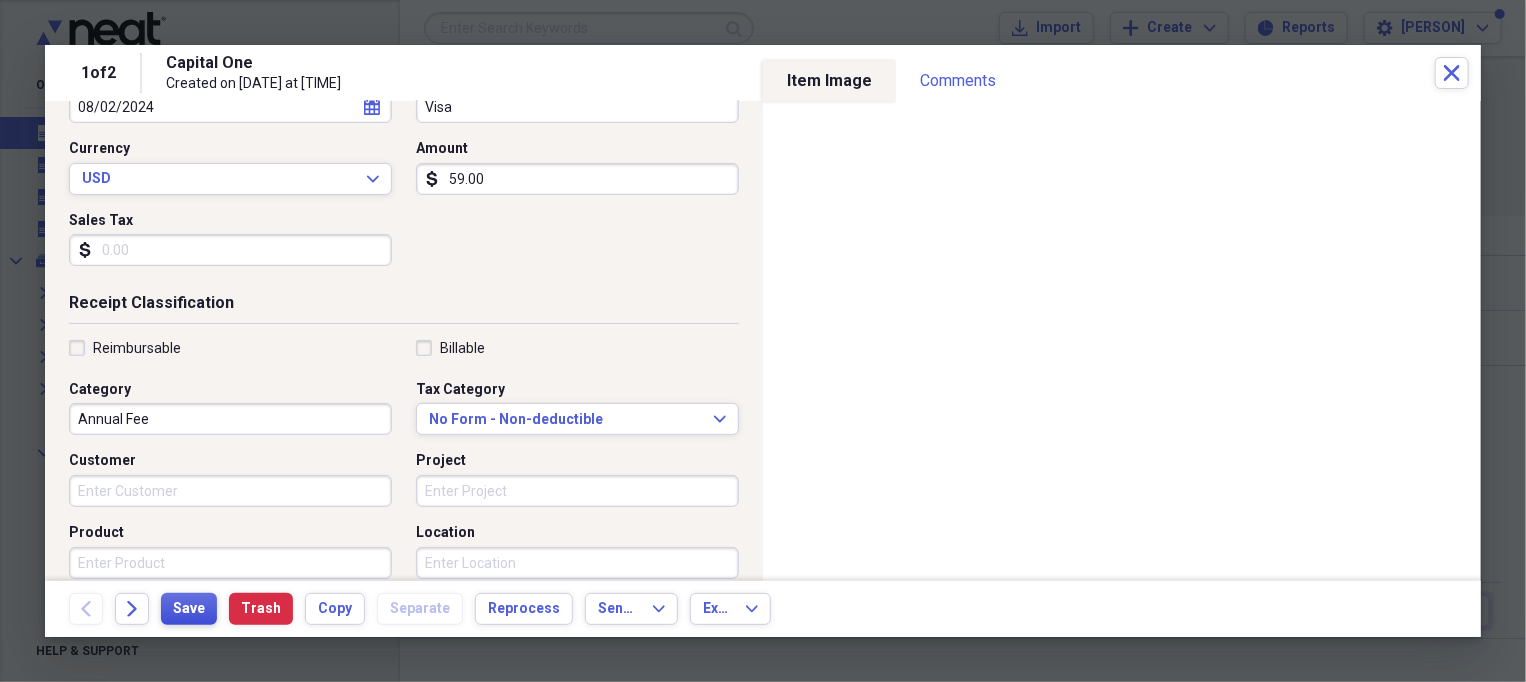 click on "Save" at bounding box center [189, 609] 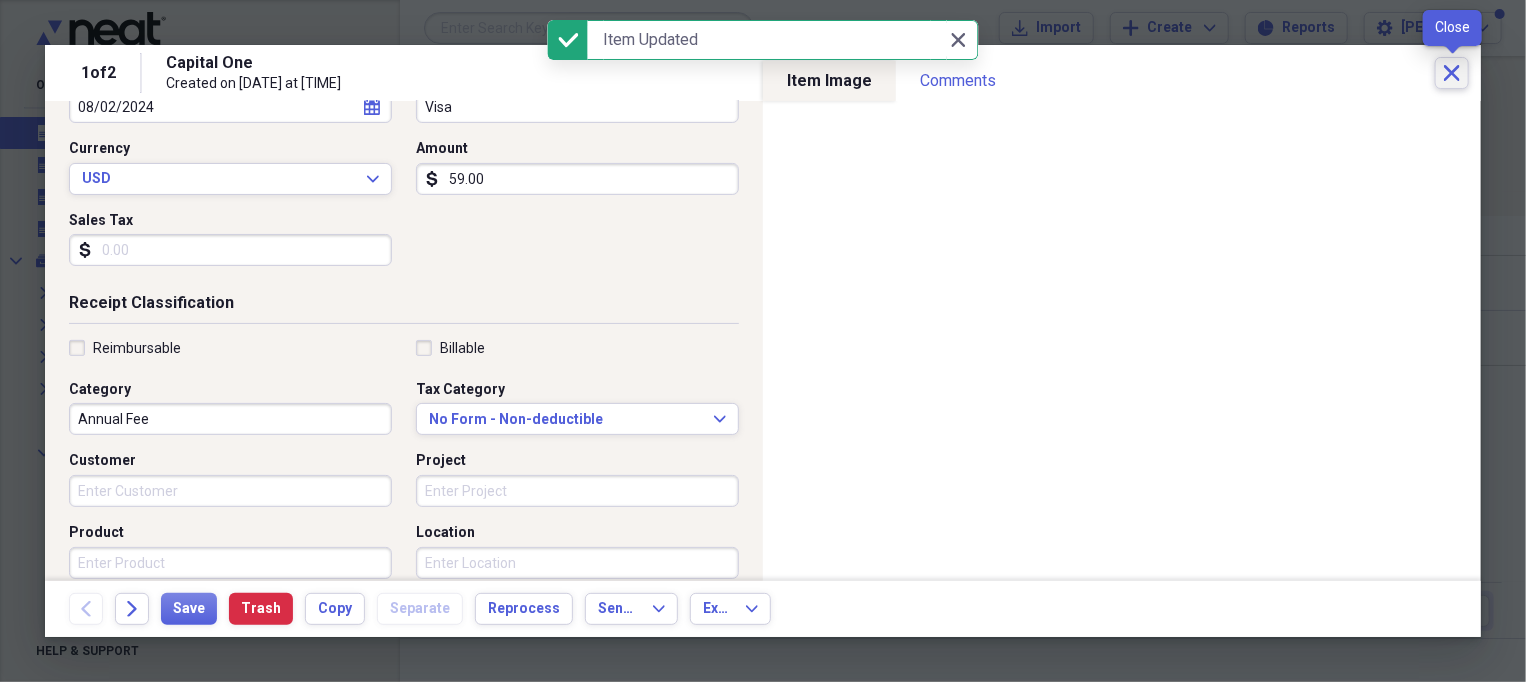 click 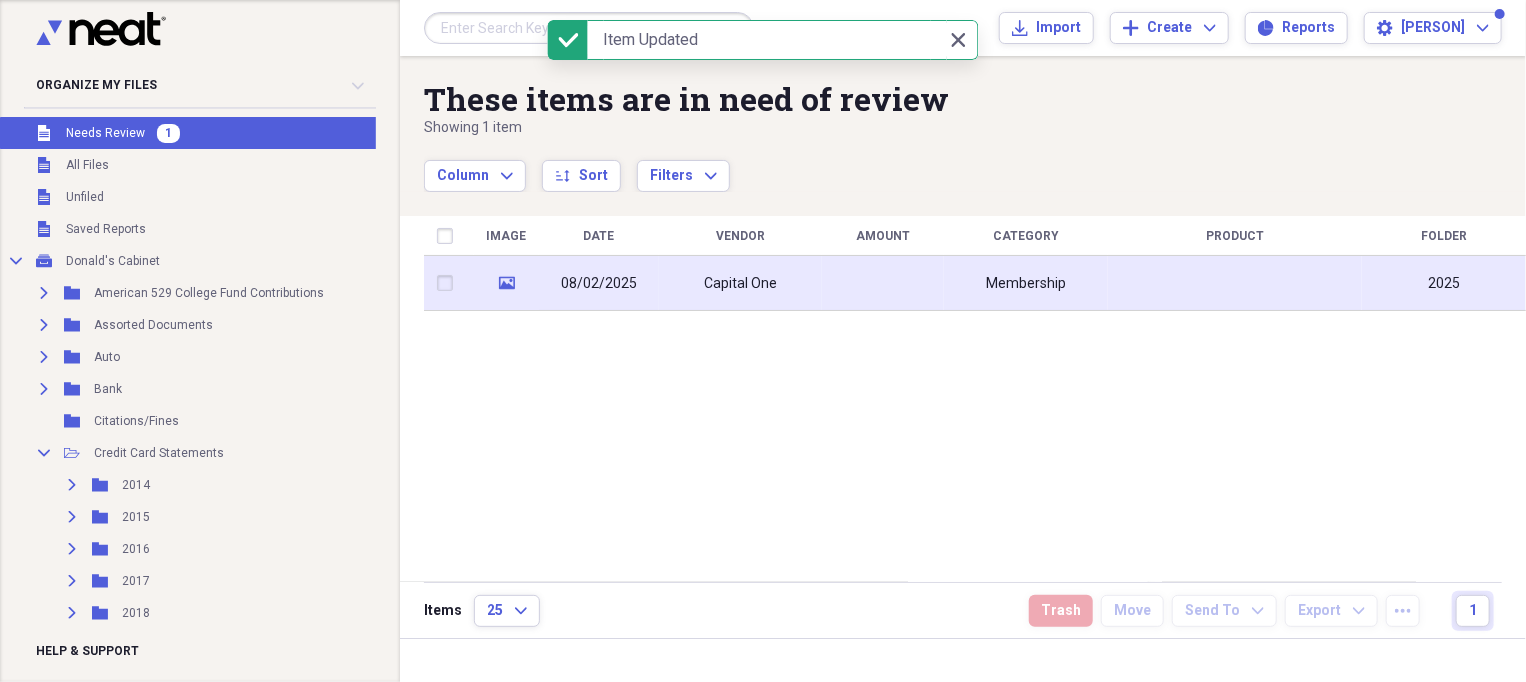 click on "Capital One" at bounding box center [740, 283] 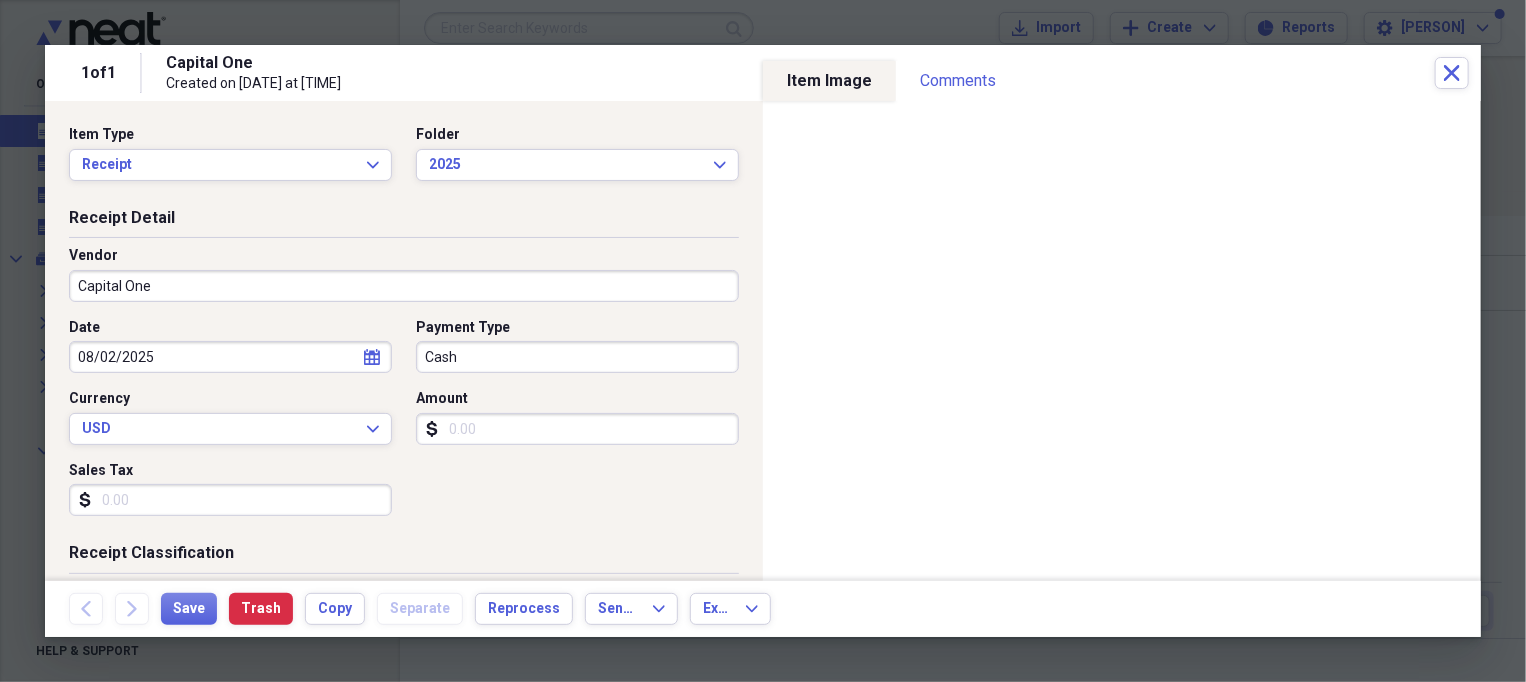 click on "Cash" at bounding box center [577, 357] 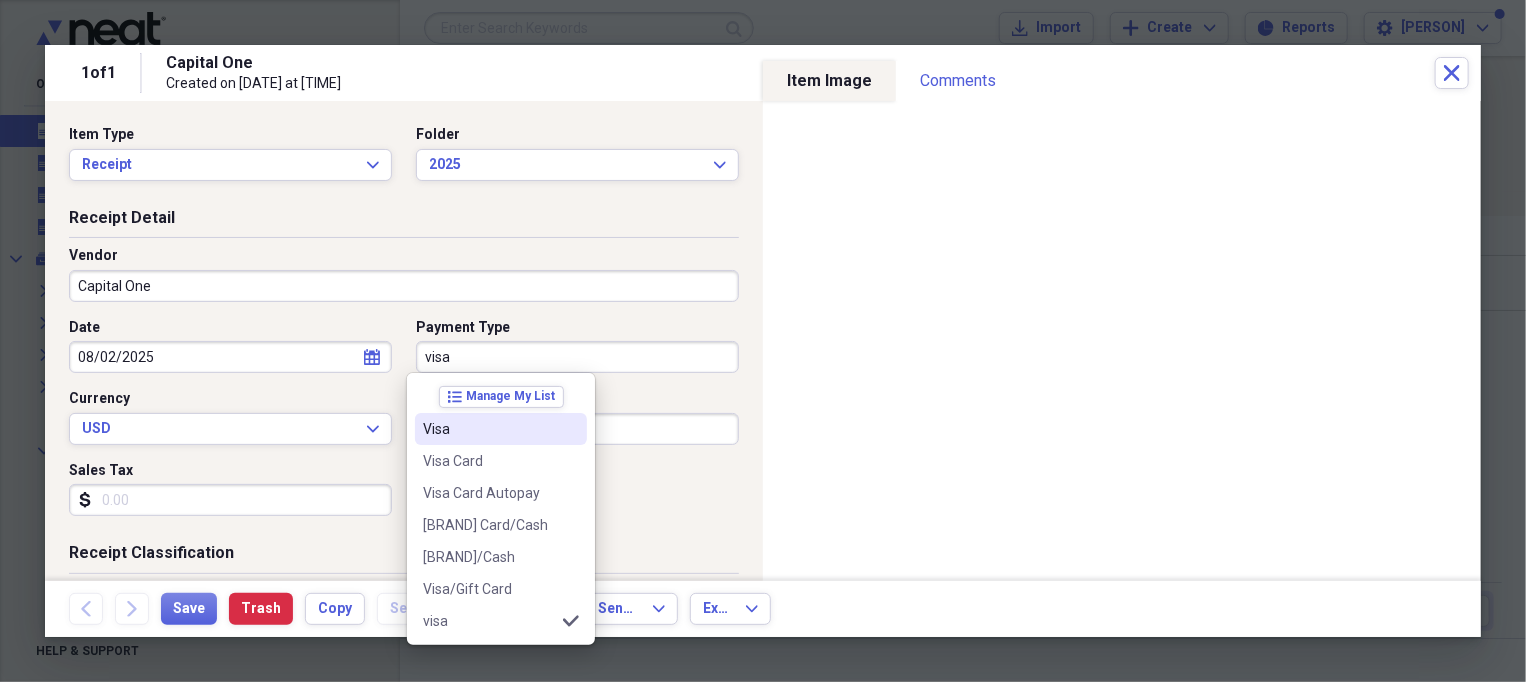 click on "Visa" at bounding box center [489, 429] 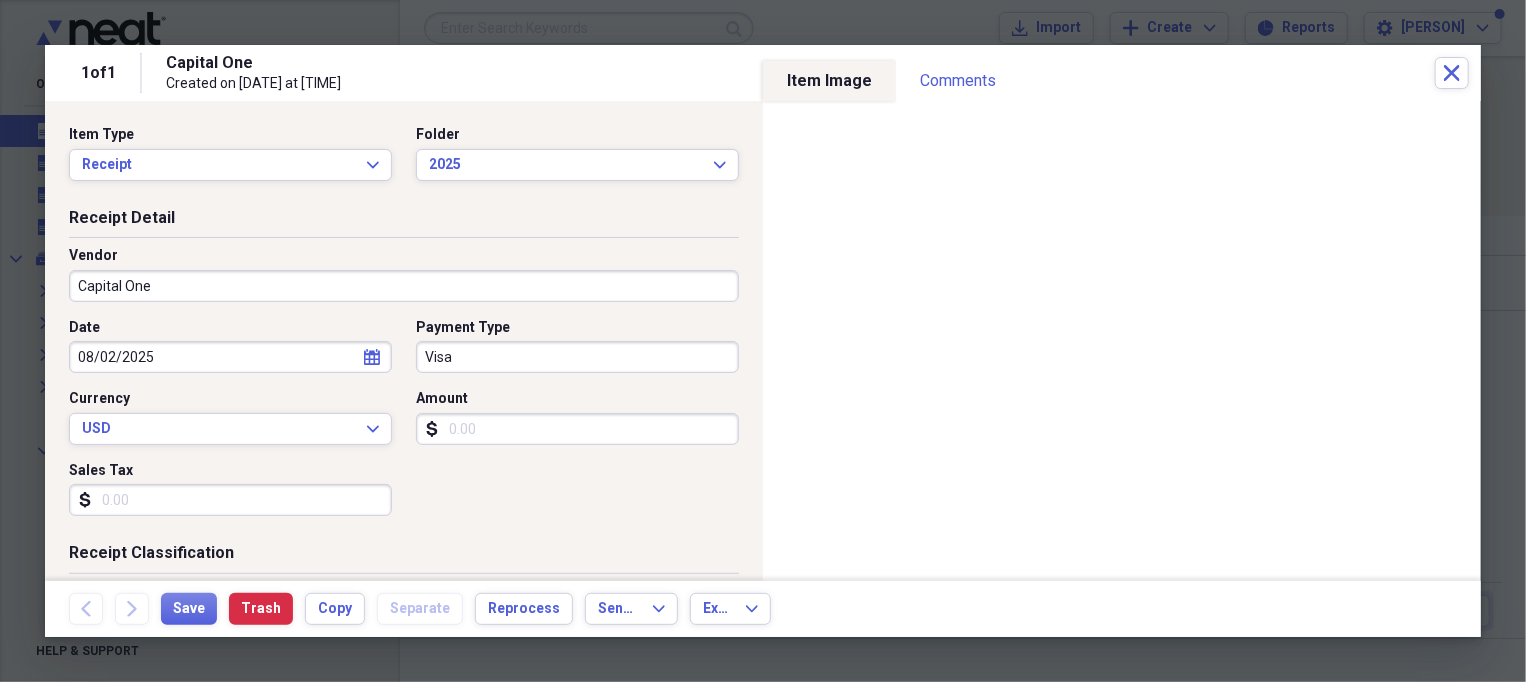 click on "Amount" at bounding box center (577, 429) 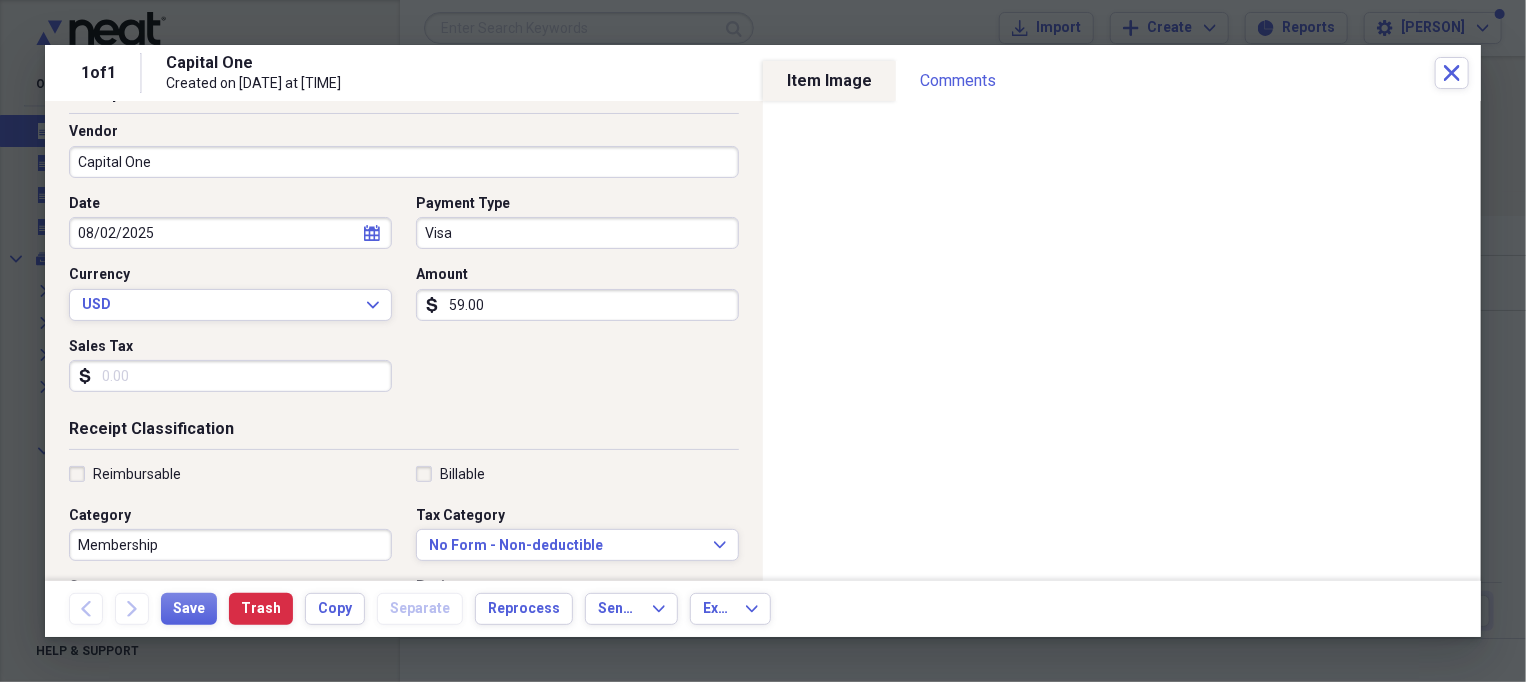 scroll, scrollTop: 250, scrollLeft: 0, axis: vertical 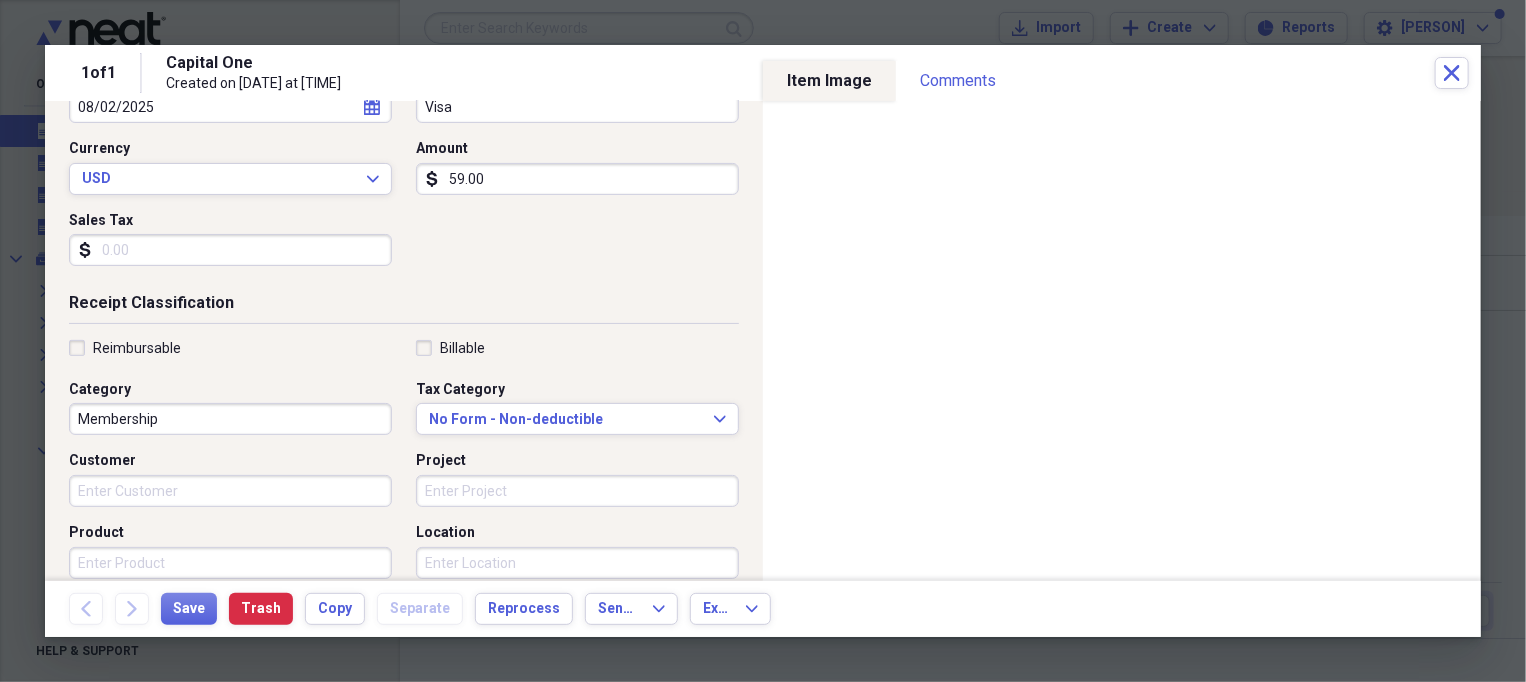 type on "59.00" 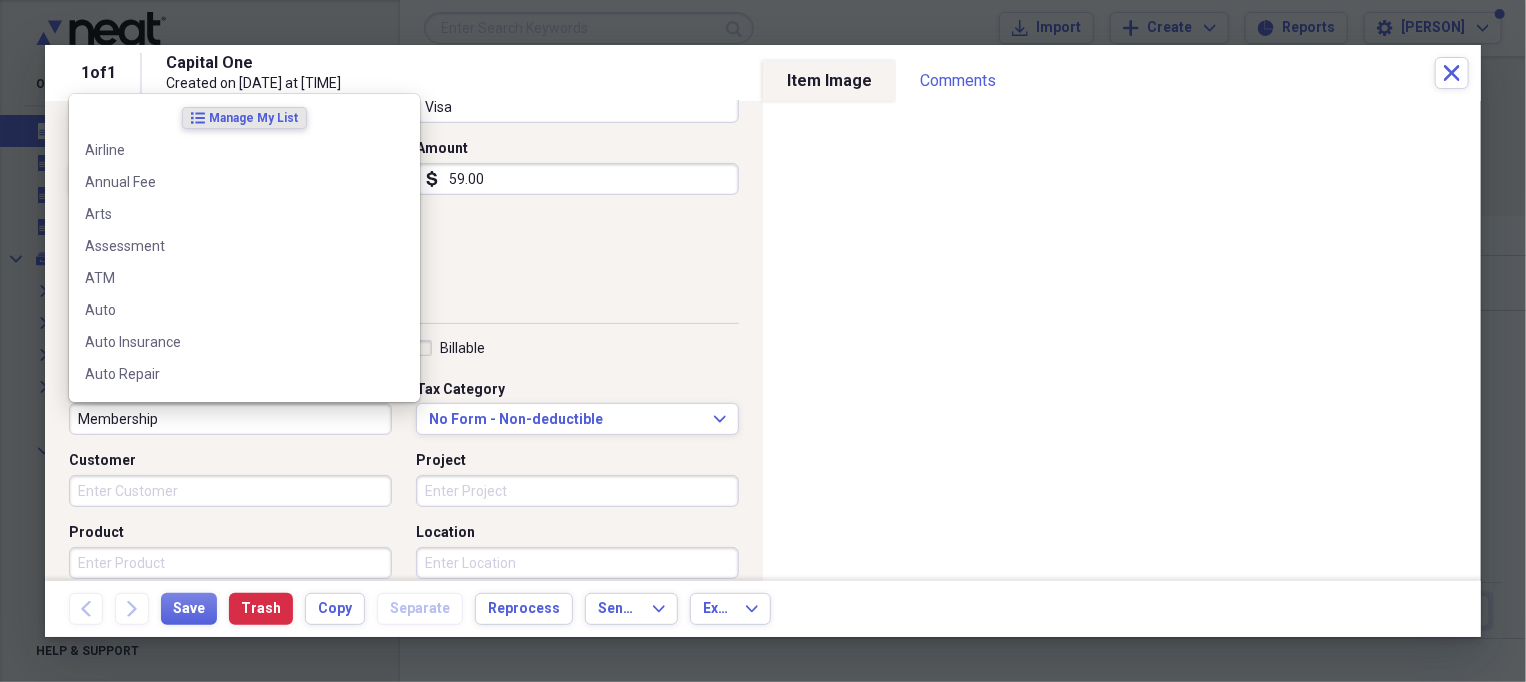 click on "Membership" at bounding box center [230, 419] 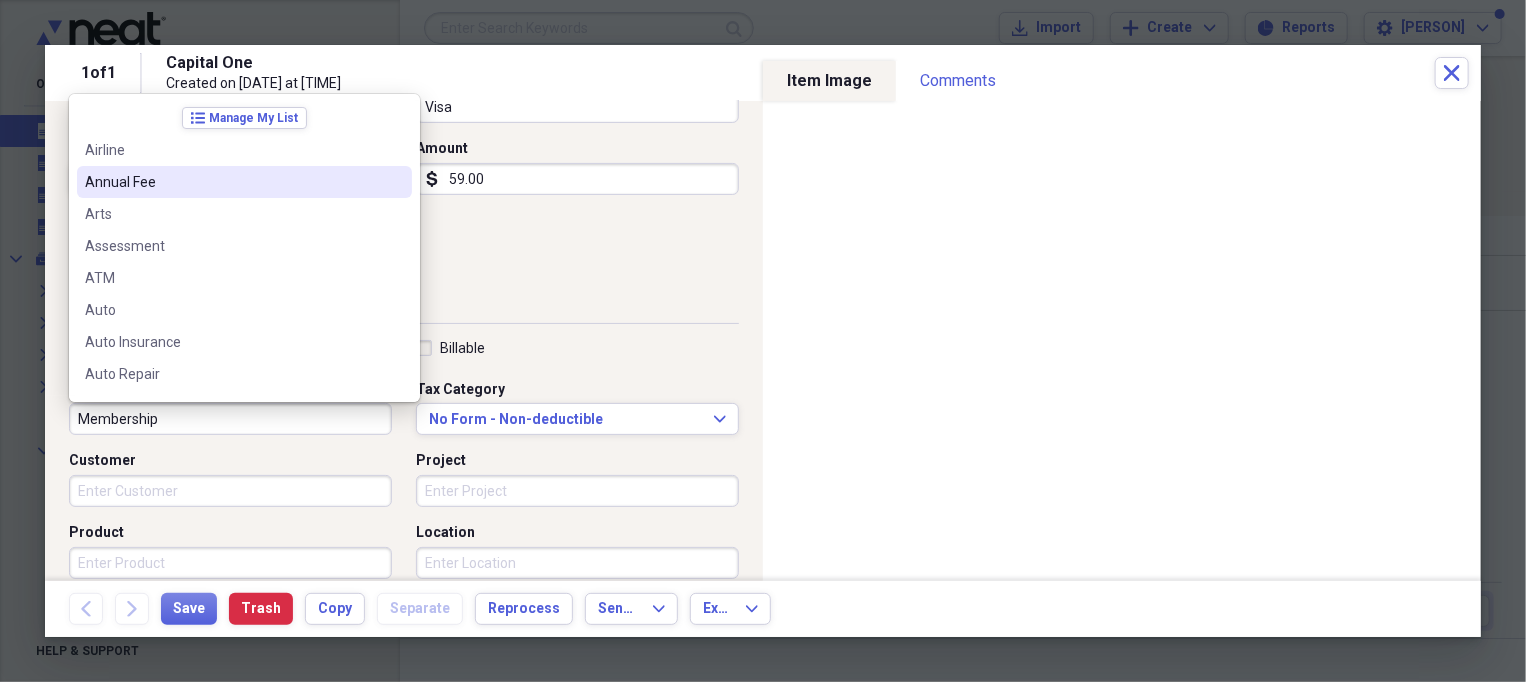 click on "Annual Fee" at bounding box center [232, 182] 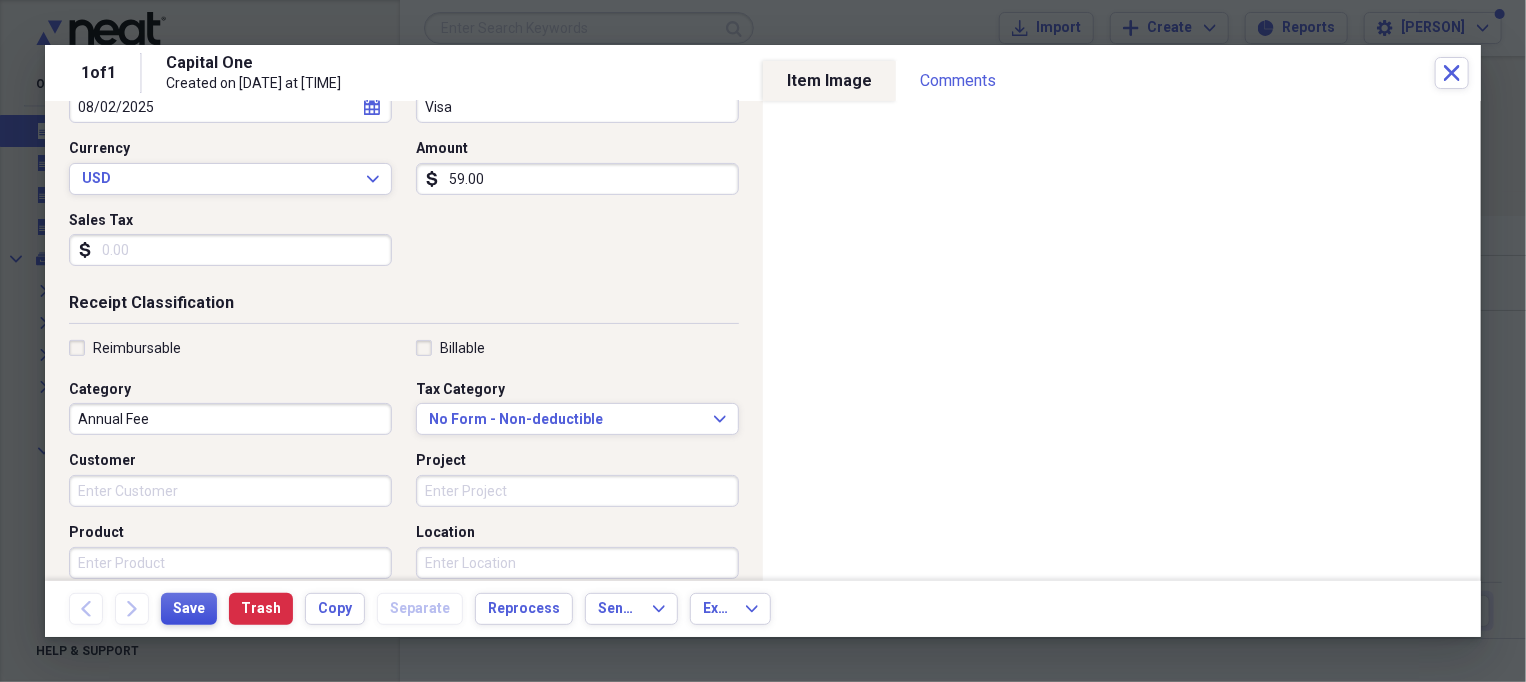click on "Save" at bounding box center [189, 609] 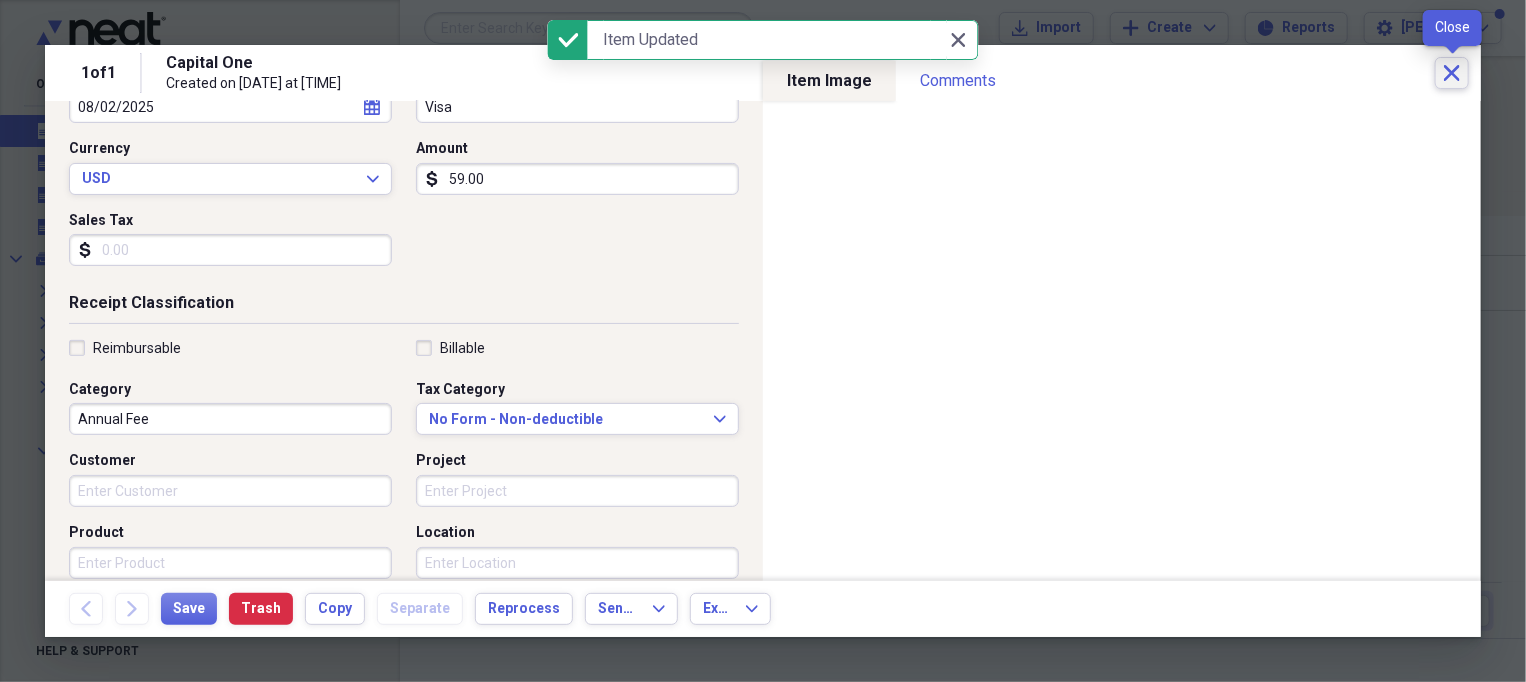 click on "Close" 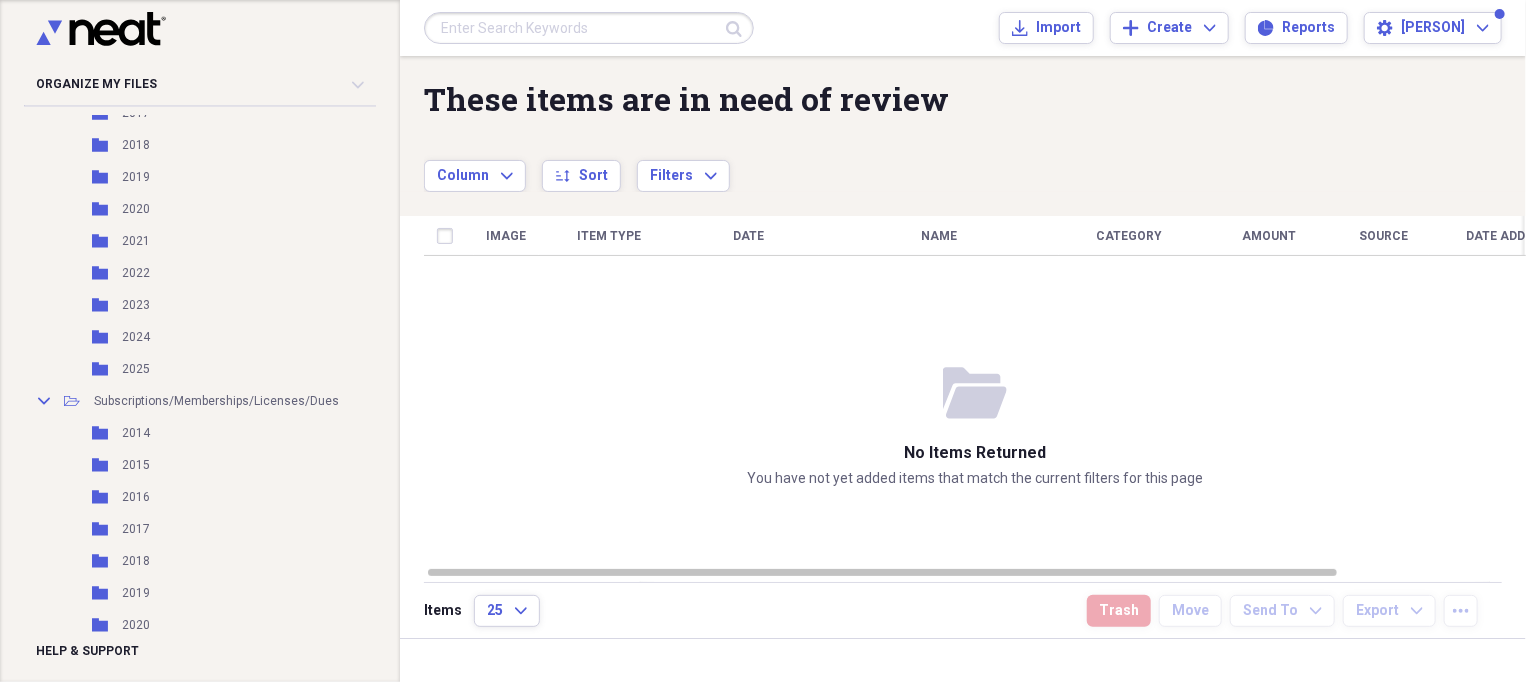 scroll, scrollTop: 1832, scrollLeft: 0, axis: vertical 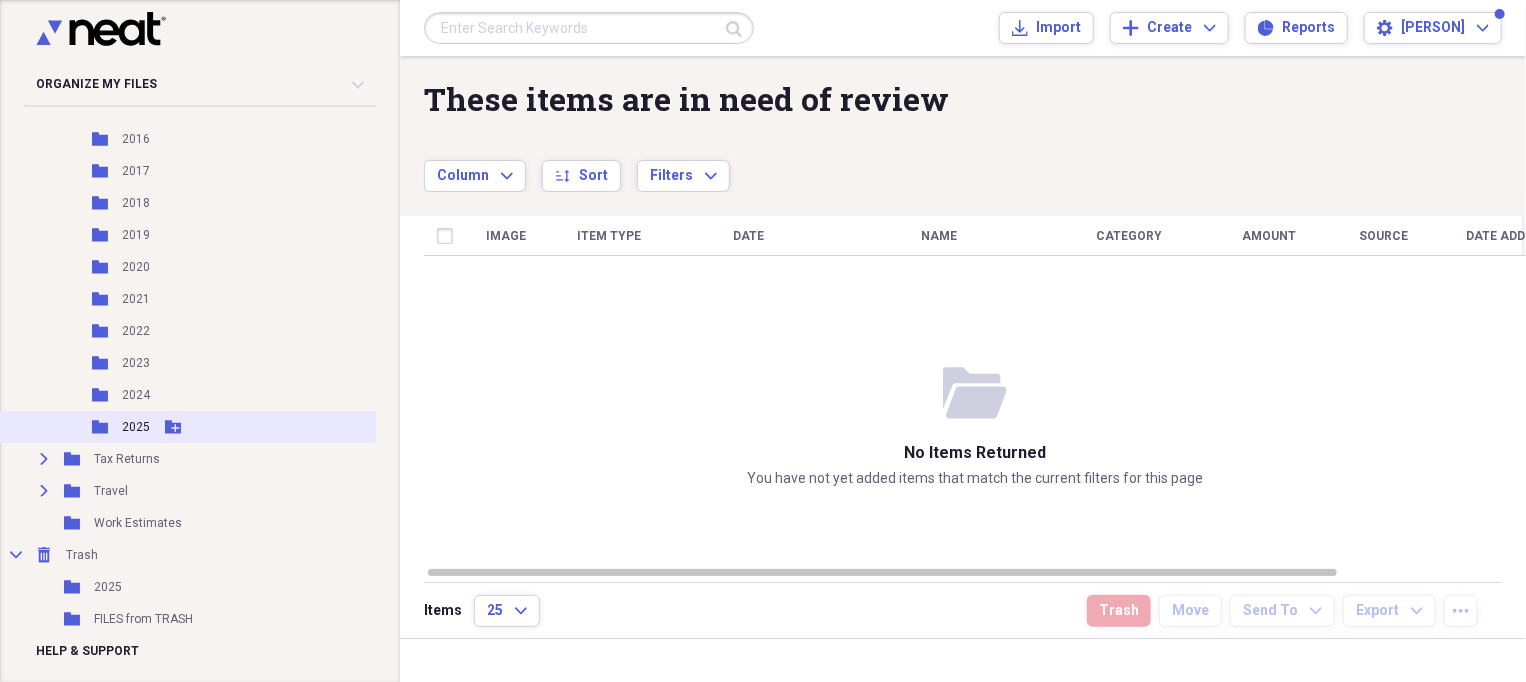 click on "2025" at bounding box center (136, 427) 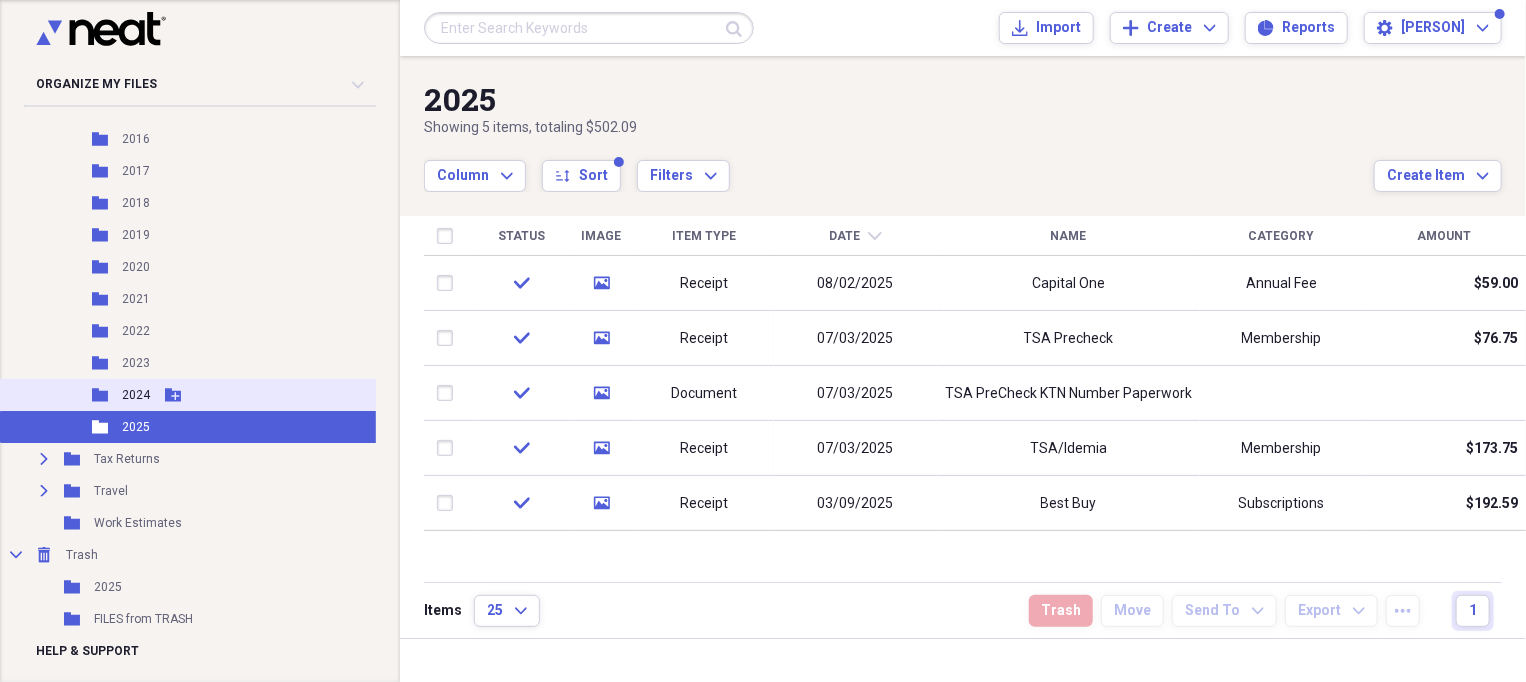 click on "Folder 2024 Add Folder" at bounding box center [200, 395] 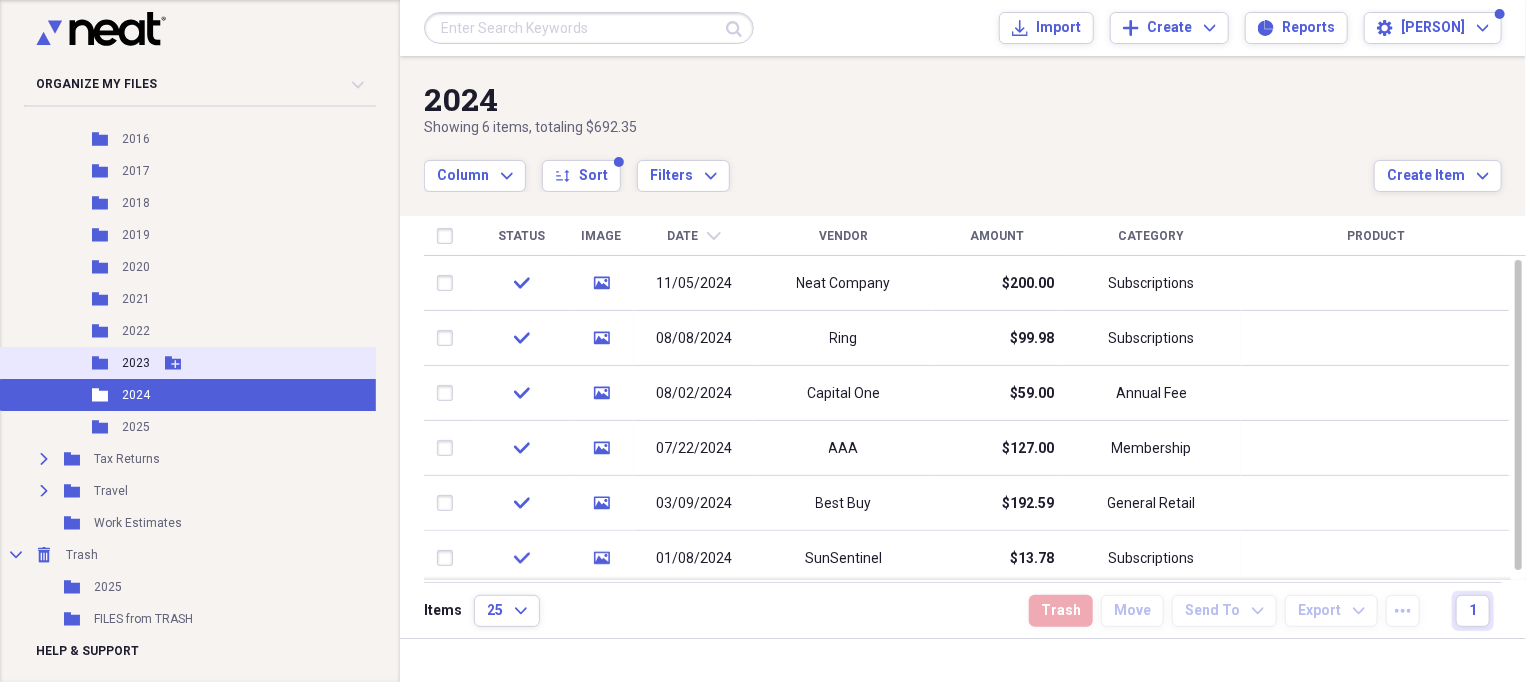 click on "Folder 2023 Add Folder" at bounding box center [200, 363] 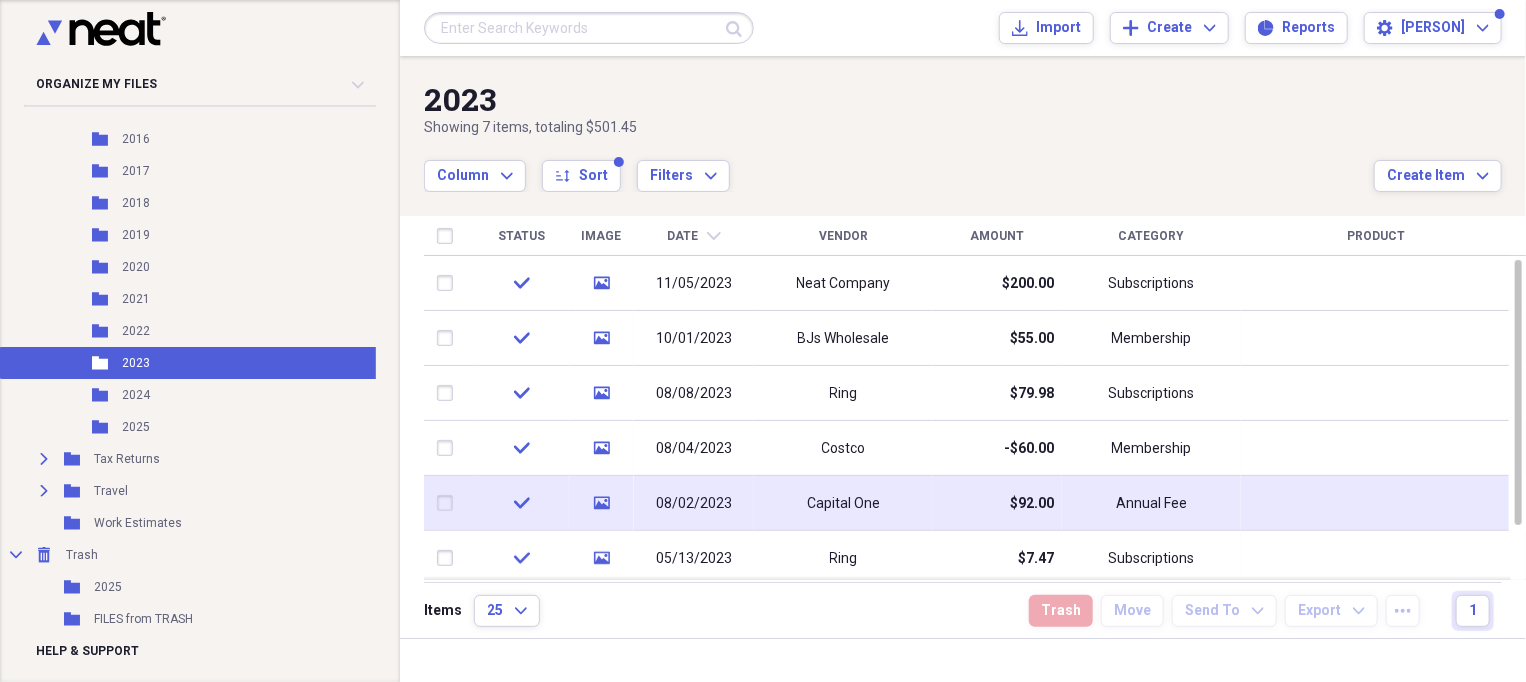 click on "08/02/2023" at bounding box center [694, 504] 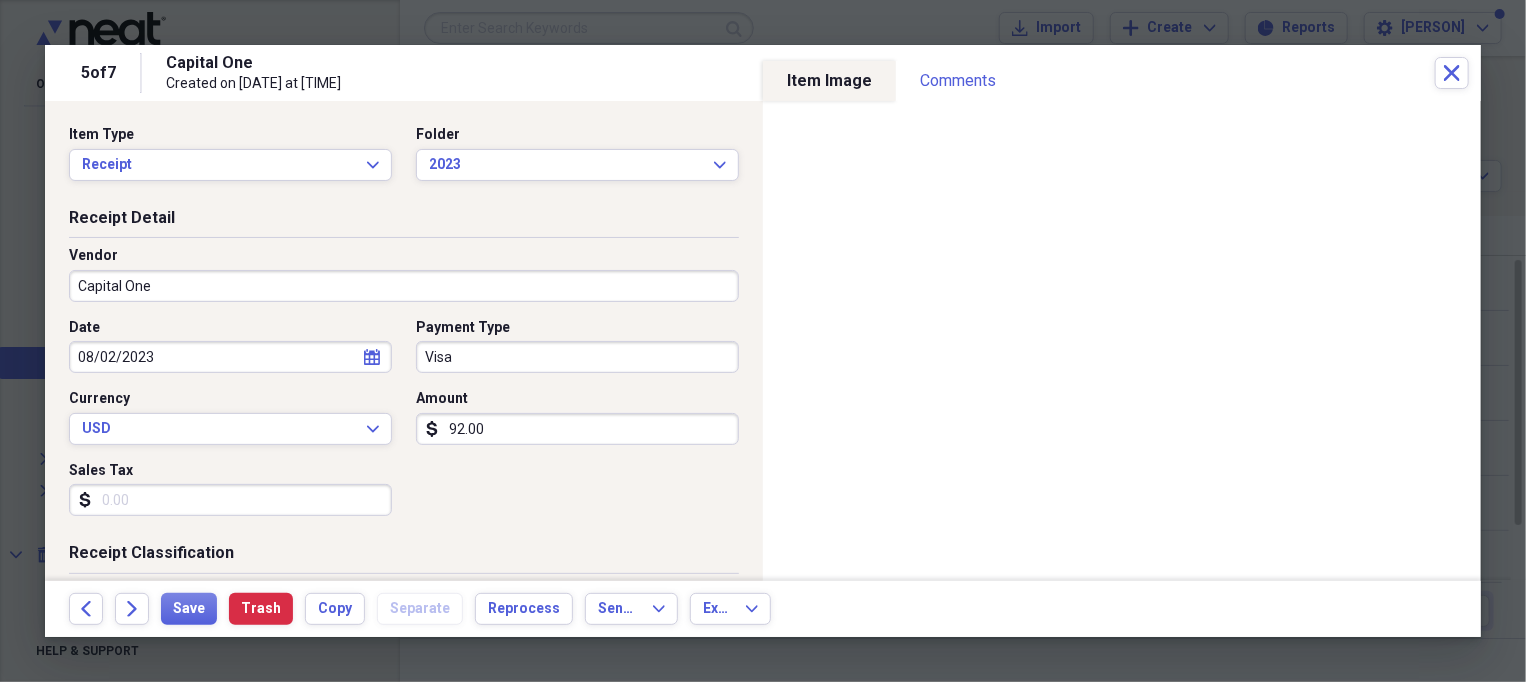 click on "92.00" at bounding box center [577, 429] 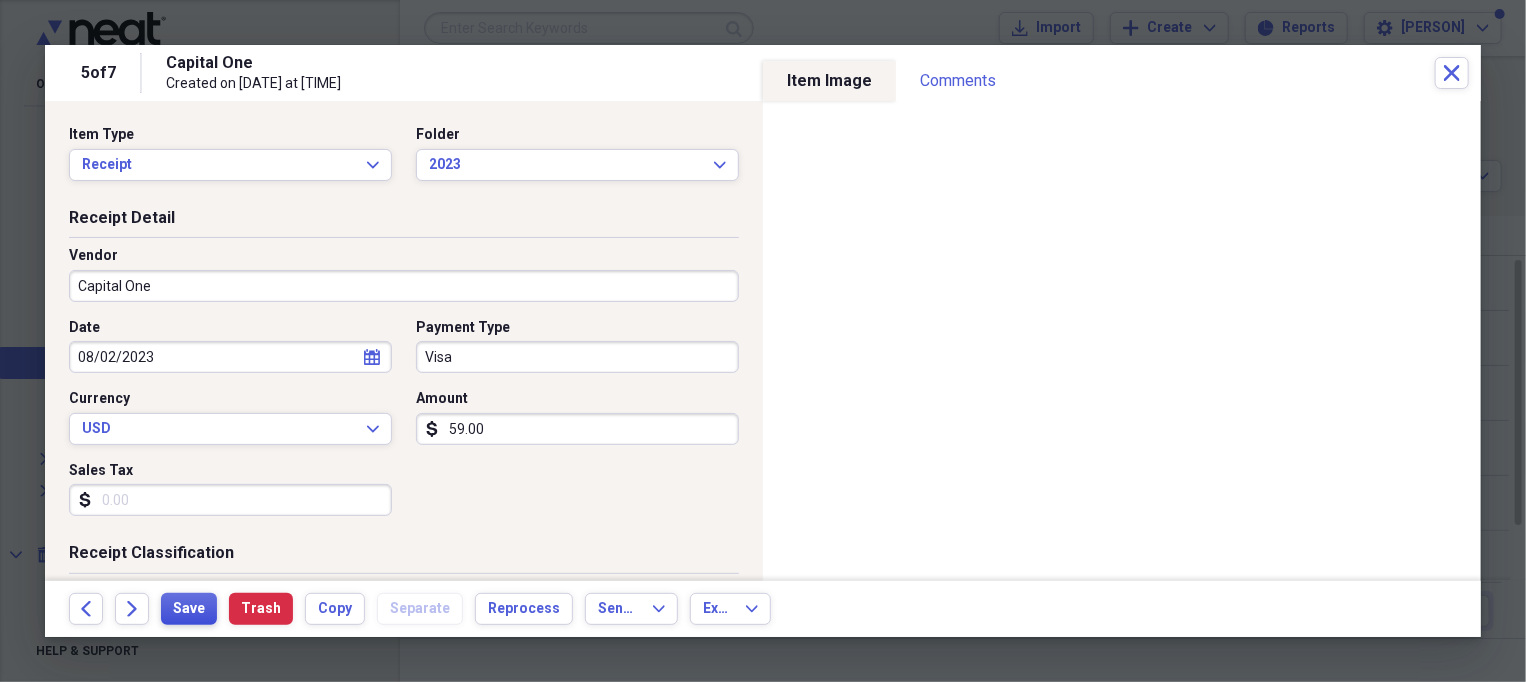 type on "59.00" 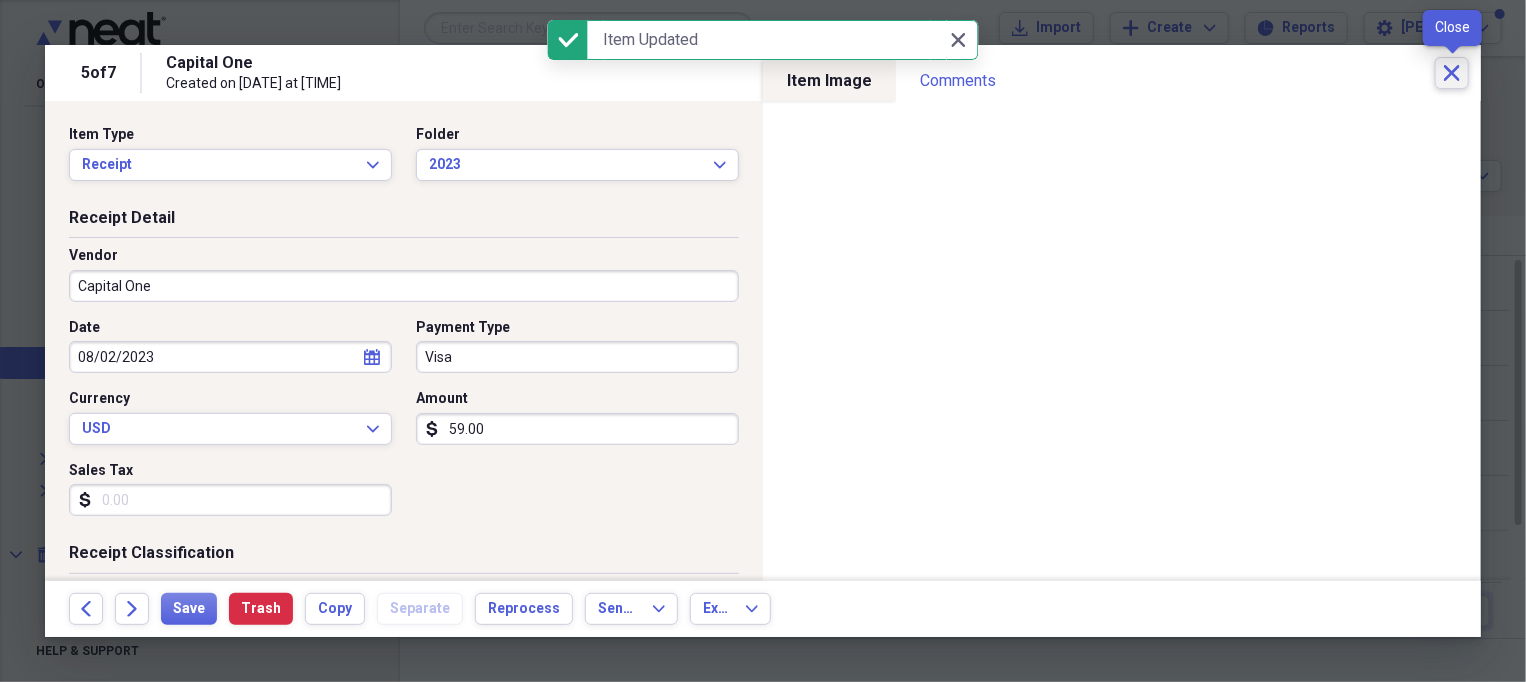 click 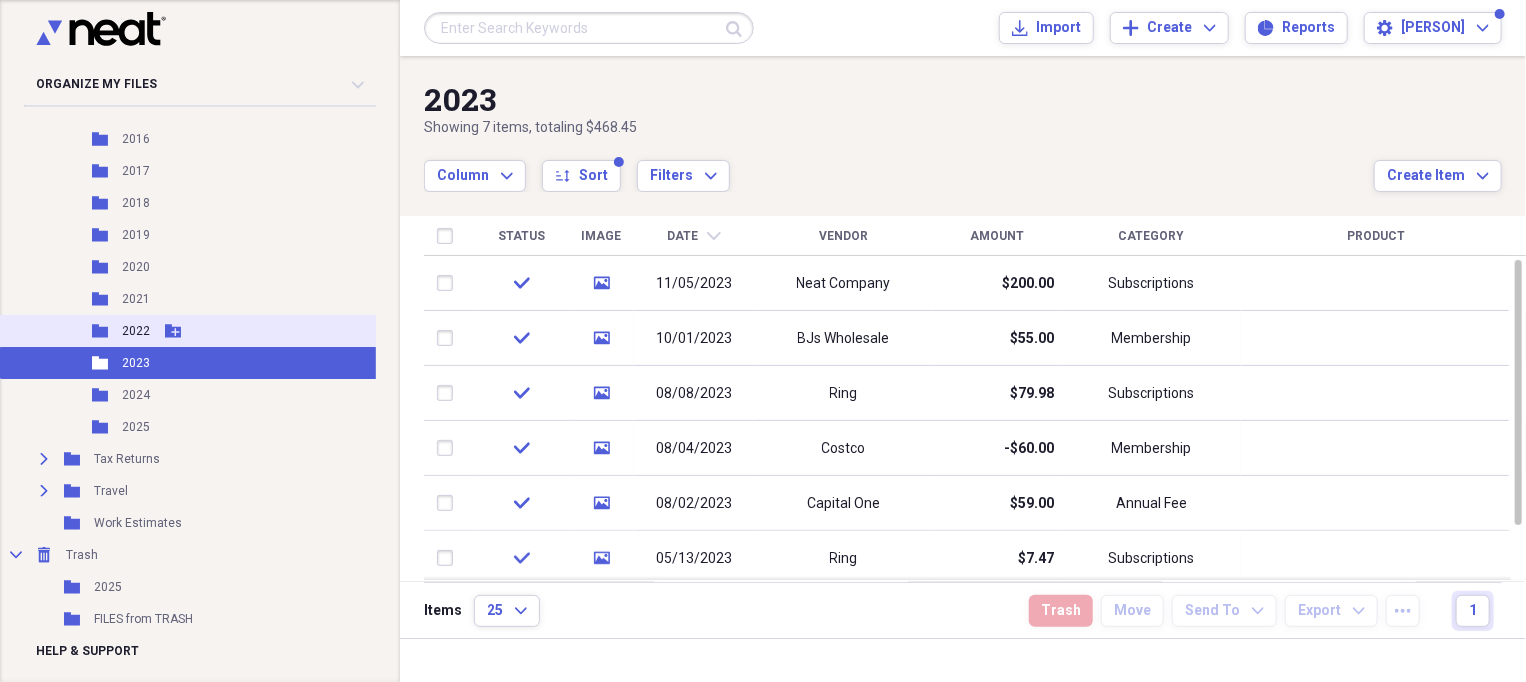 click on "2022" at bounding box center (136, 331) 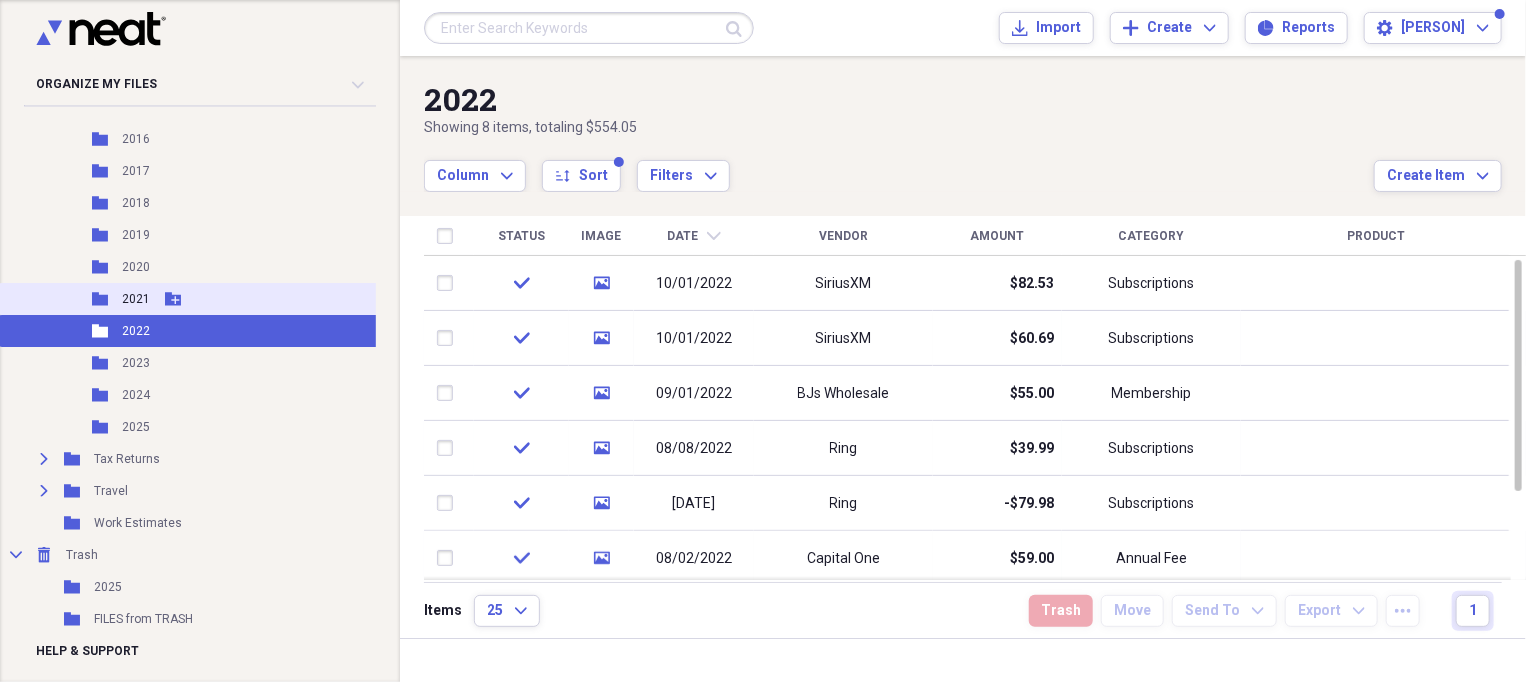 click on "2021" at bounding box center [136, 299] 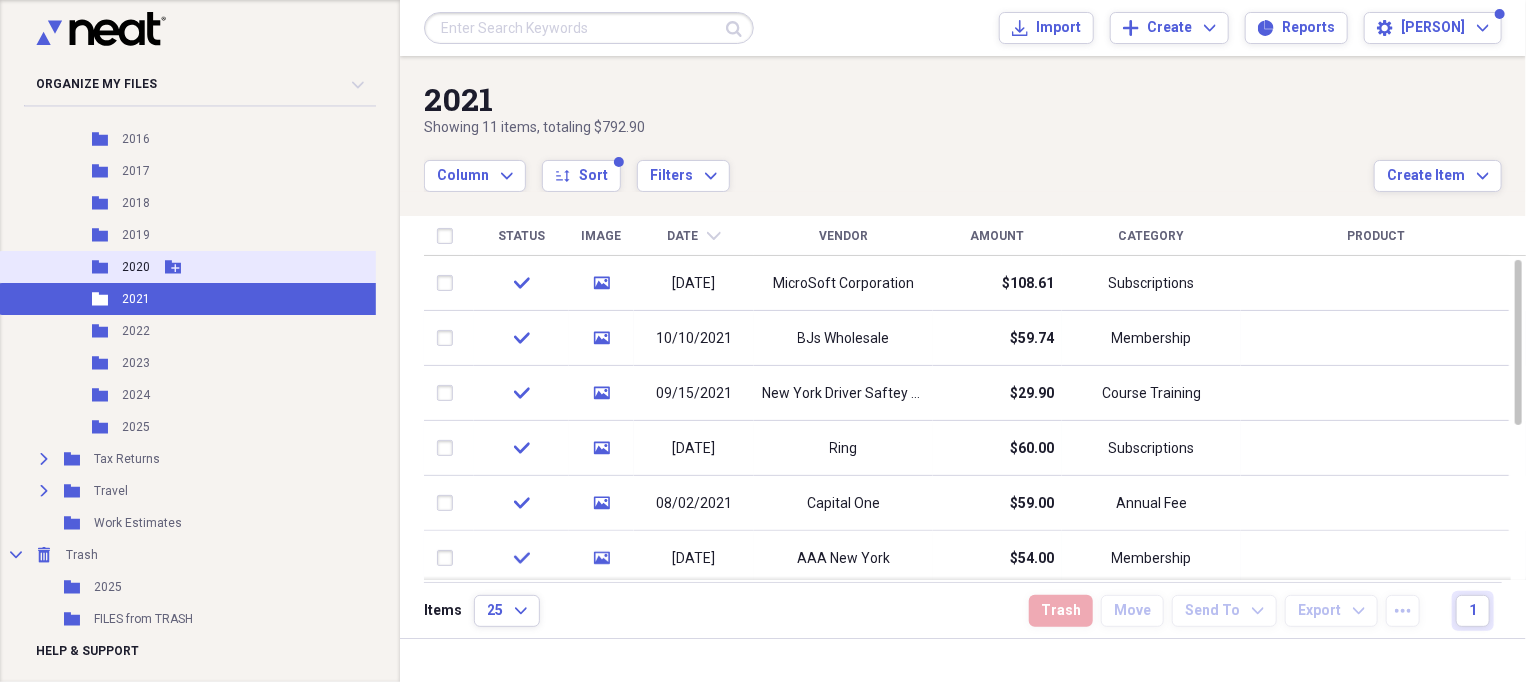 click on "2020" at bounding box center (136, 267) 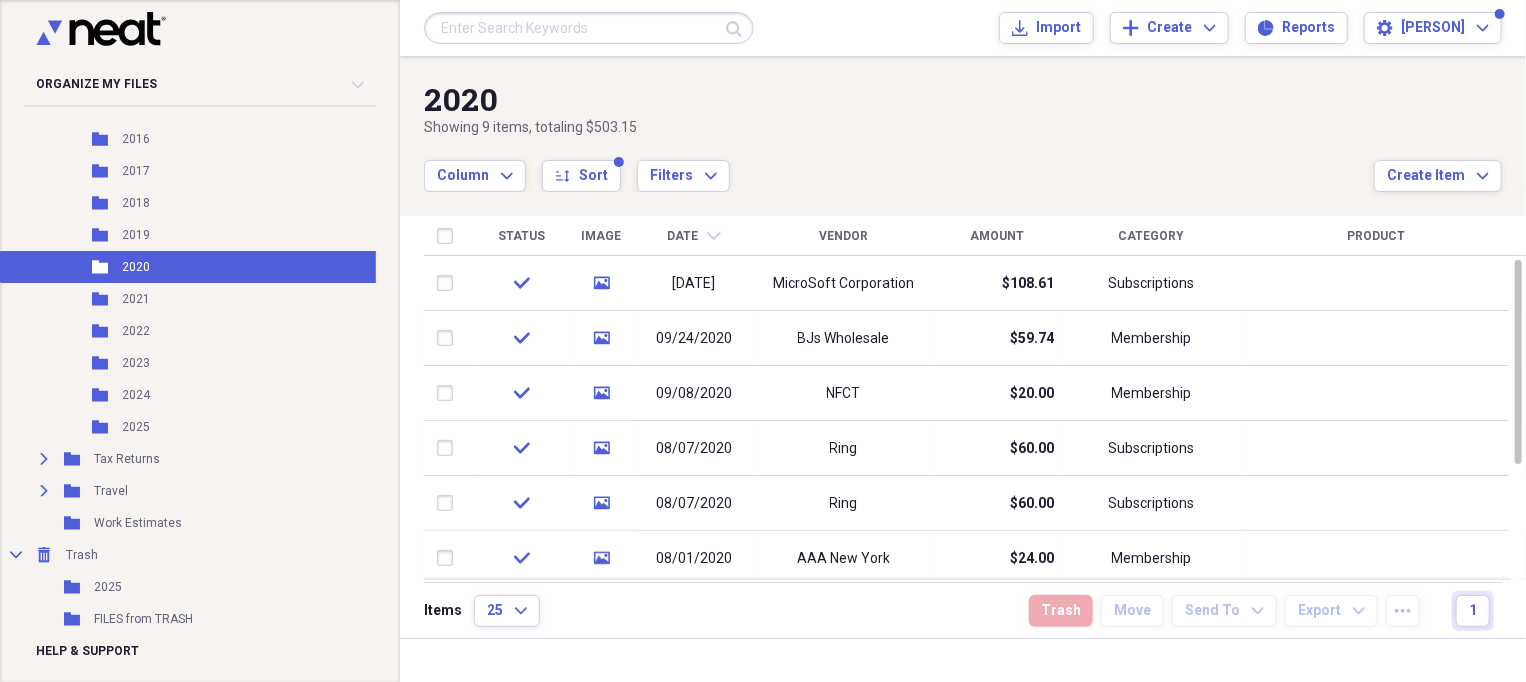 click at bounding box center [589, 28] 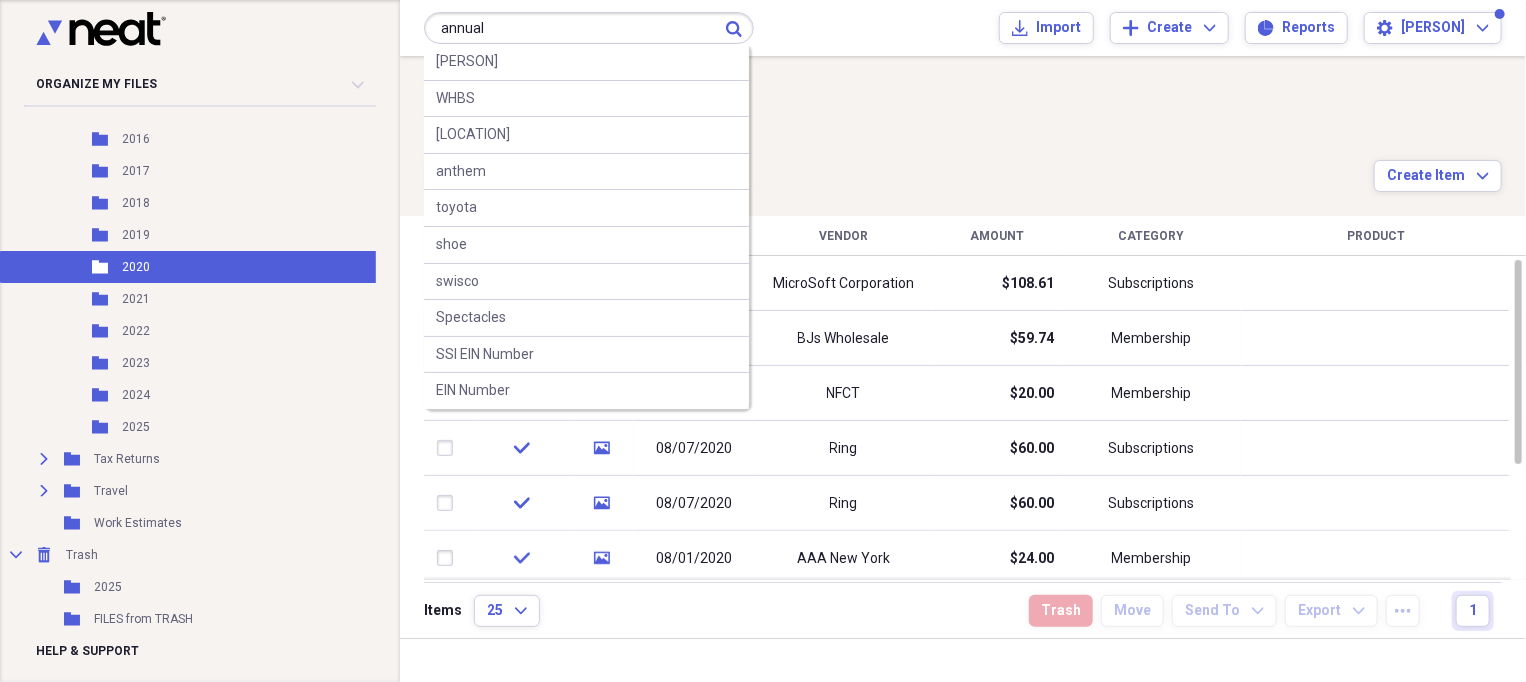 type on "annual" 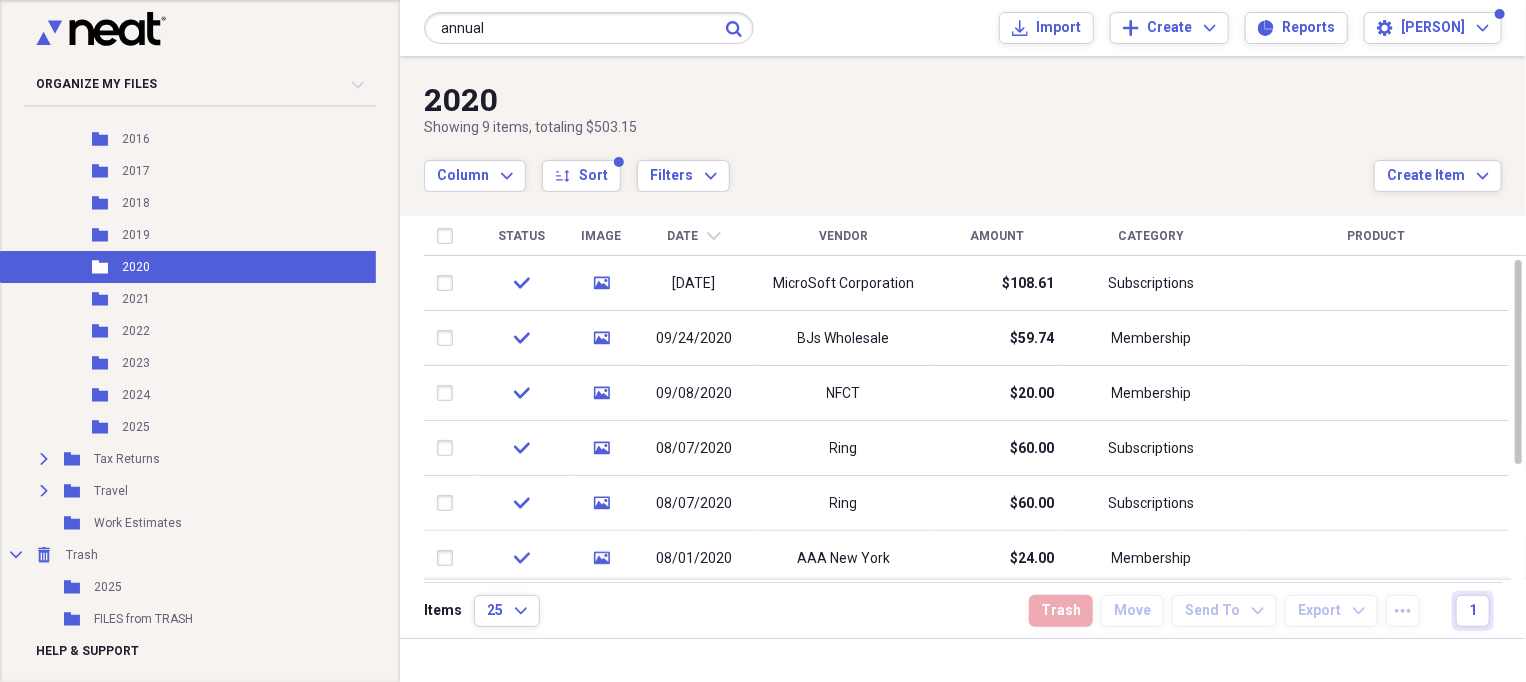 click on "Submit" 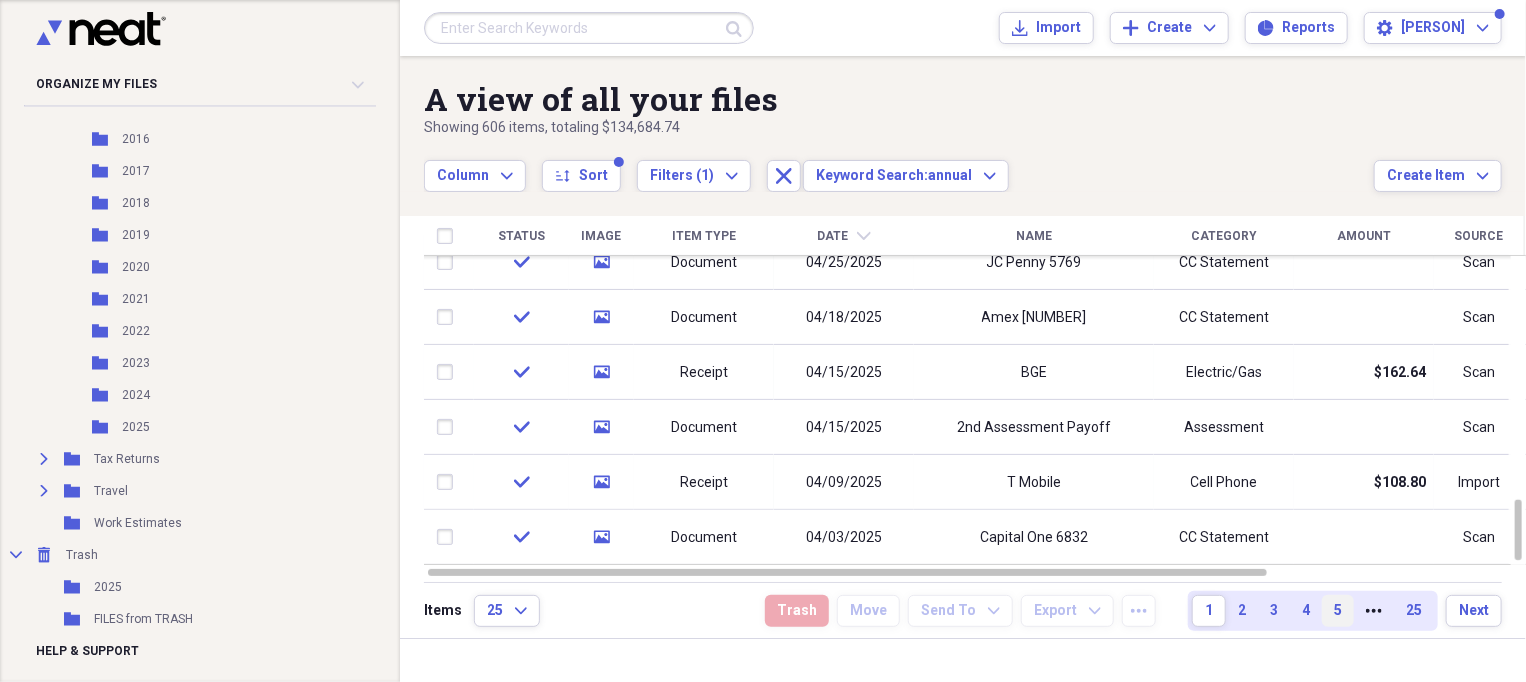 click on "5" at bounding box center [1338, 611] 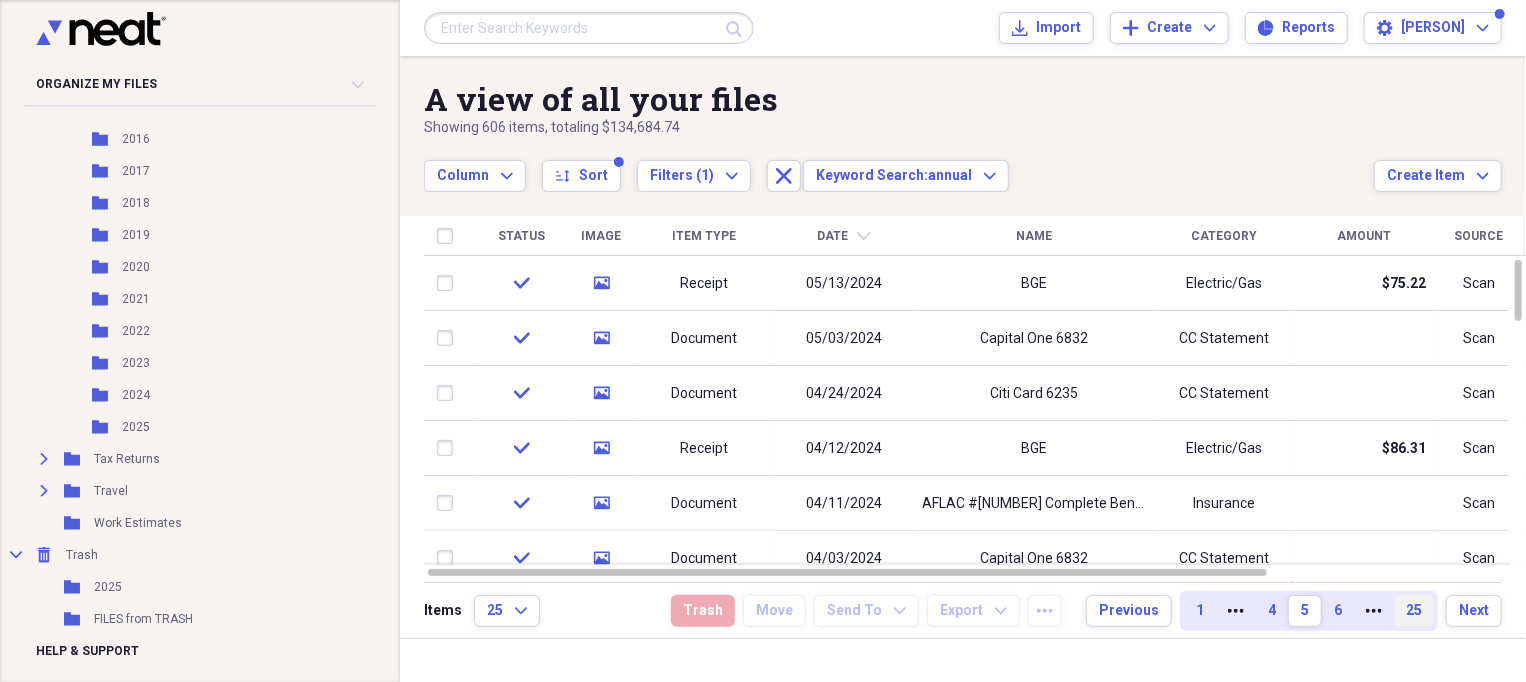 click on "25" at bounding box center [1414, 611] 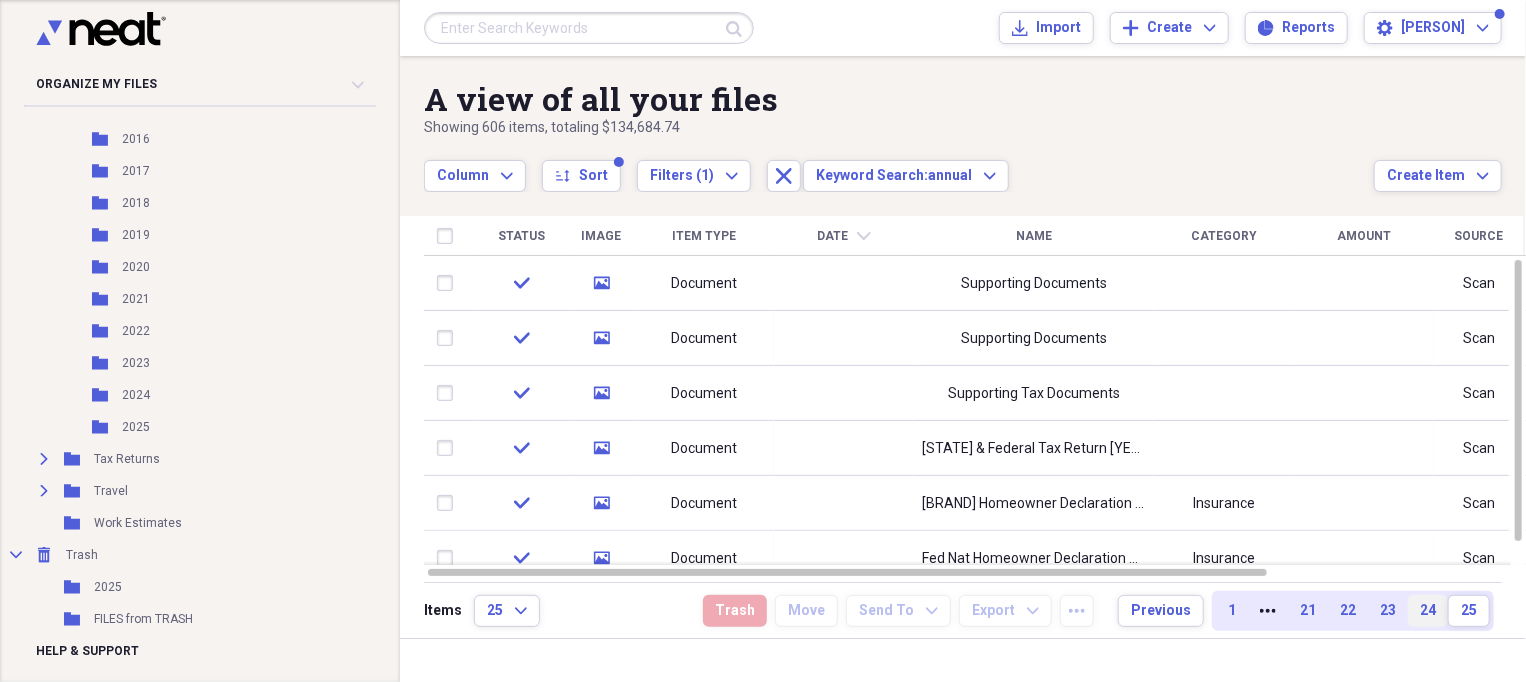 click on "24" at bounding box center (1428, 611) 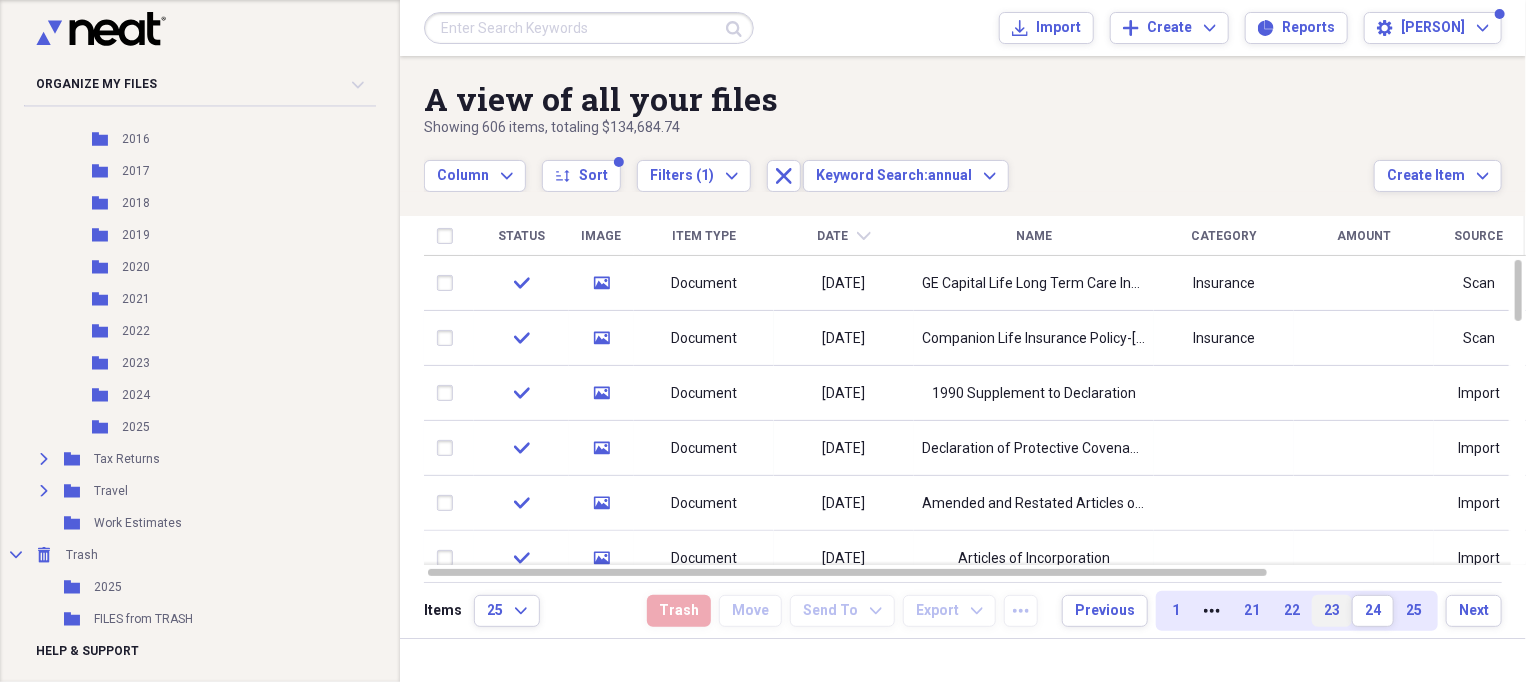 click on "23" at bounding box center [1332, 611] 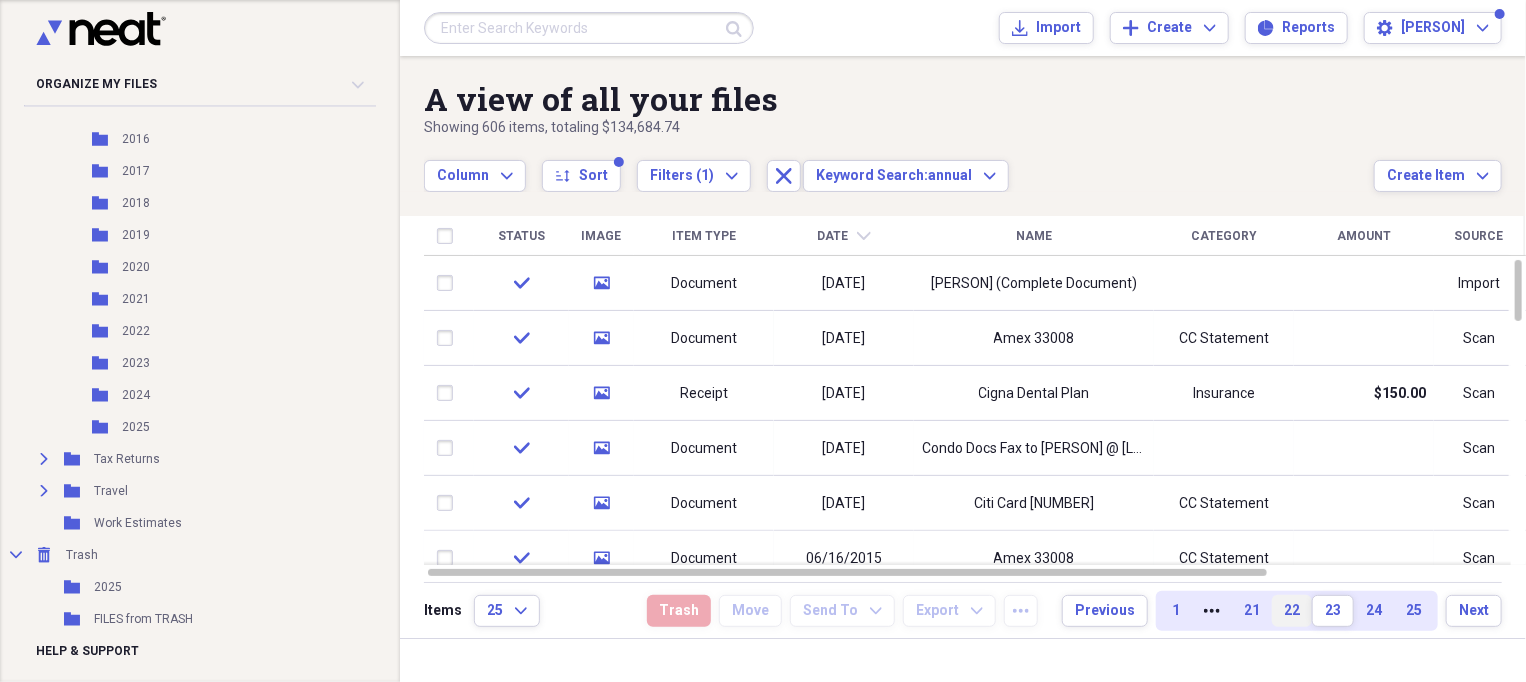 click on "22" at bounding box center [1292, 611] 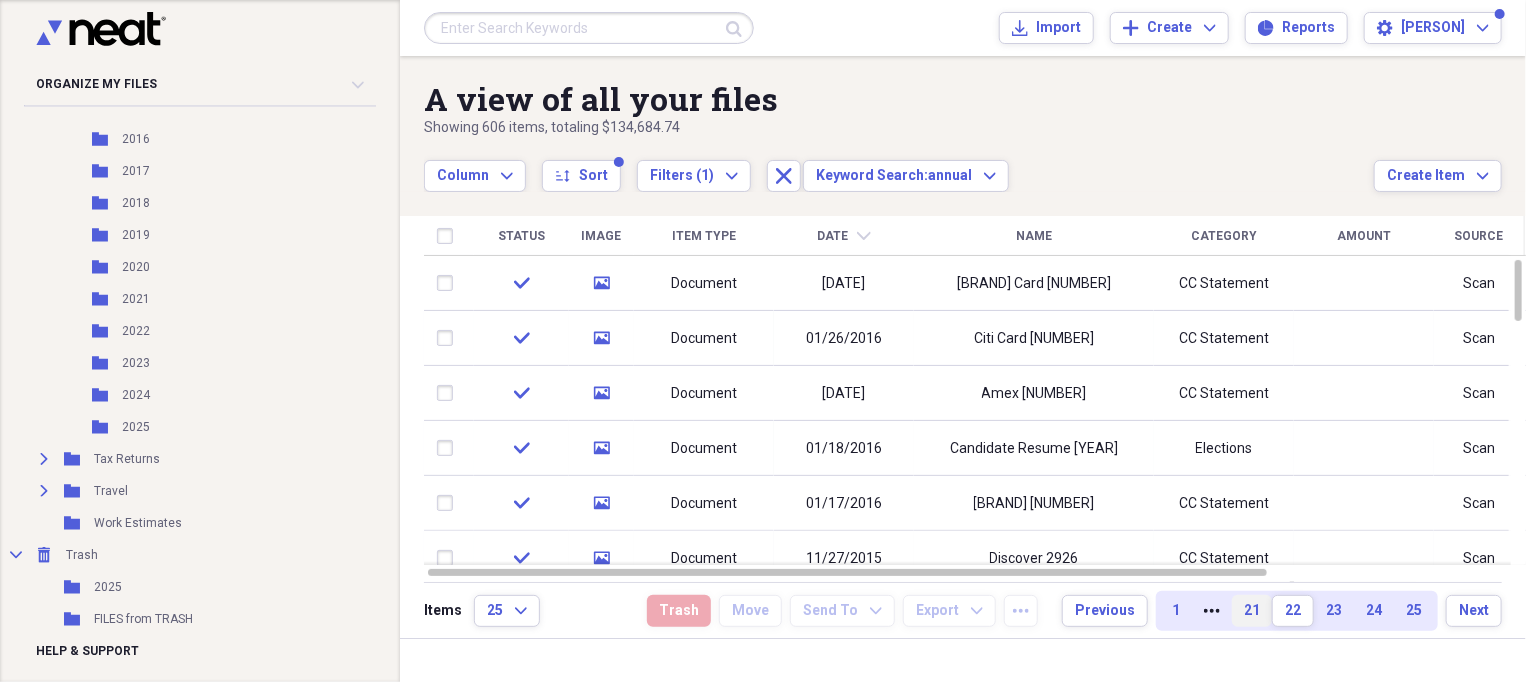 click on "21" at bounding box center [1252, 611] 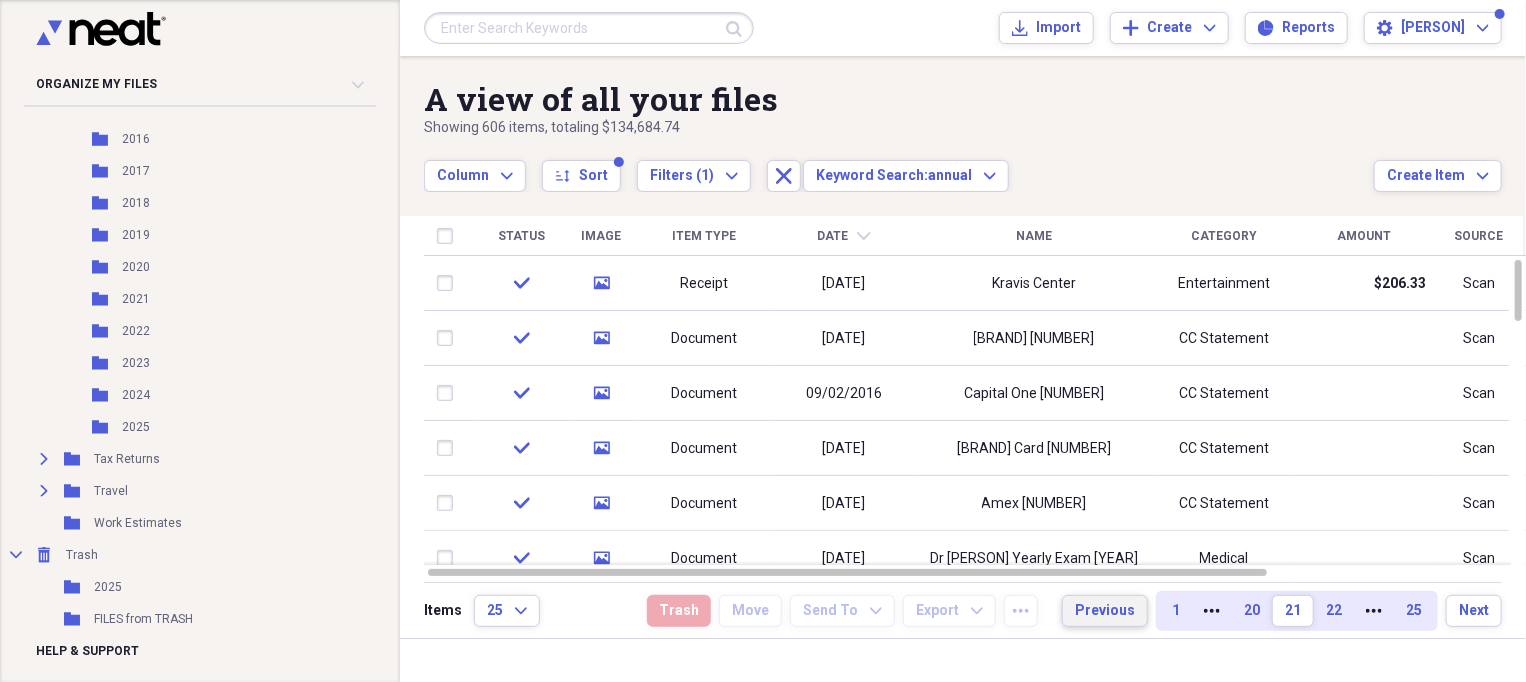 click on "Previous" at bounding box center (1105, 611) 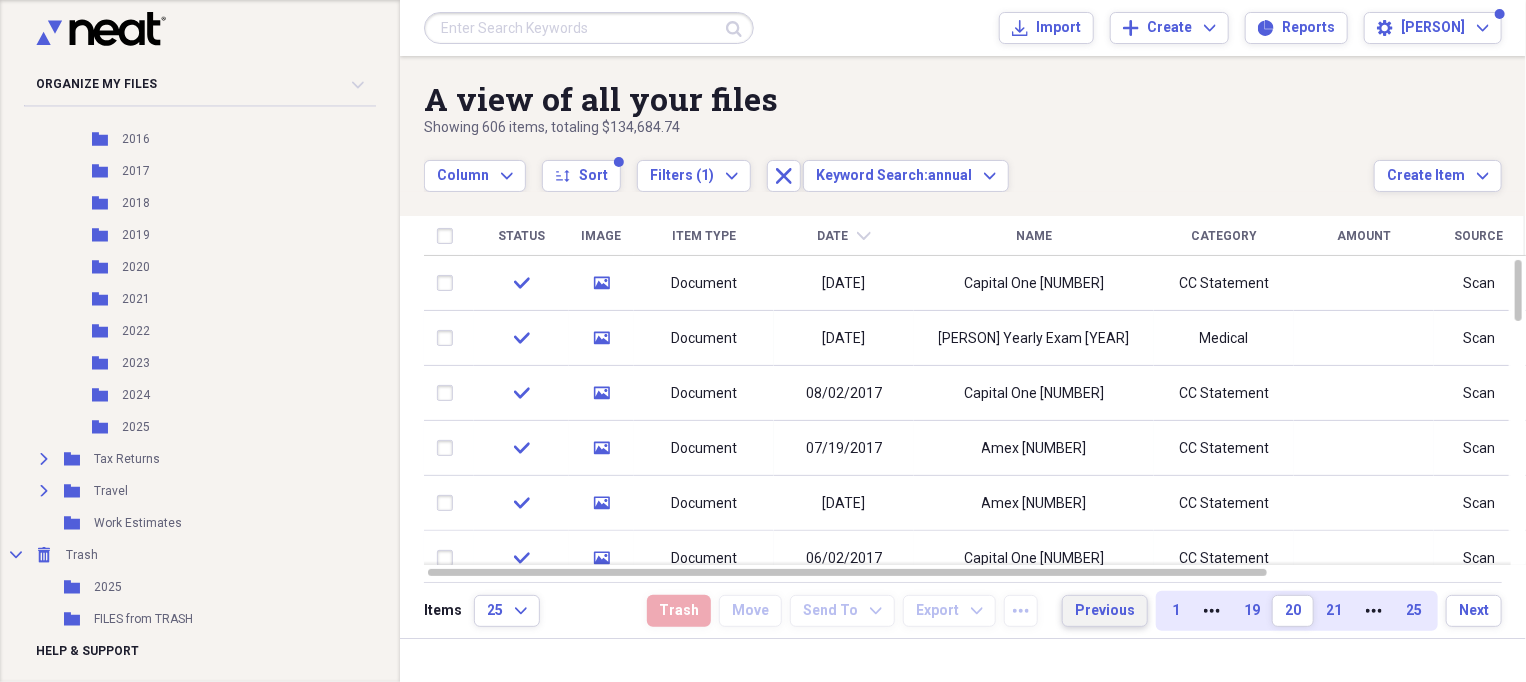 click on "Previous" at bounding box center [1105, 611] 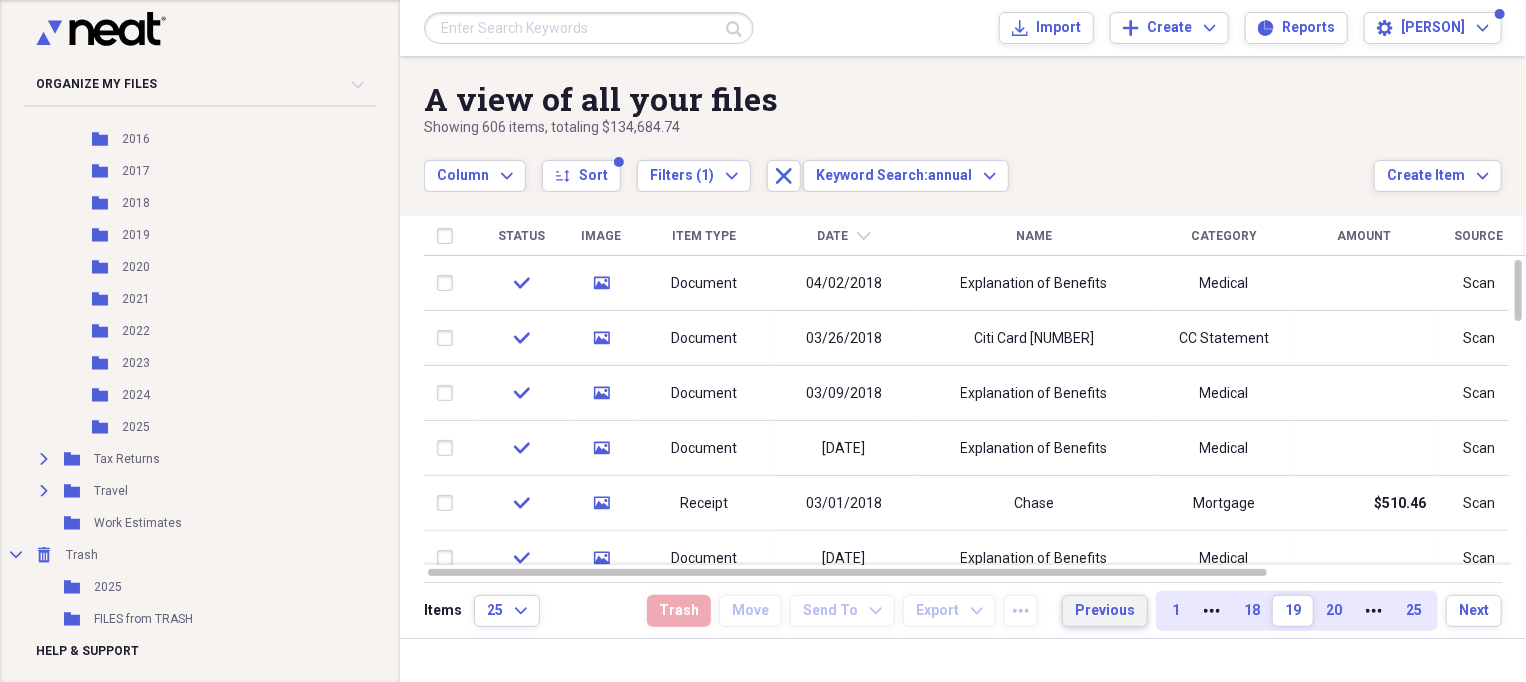 click on "Previous" at bounding box center (1105, 611) 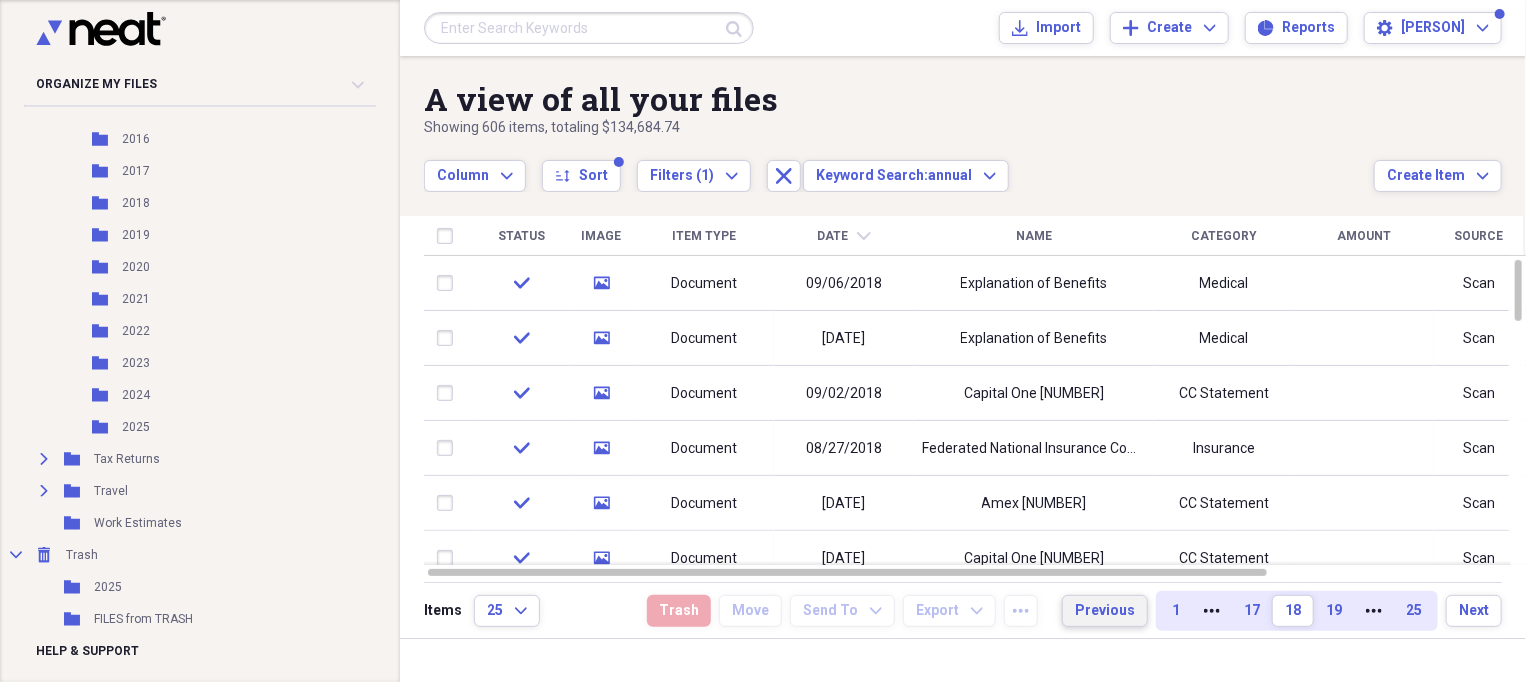 click on "Previous" at bounding box center [1105, 611] 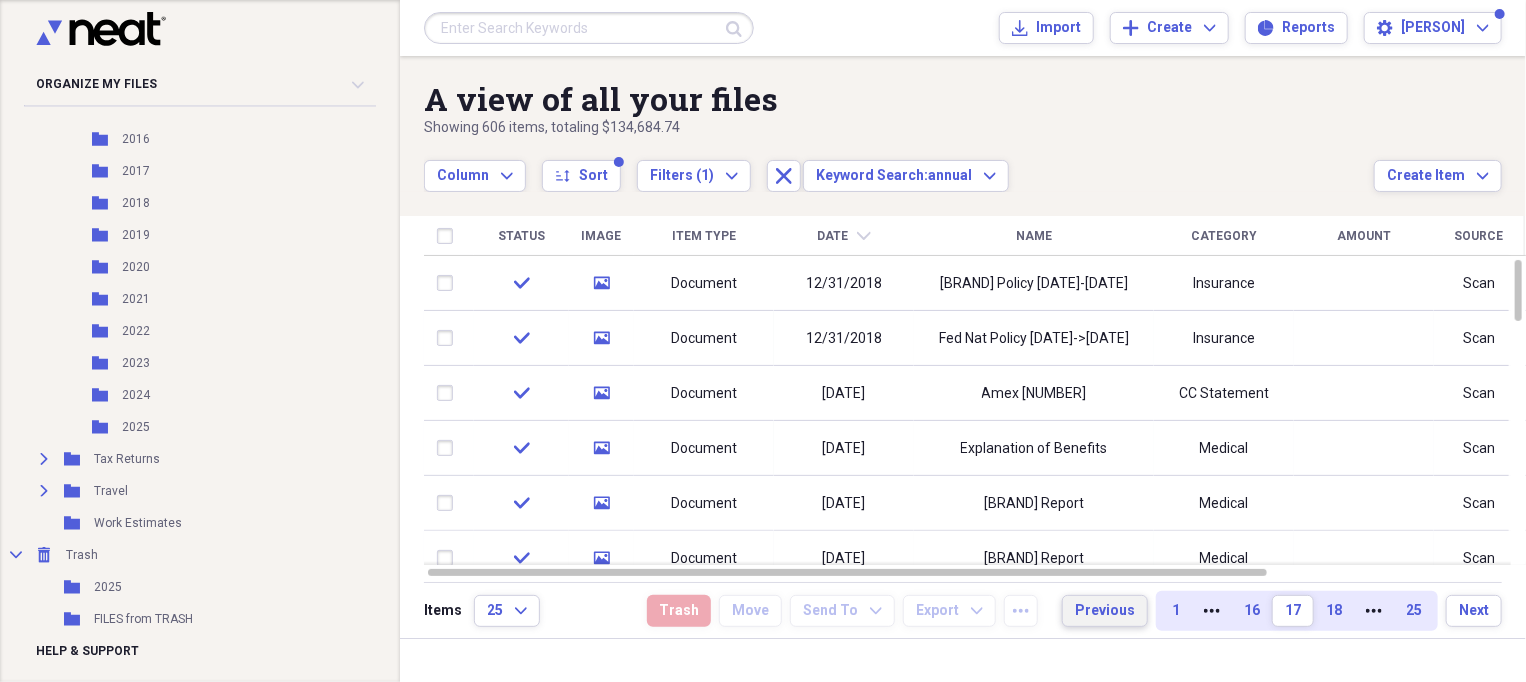click on "Previous" at bounding box center (1105, 611) 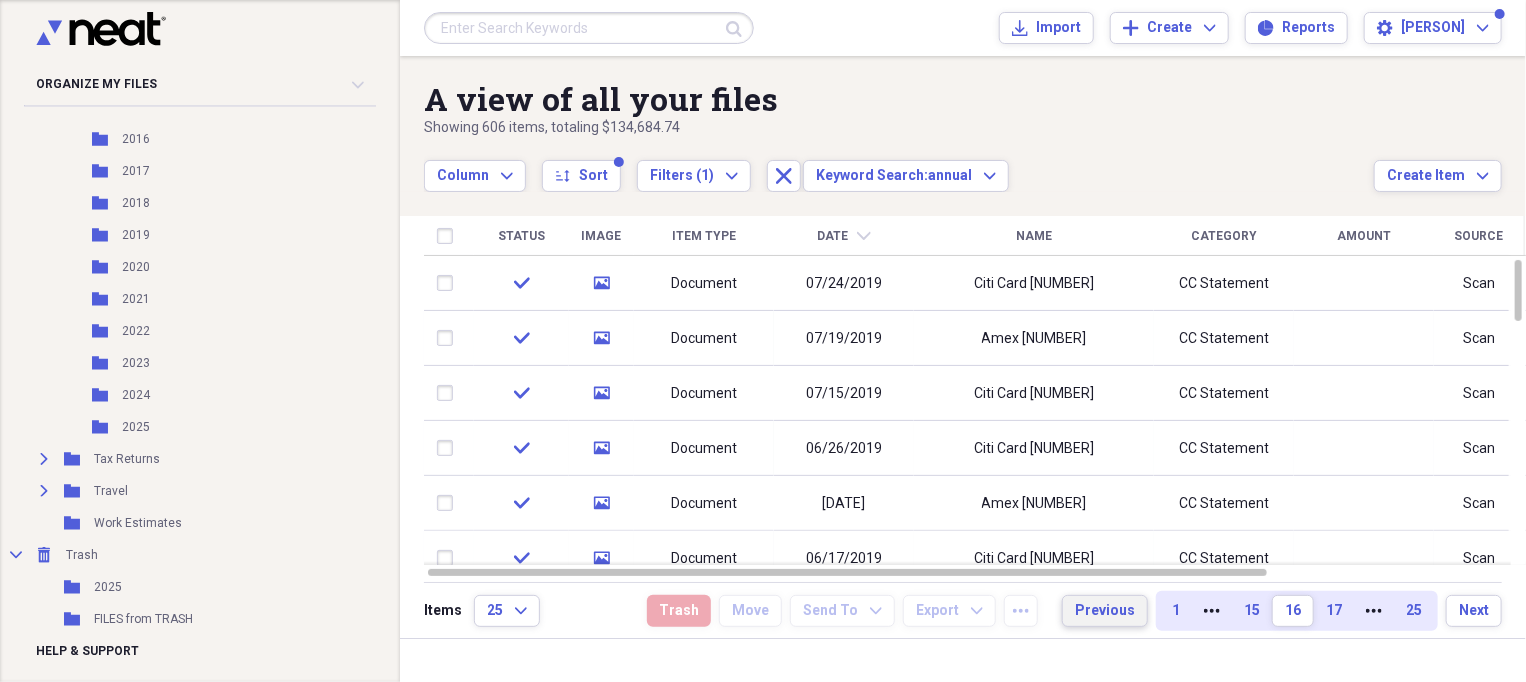 click on "Previous" at bounding box center [1105, 611] 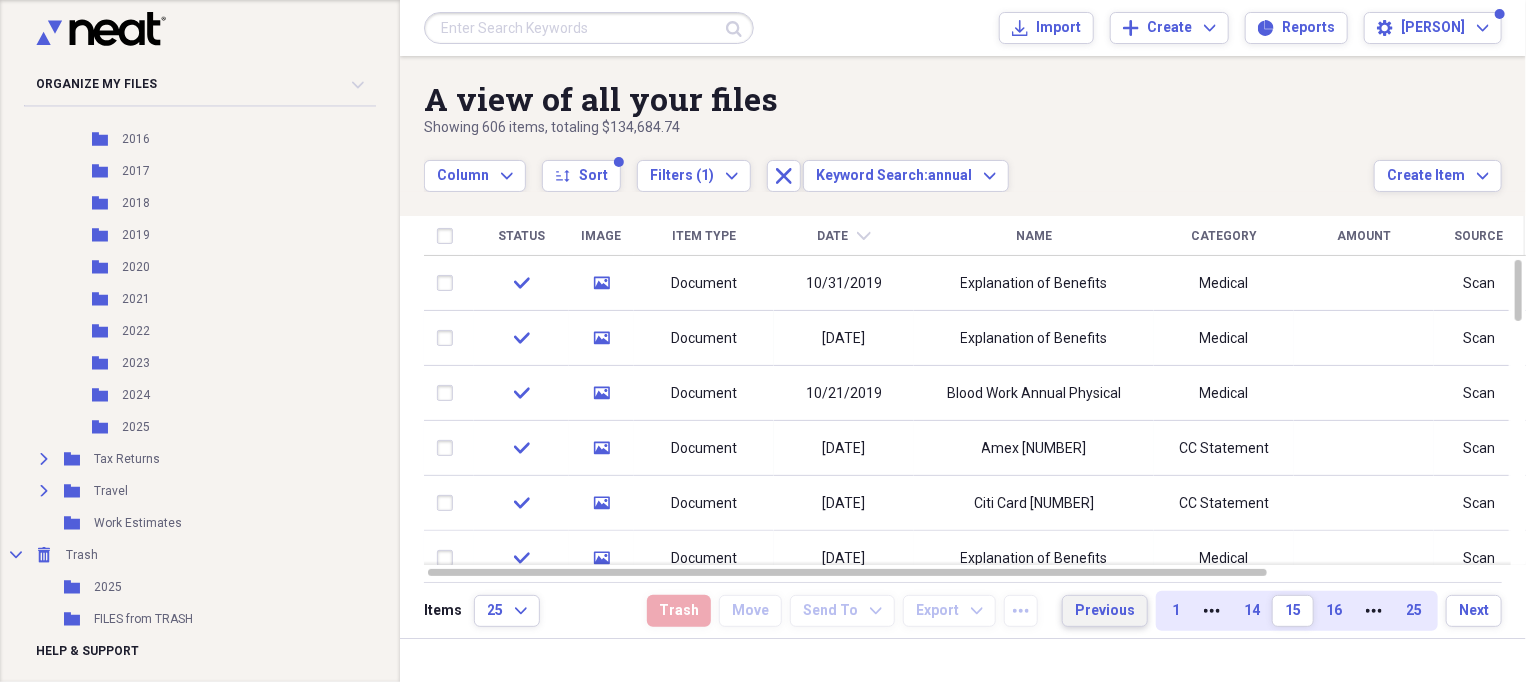 click on "Previous" at bounding box center (1105, 611) 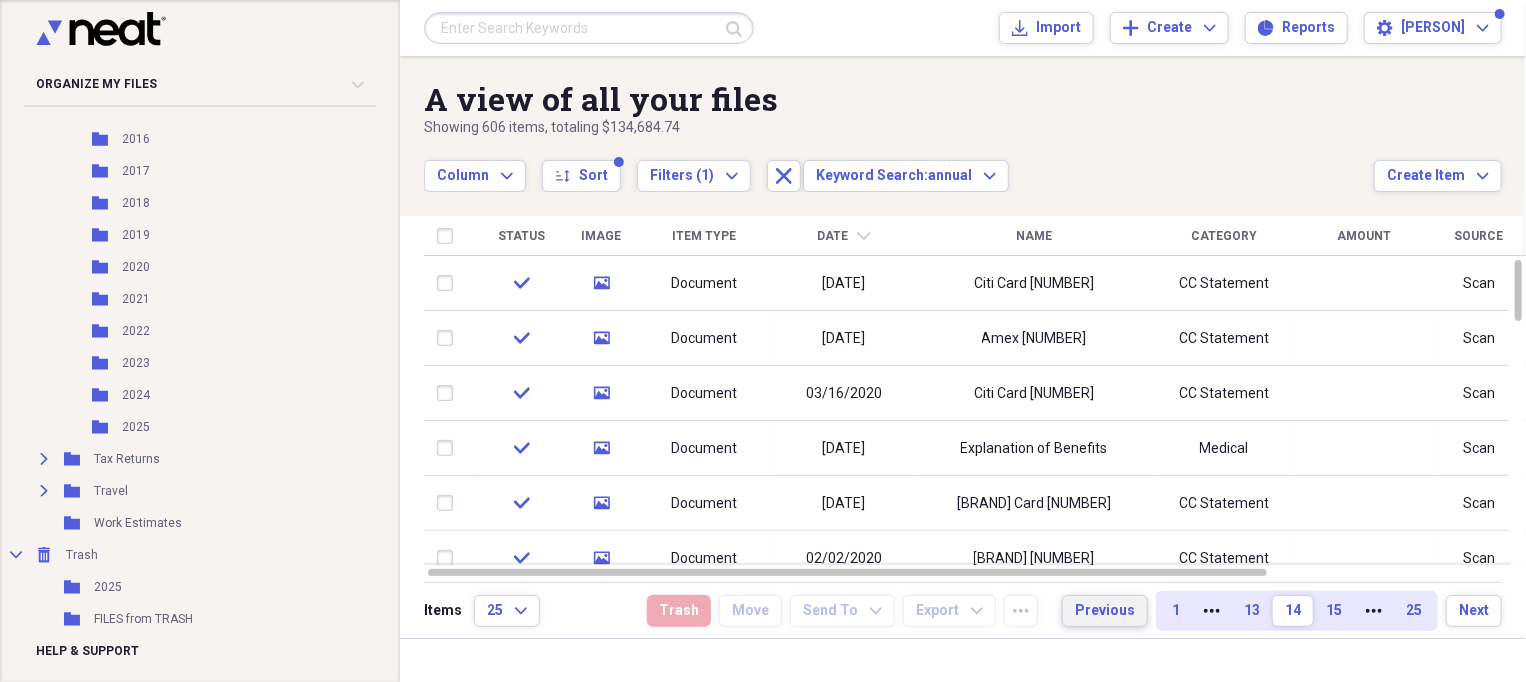 click on "Previous" at bounding box center [1105, 611] 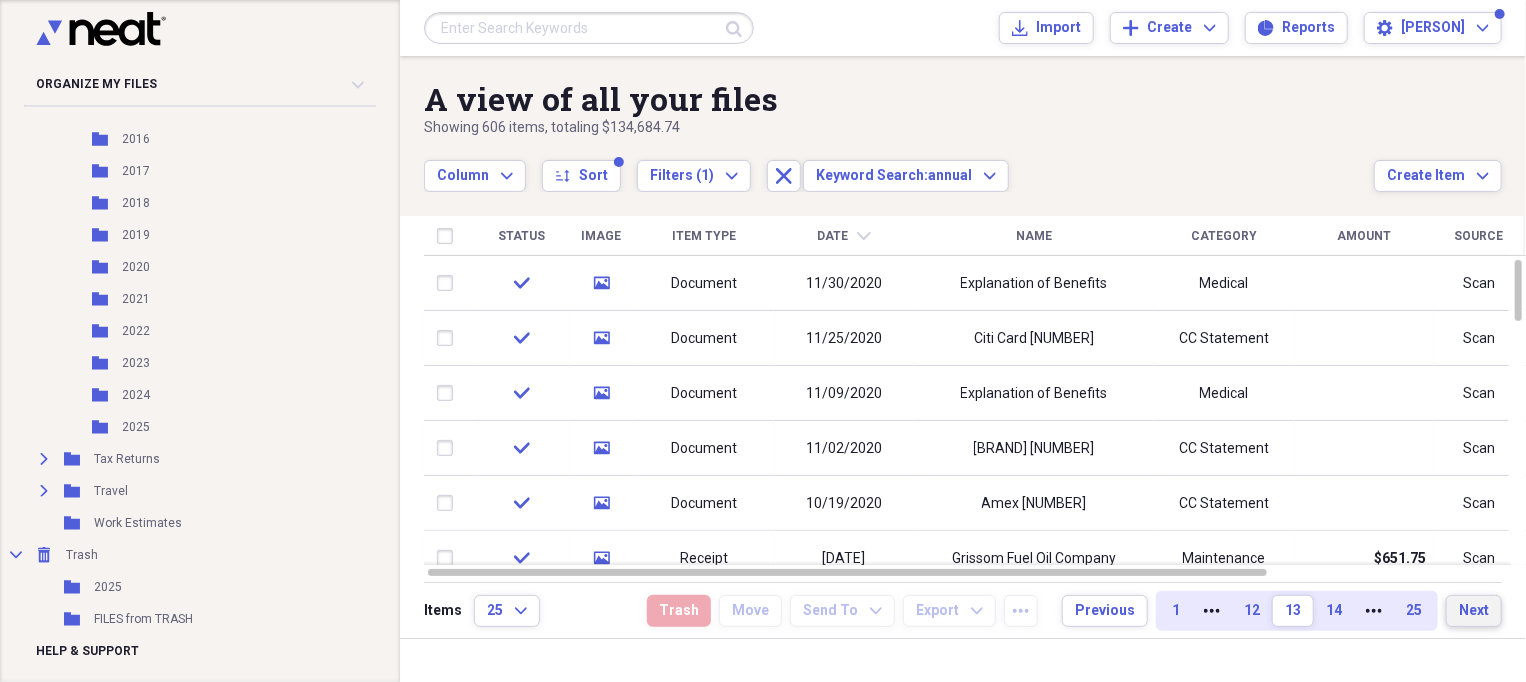 click on "Next" at bounding box center (1474, 611) 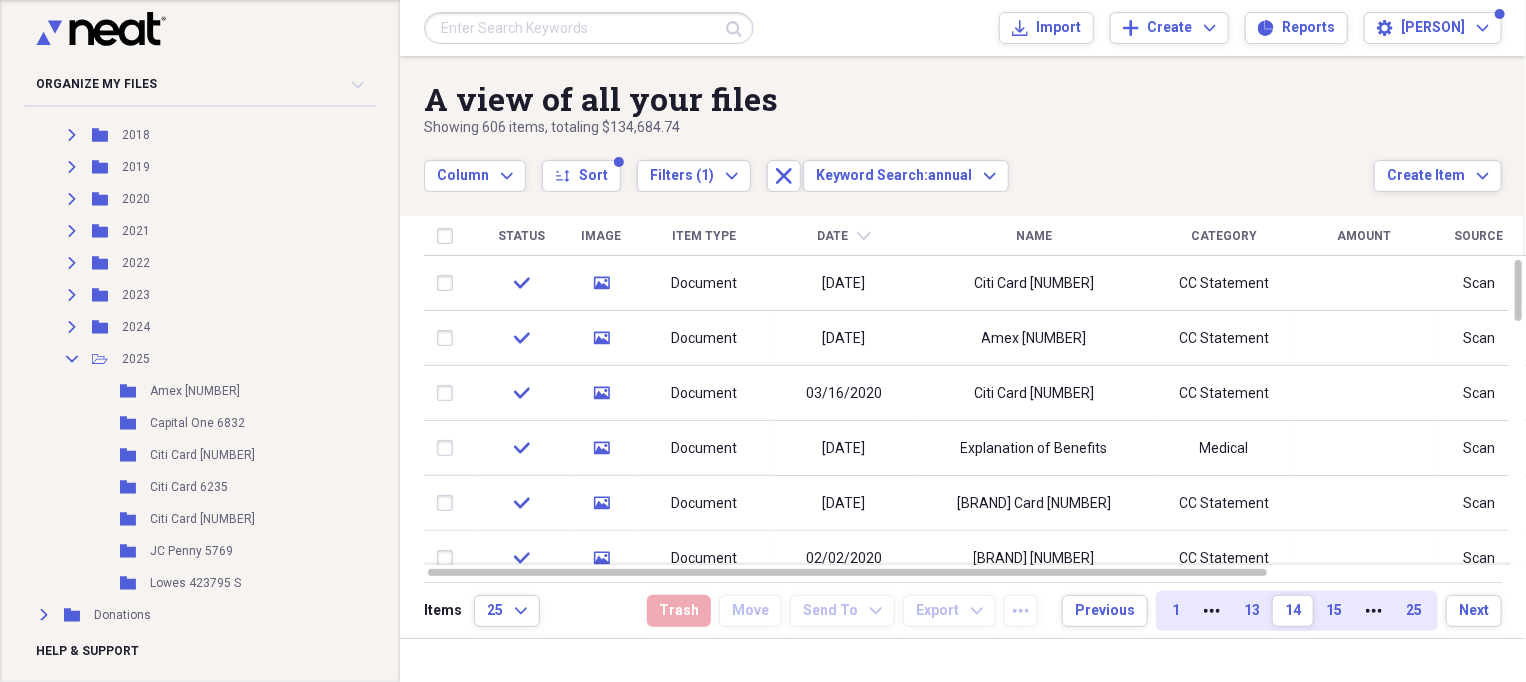 scroll, scrollTop: 0, scrollLeft: 0, axis: both 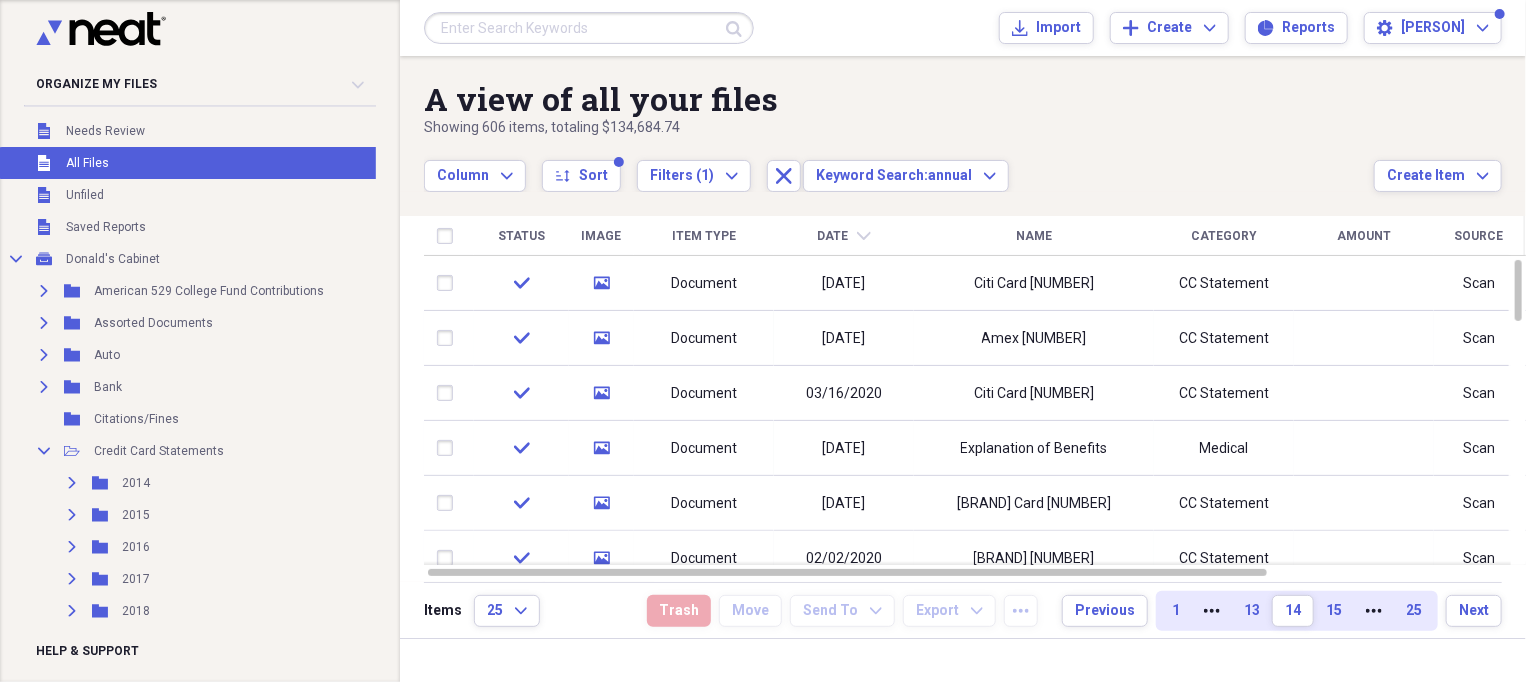 click on "All Files" at bounding box center (87, 163) 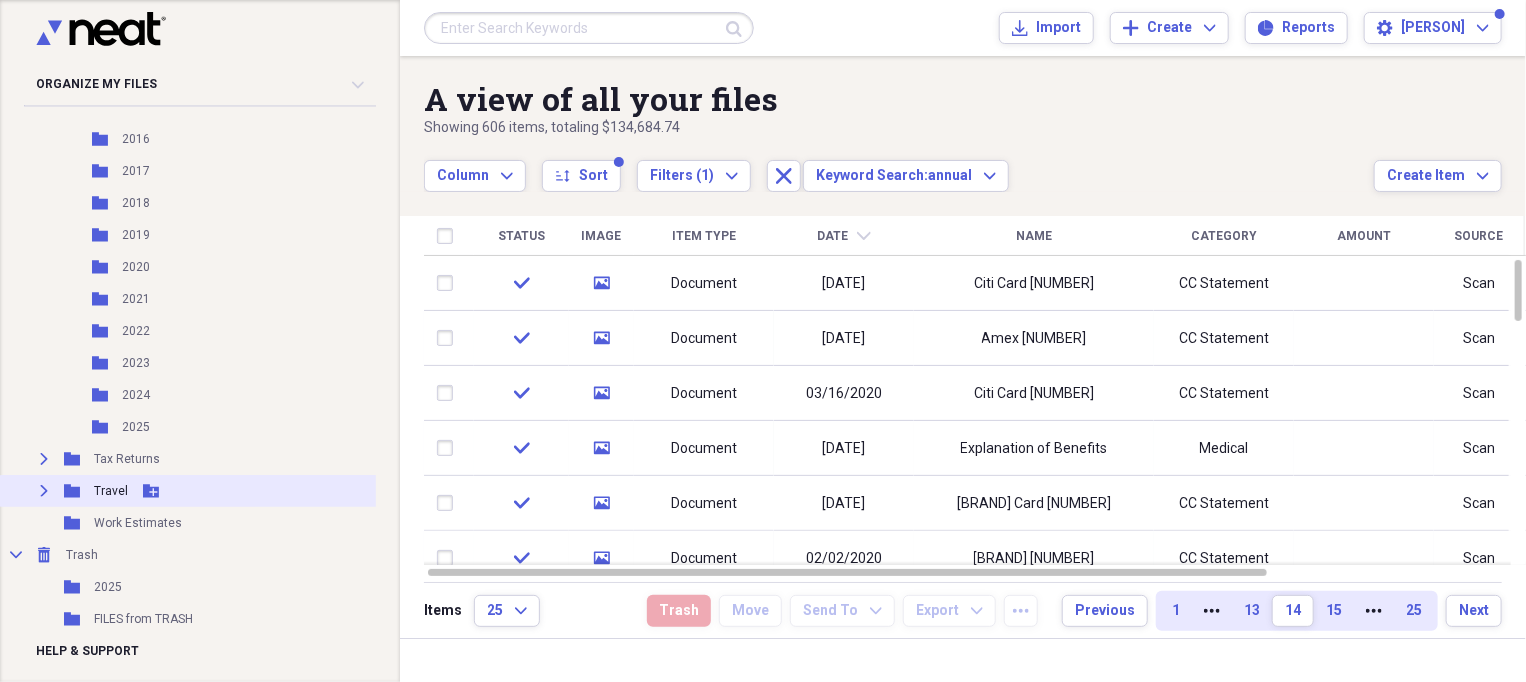 scroll, scrollTop: 1708, scrollLeft: 0, axis: vertical 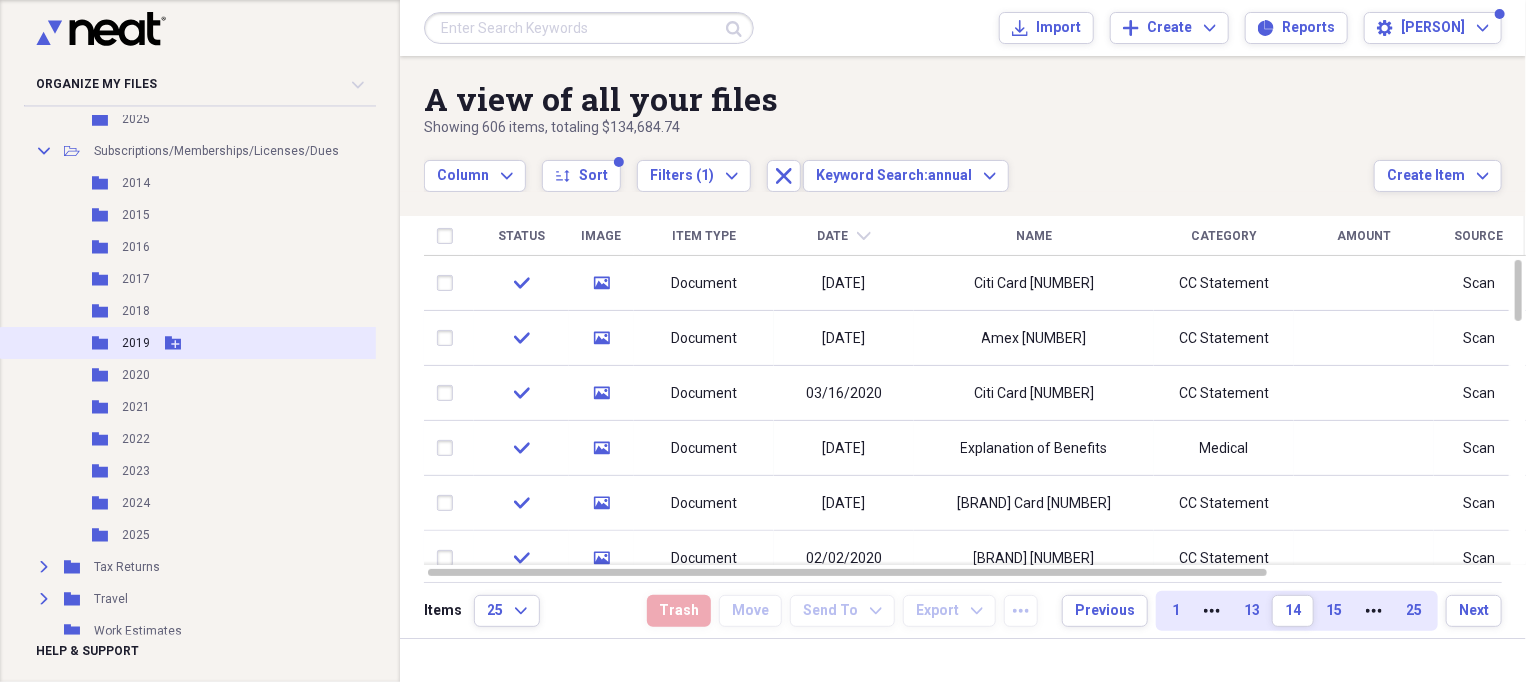 click on "2019" at bounding box center (136, 343) 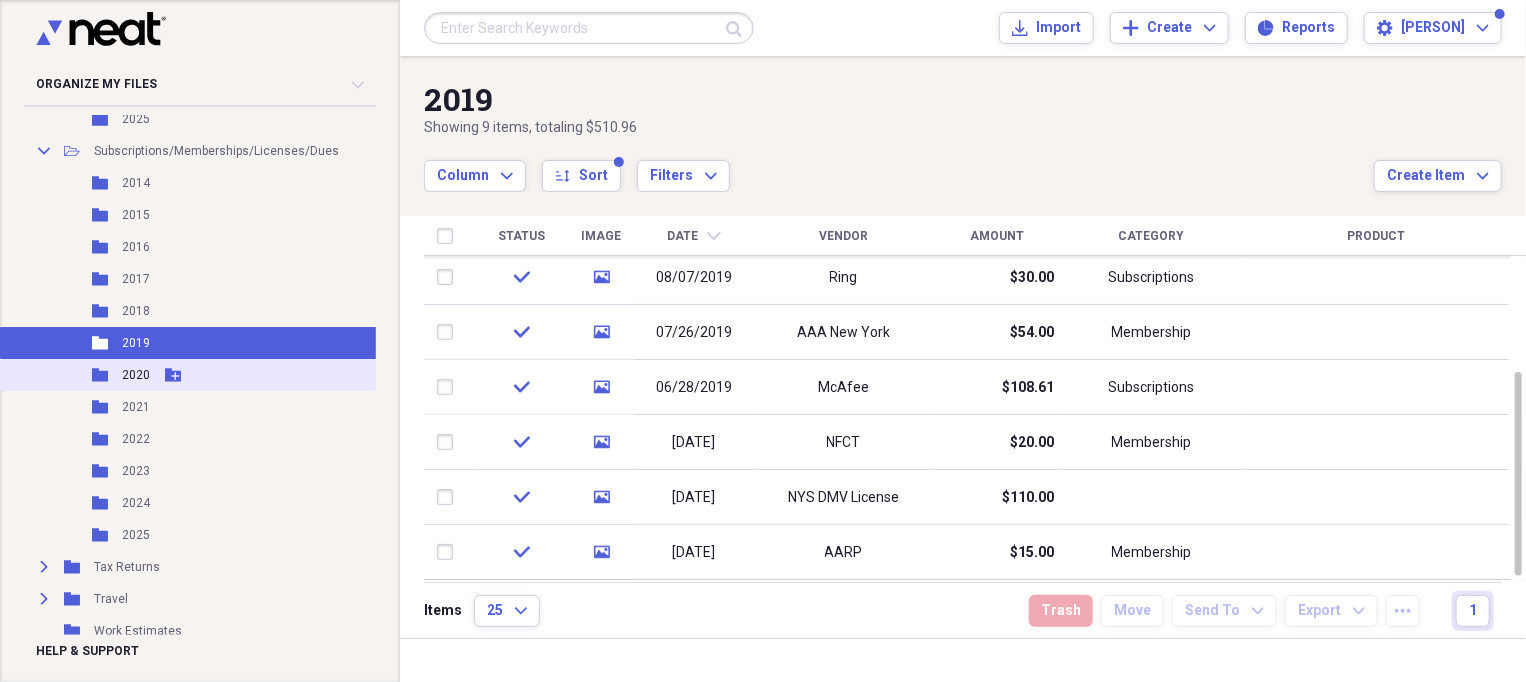 click on "2020" at bounding box center [136, 375] 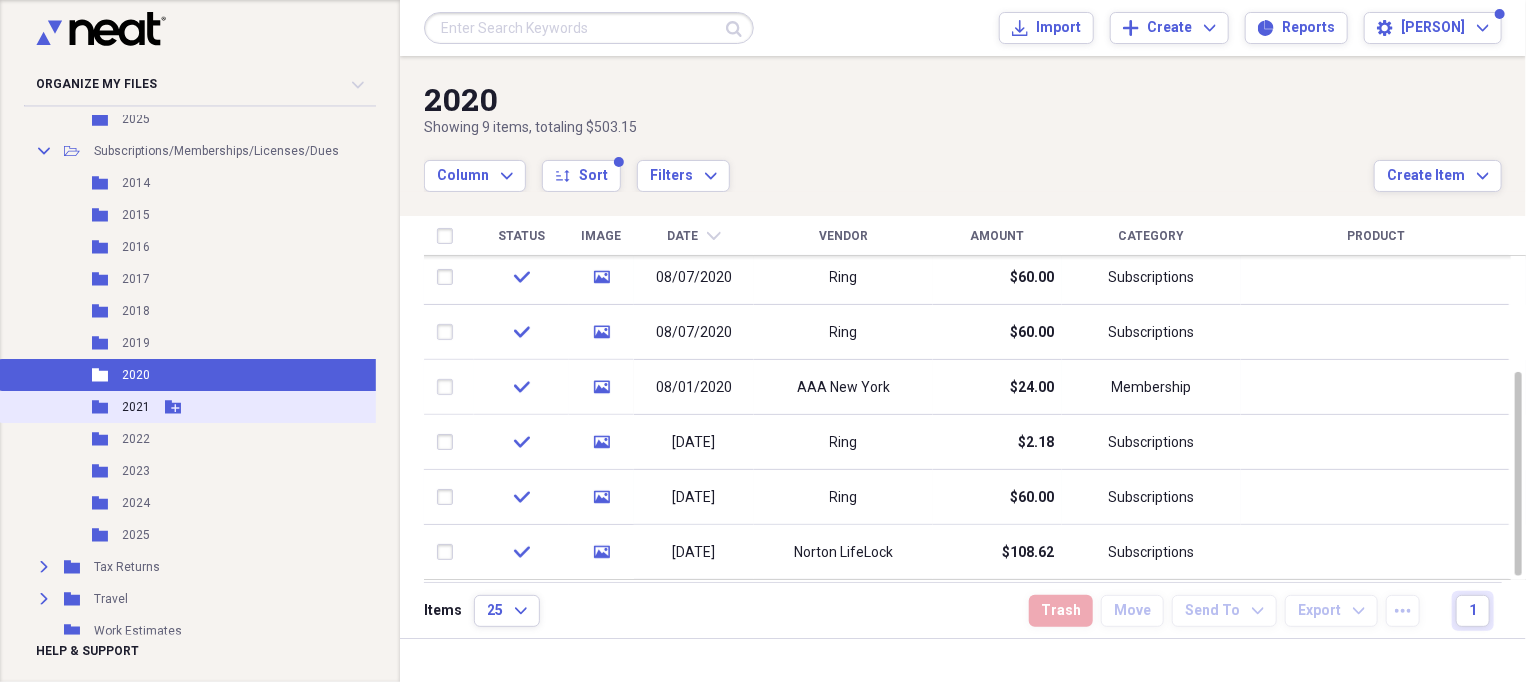 click on "Folder 2021 Add Folder" at bounding box center [200, 407] 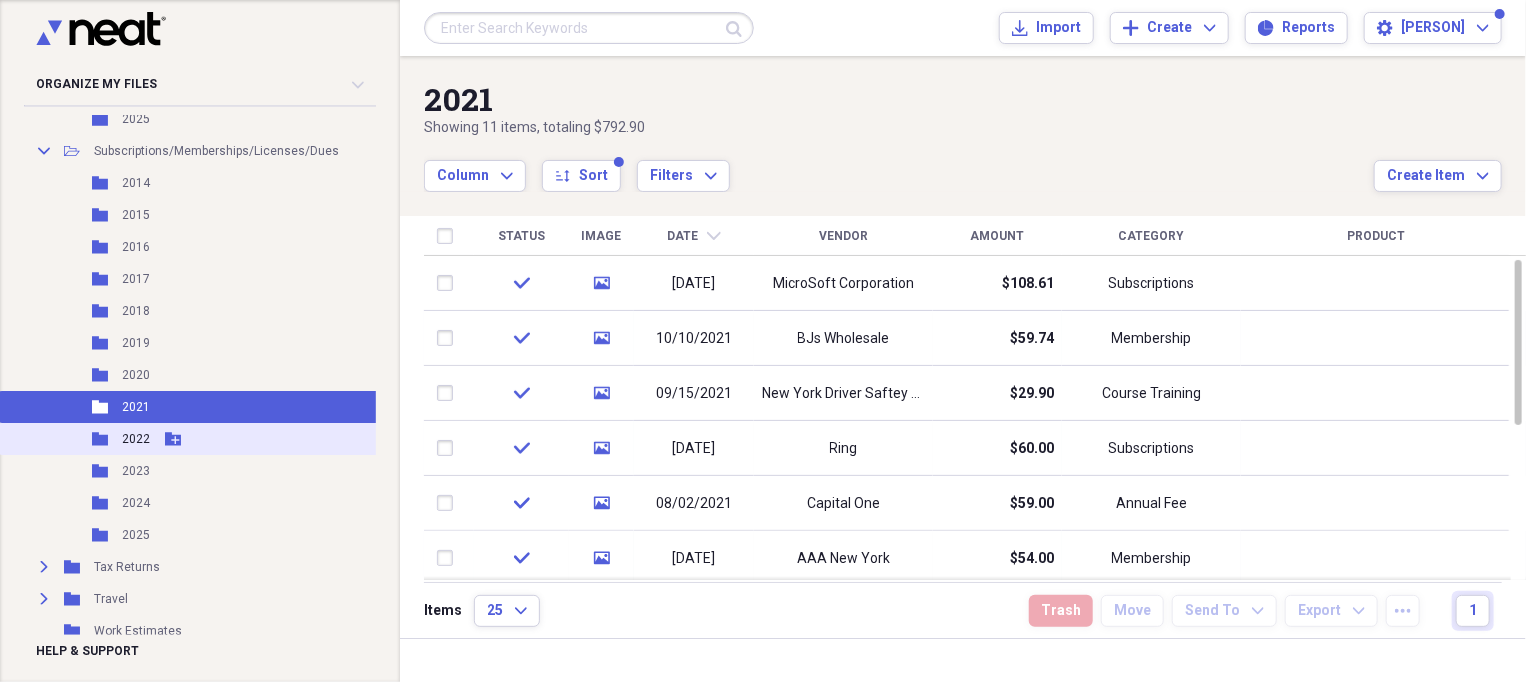 click on "2022" at bounding box center [136, 439] 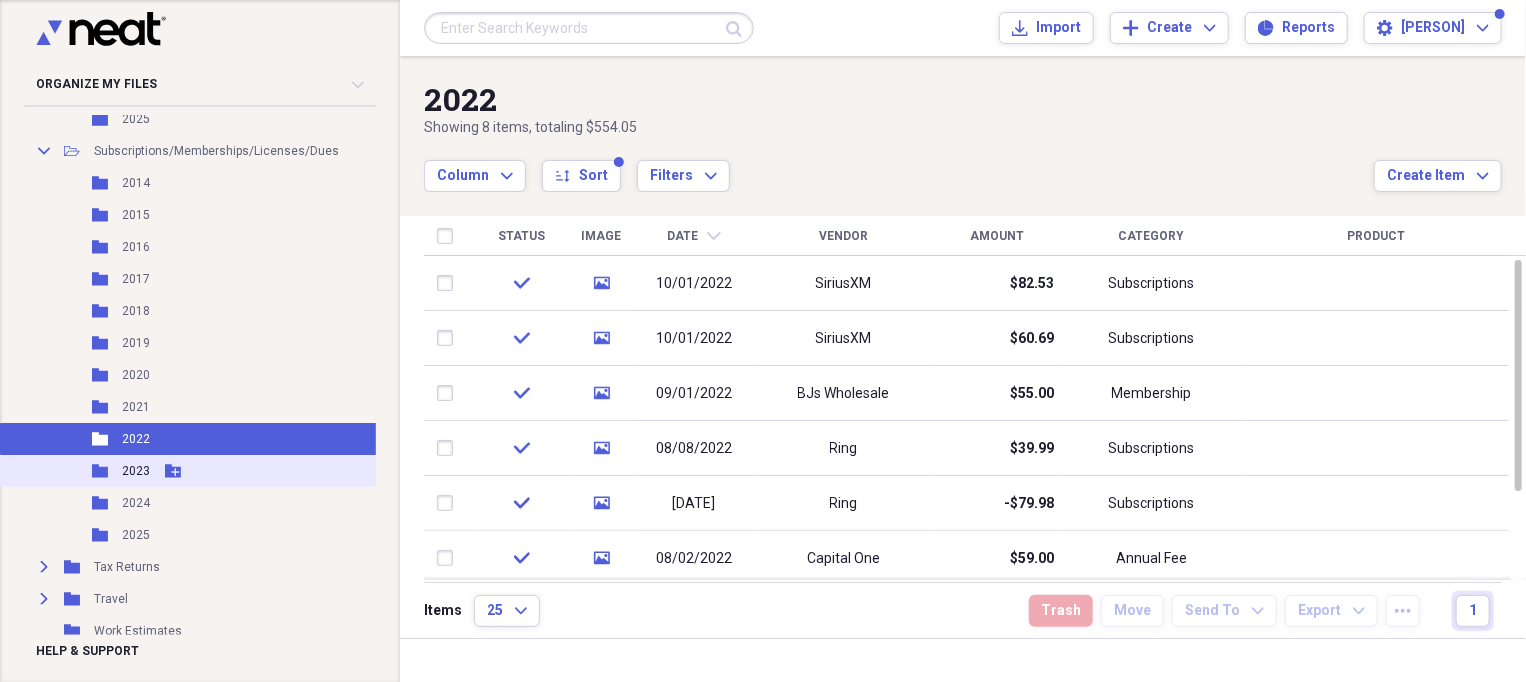 click on "2023" at bounding box center (136, 471) 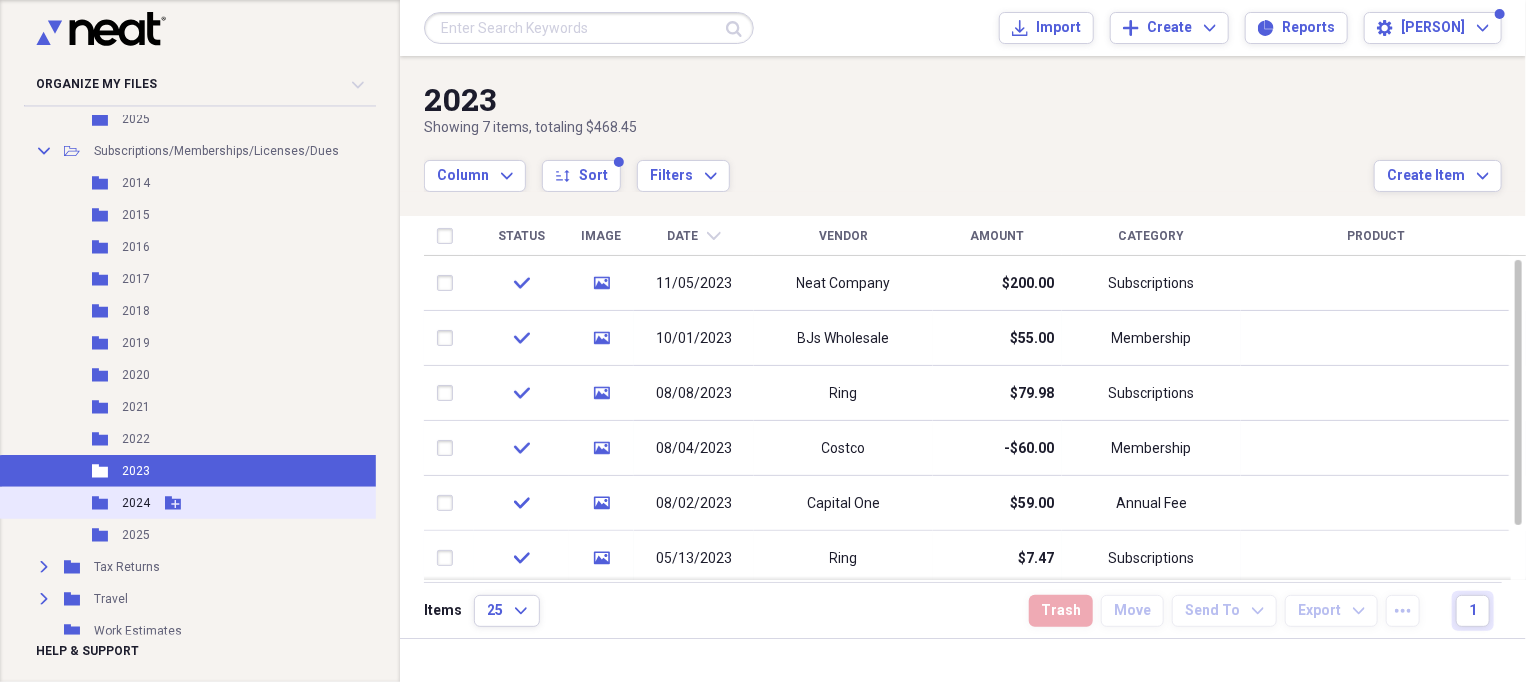 click on "2024" at bounding box center (136, 503) 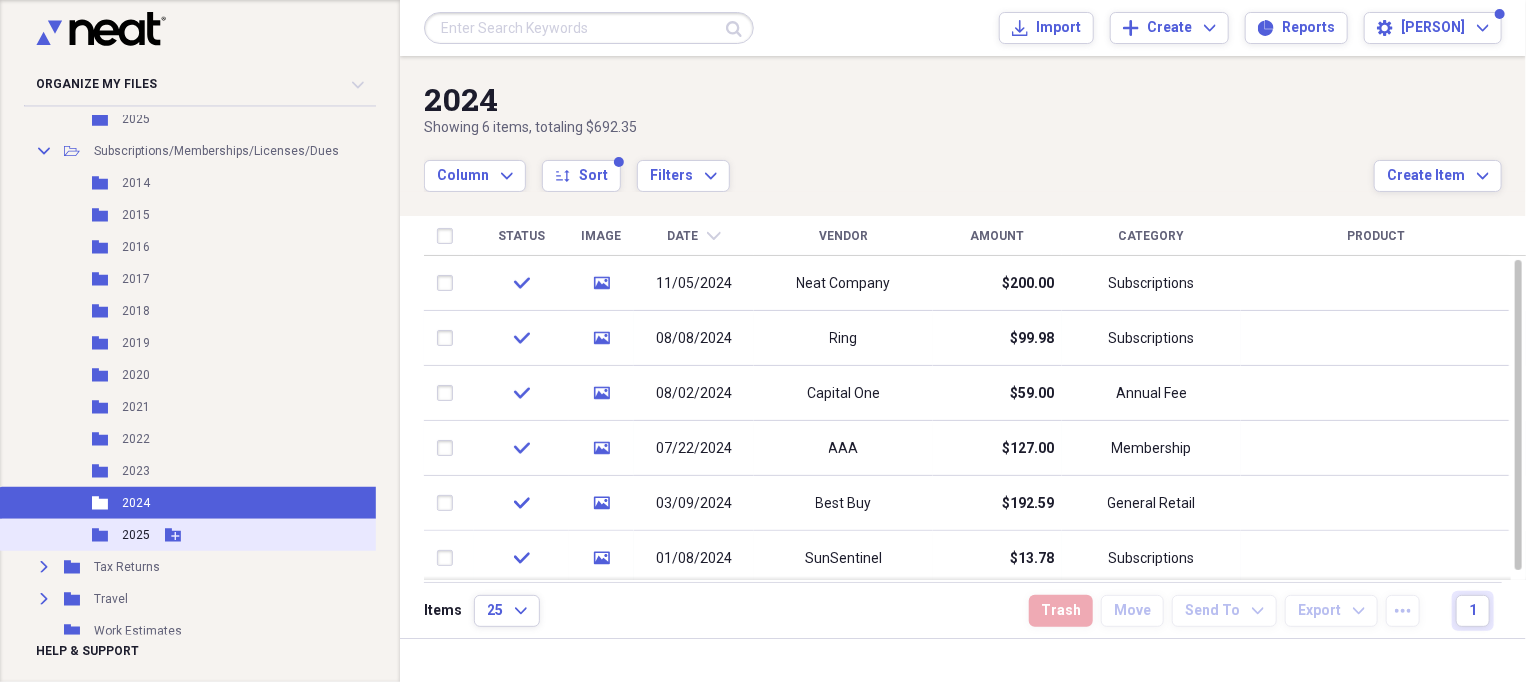 click on "2025" at bounding box center (136, 535) 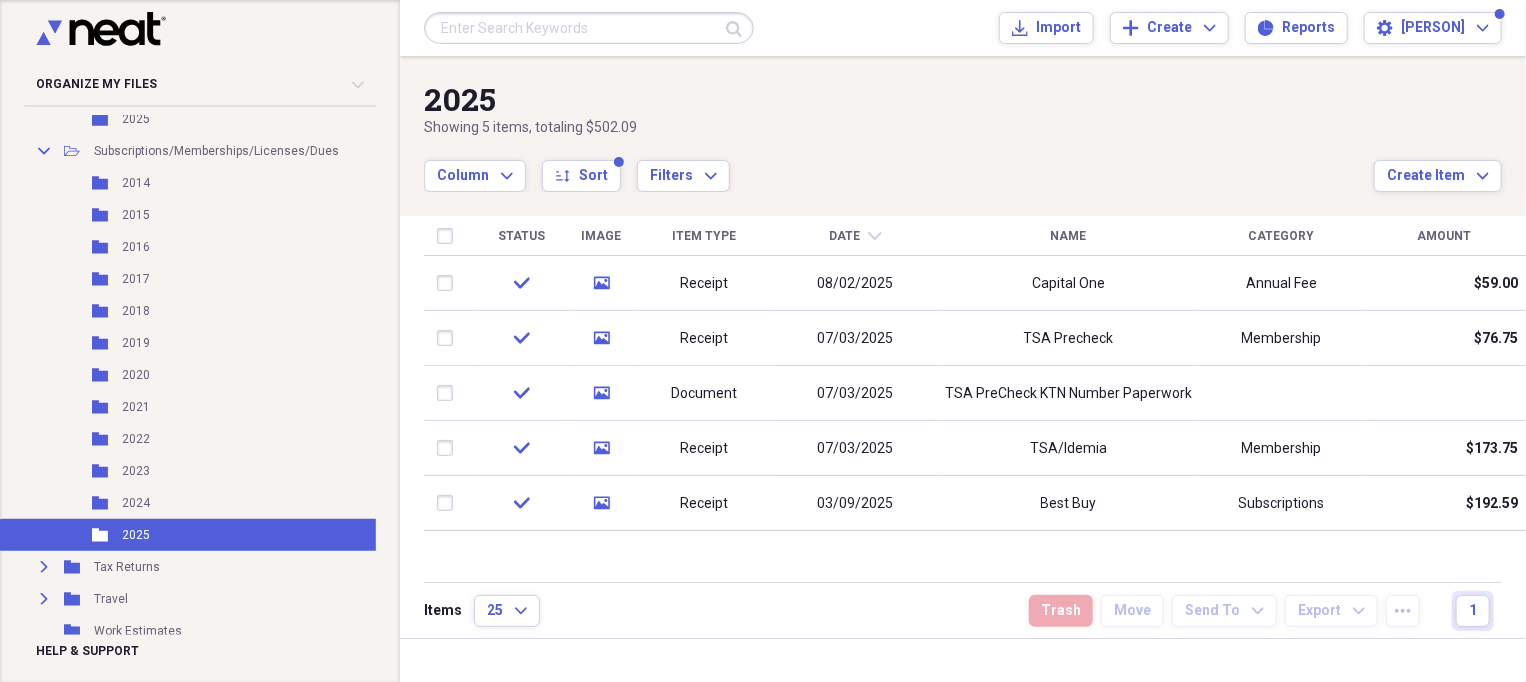 click at bounding box center [589, 28] 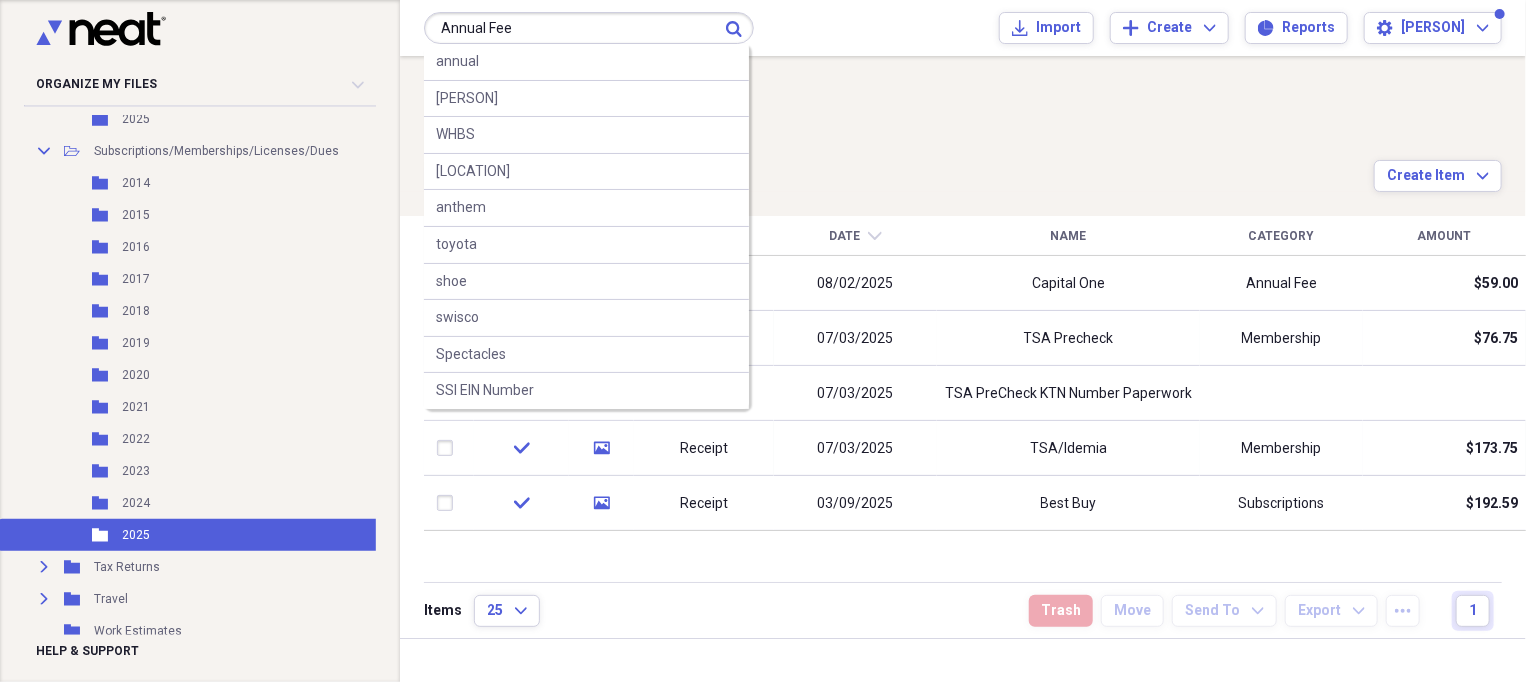 type on "Annual Fee" 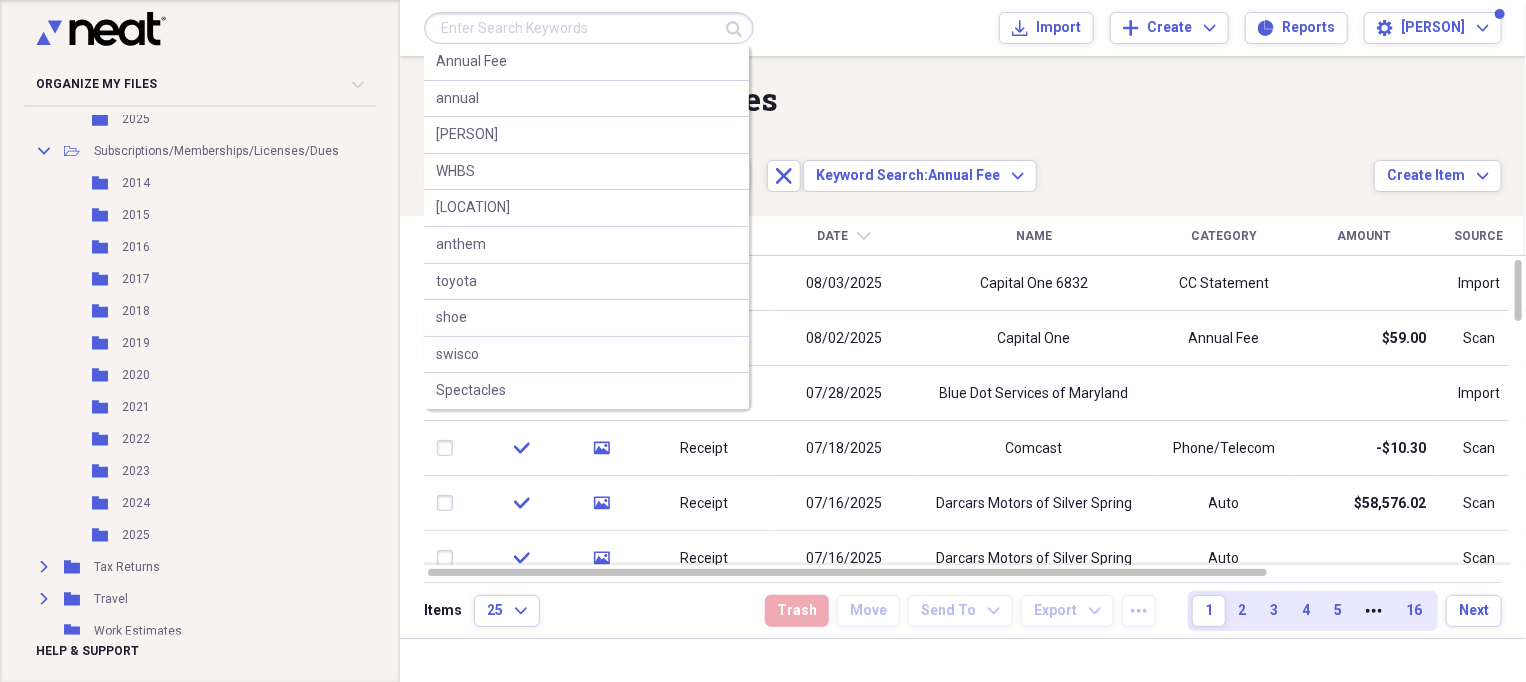 click at bounding box center (589, 28) 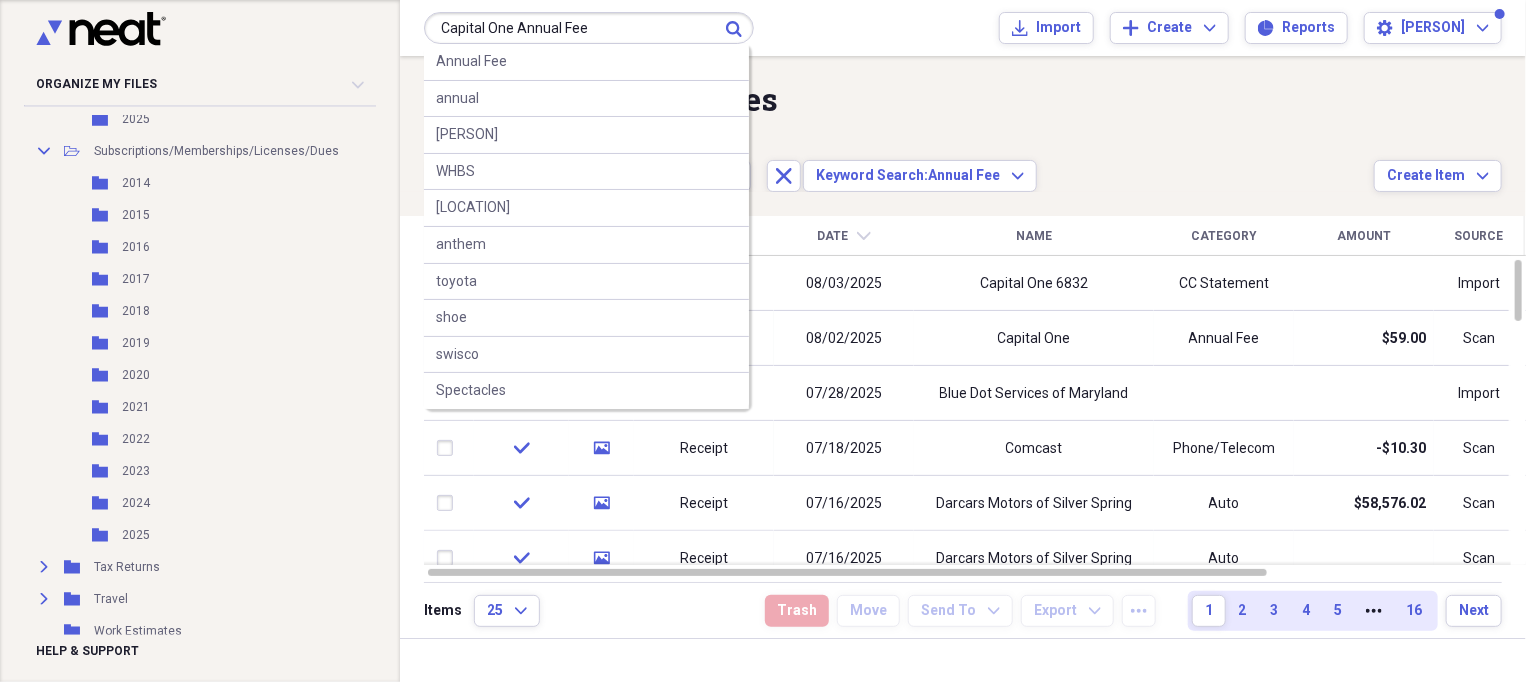 type on "Capital One Annual Fee" 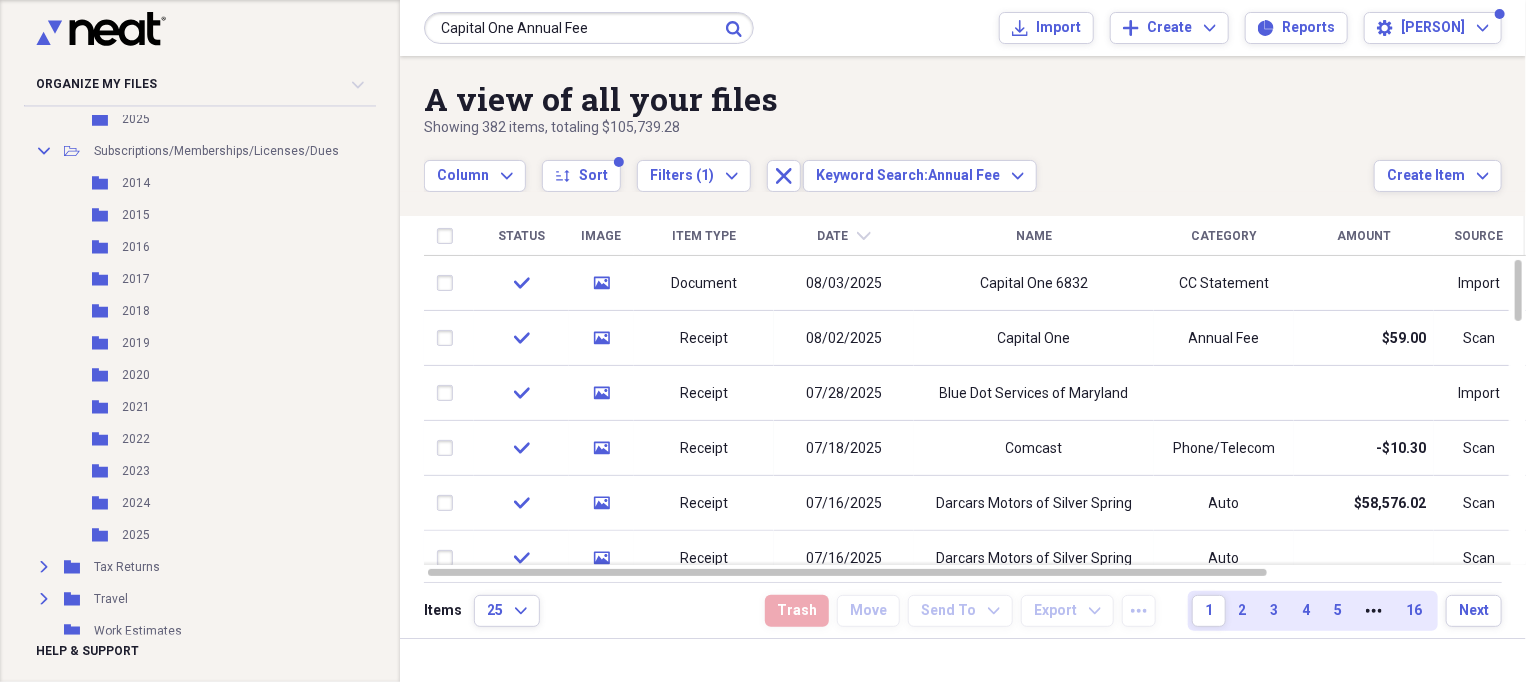 click on "Submit" 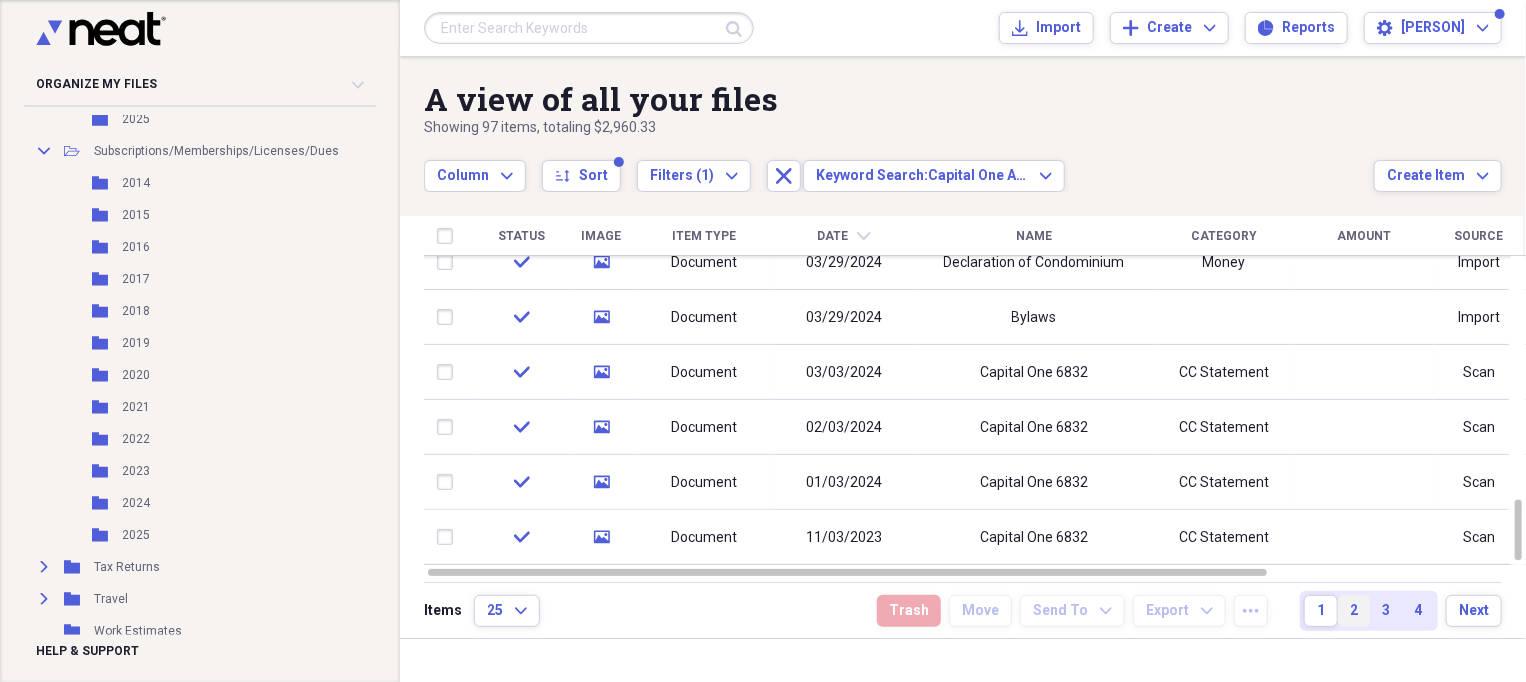 click on "2" at bounding box center (1354, 611) 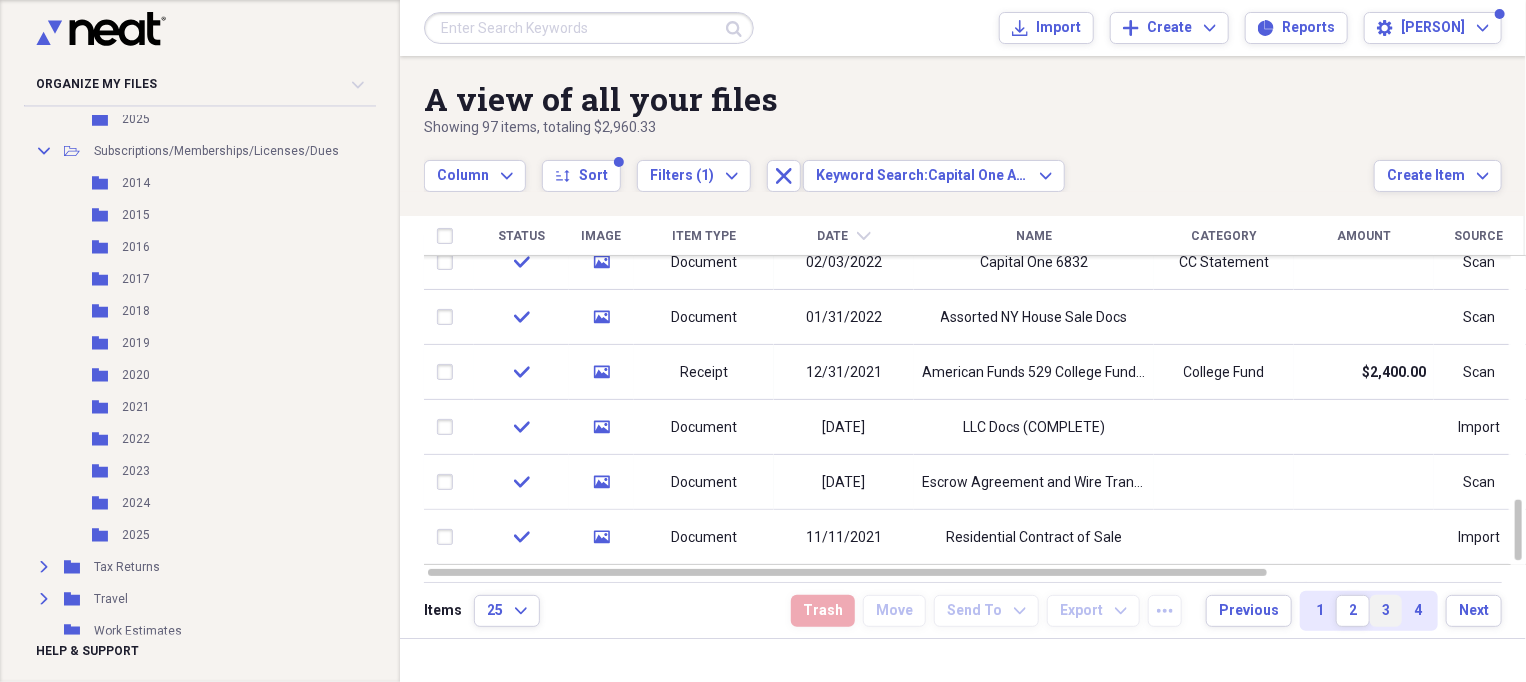 click on "3" at bounding box center (1386, 611) 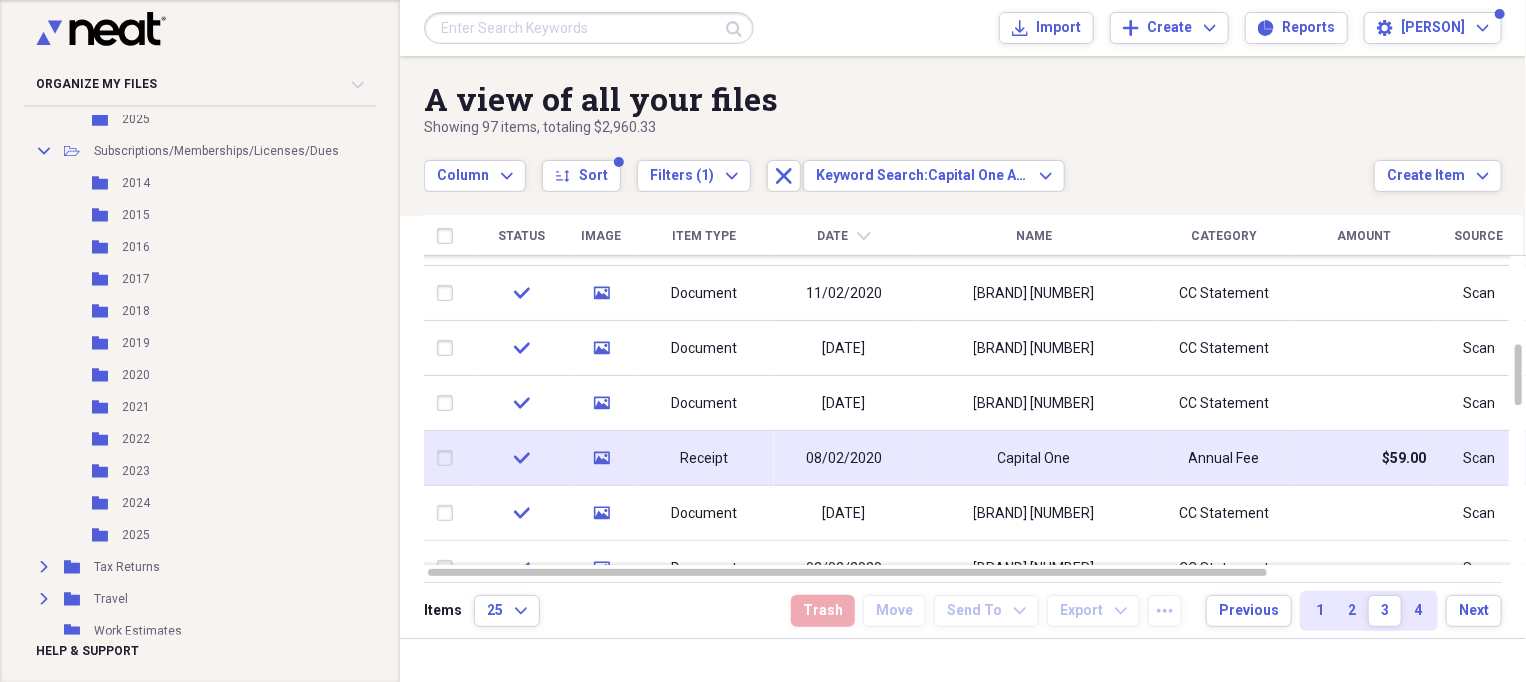 click on "08/02/2020" at bounding box center [844, 458] 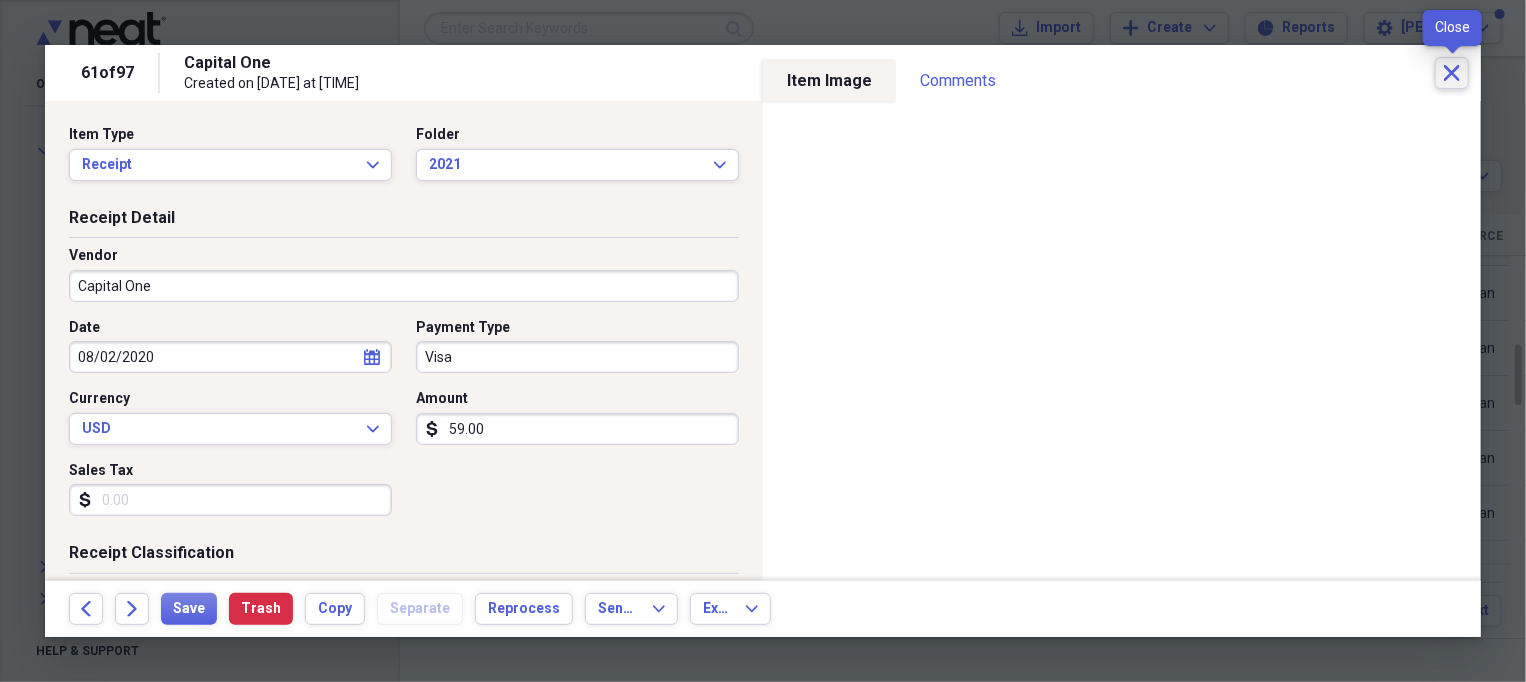 click 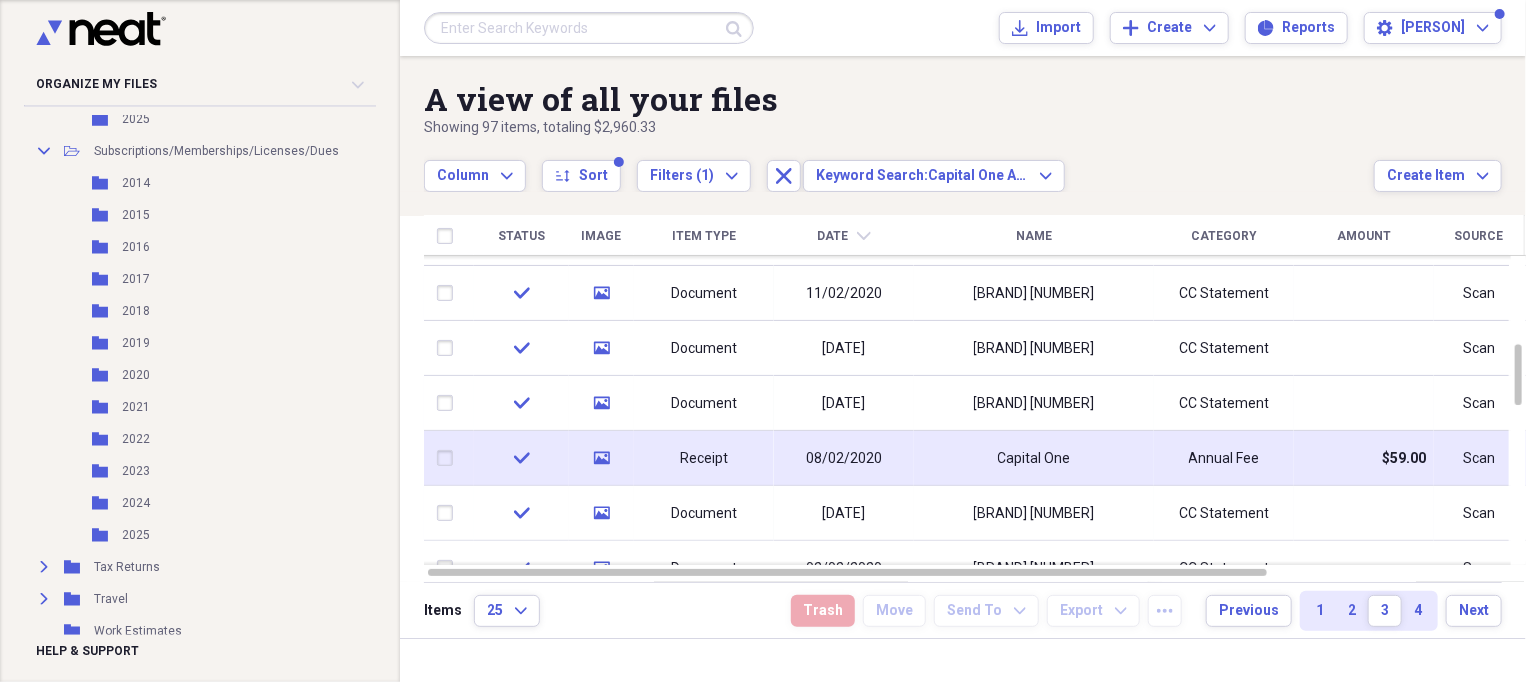click on "08/02/2020" at bounding box center [844, 458] 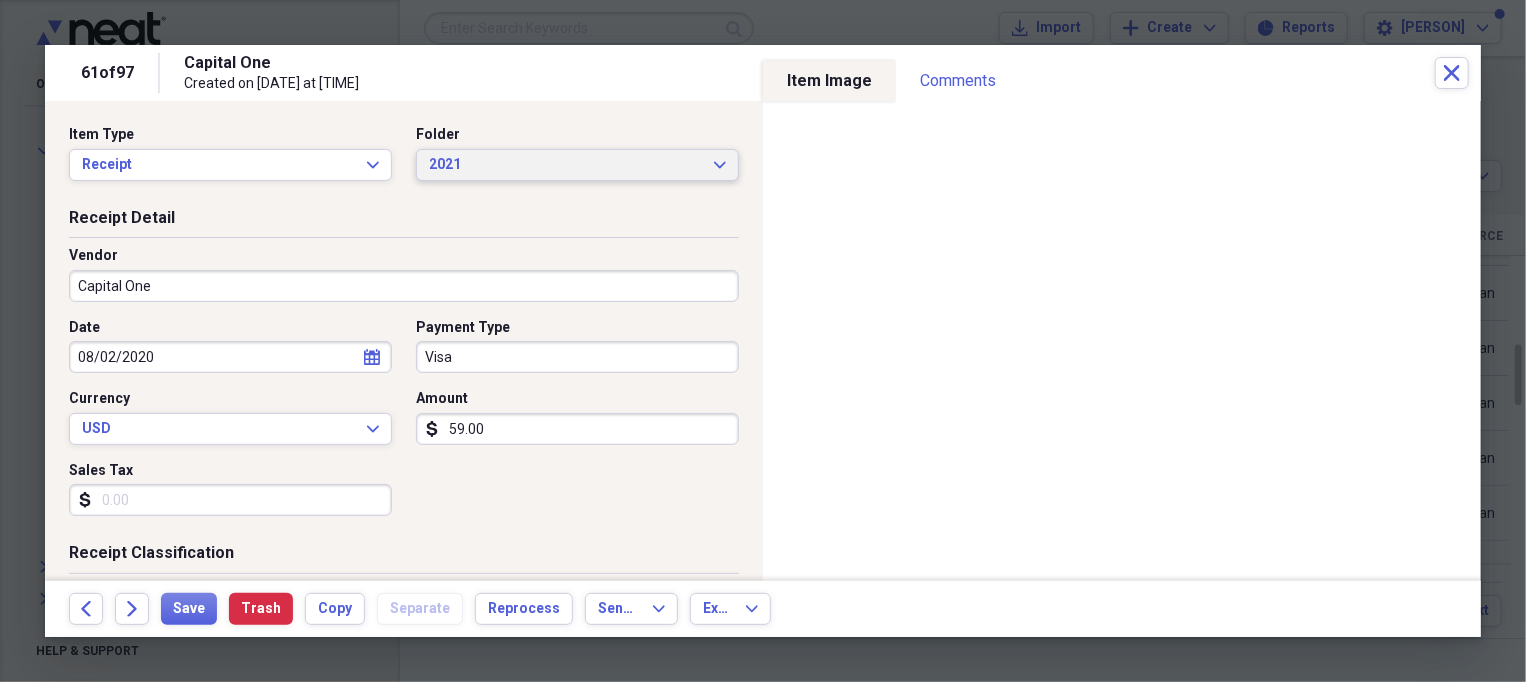 click on "Expand" 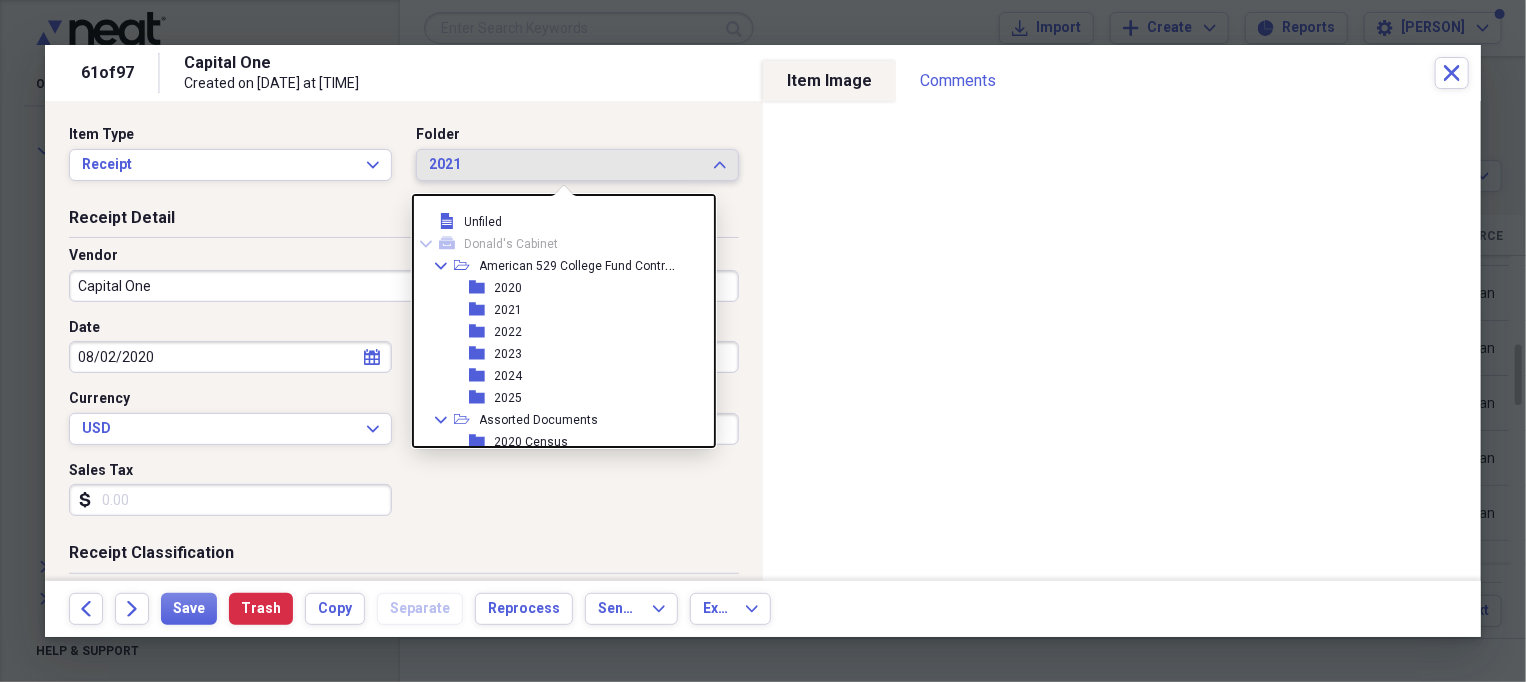 click on "2020" at bounding box center (509, 6756) 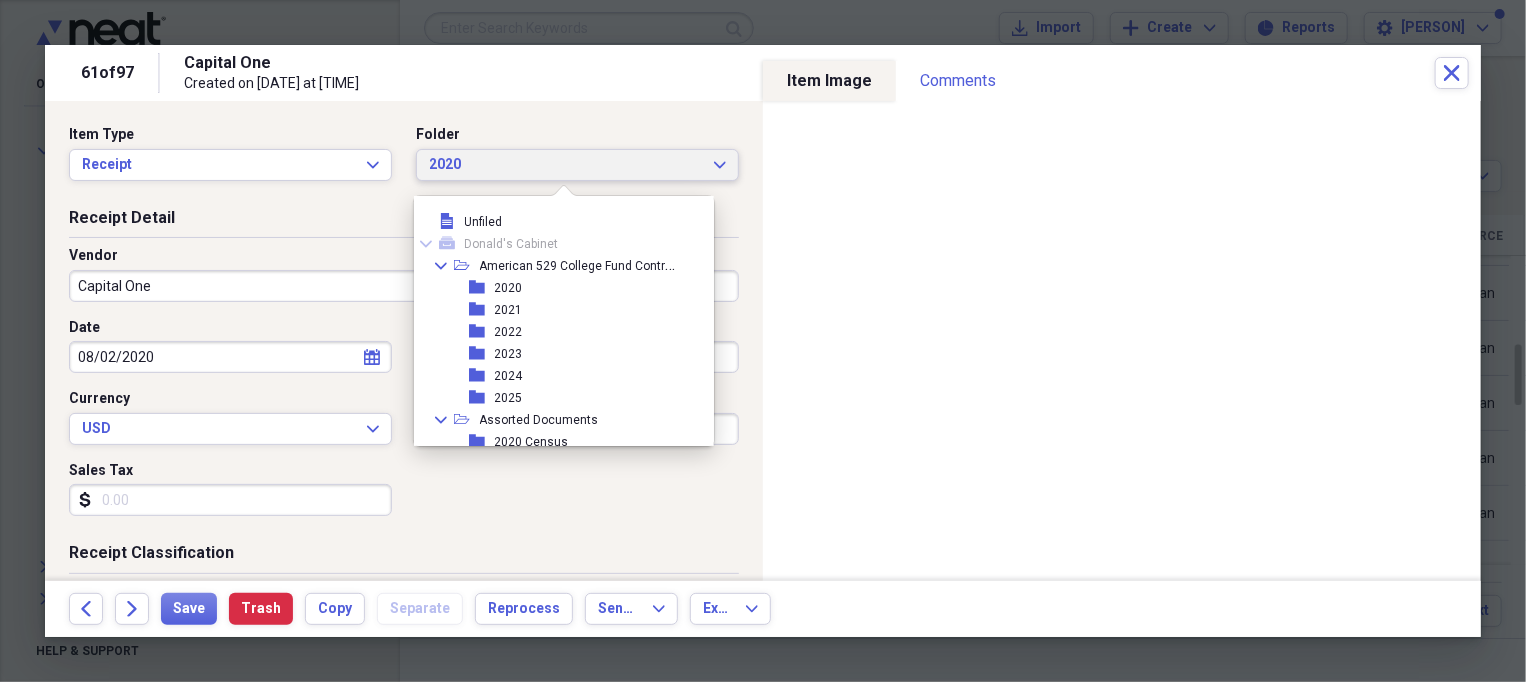 scroll, scrollTop: 7776, scrollLeft: 0, axis: vertical 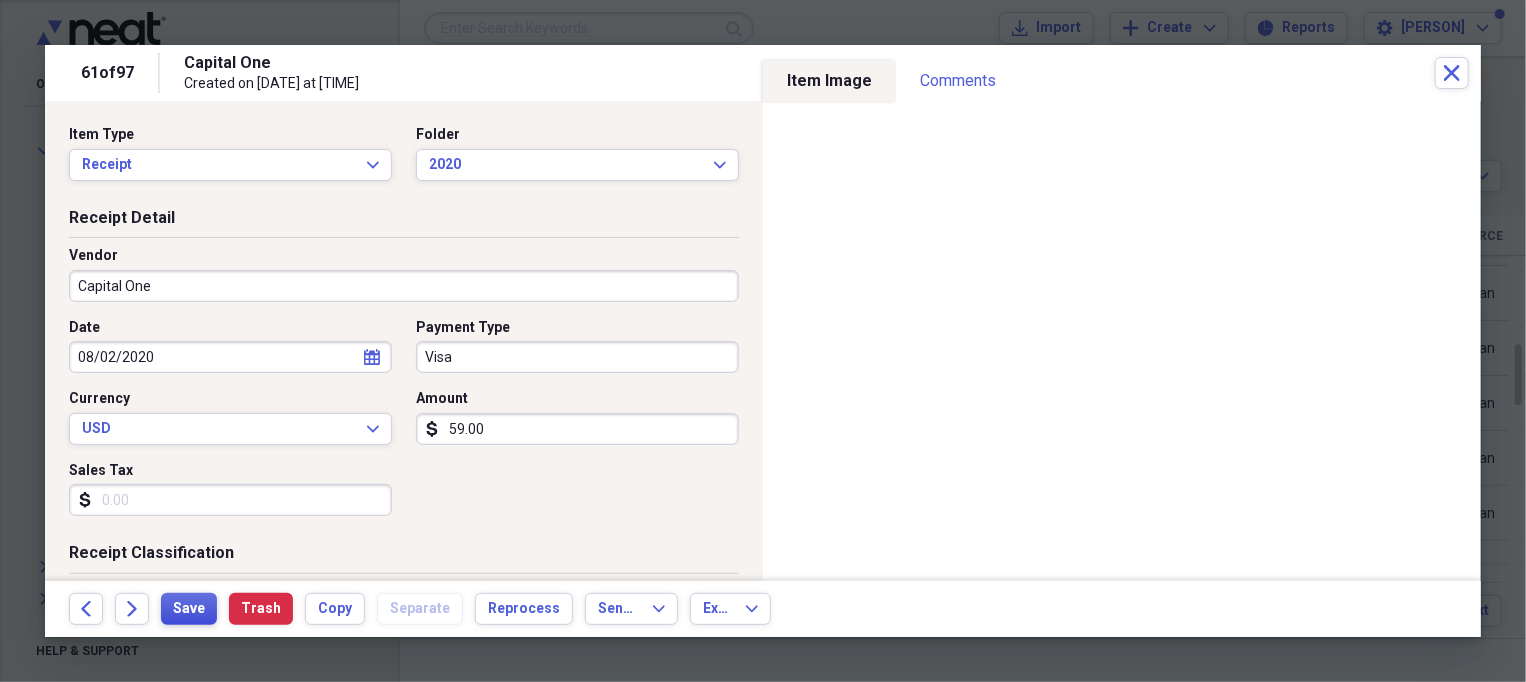 click on "Save" at bounding box center (189, 609) 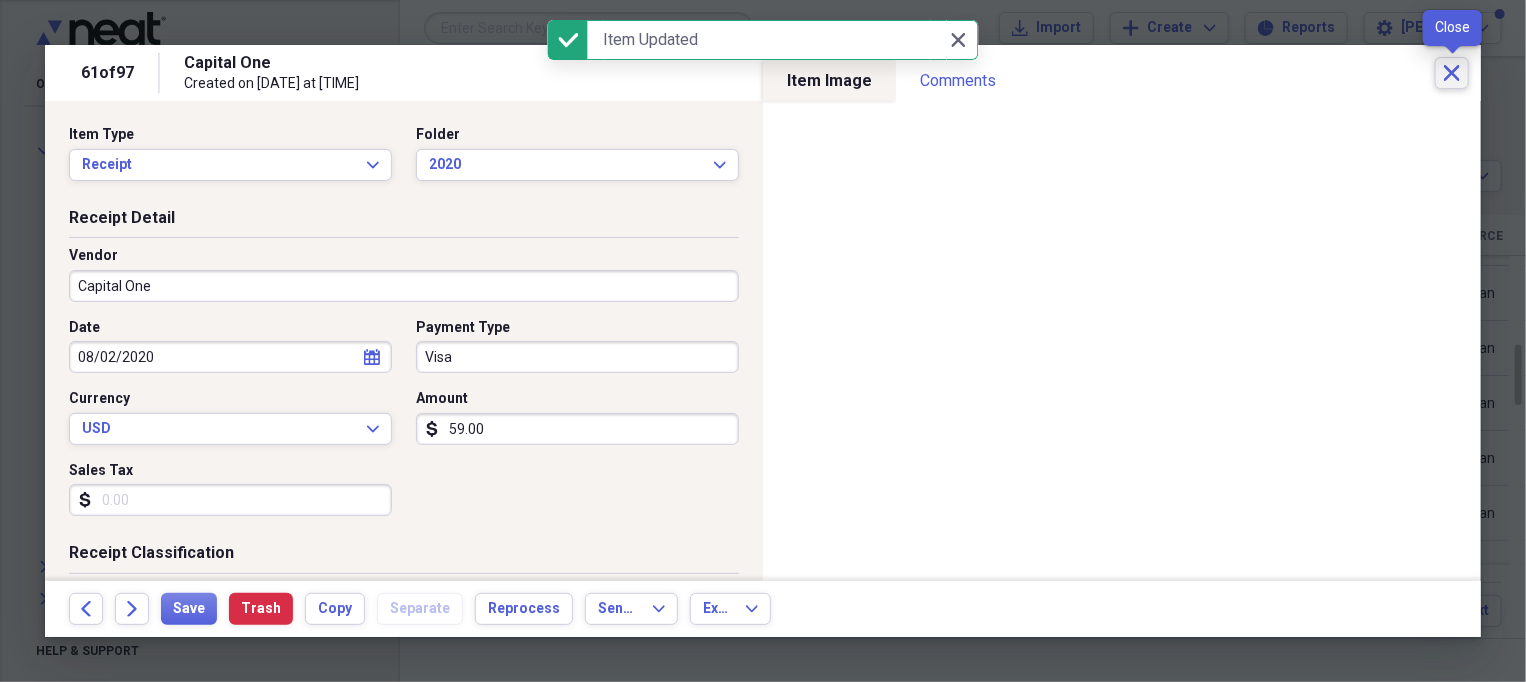 click 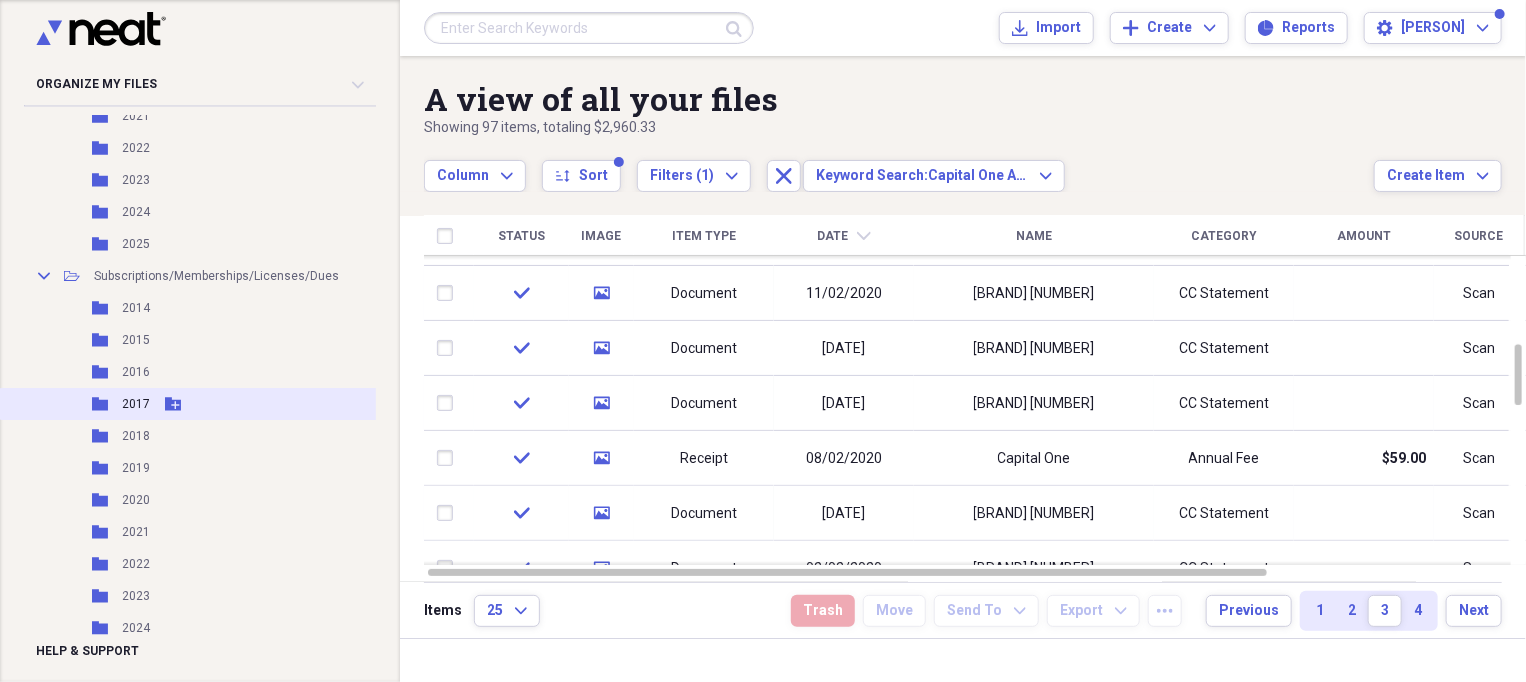 scroll, scrollTop: 1832, scrollLeft: 0, axis: vertical 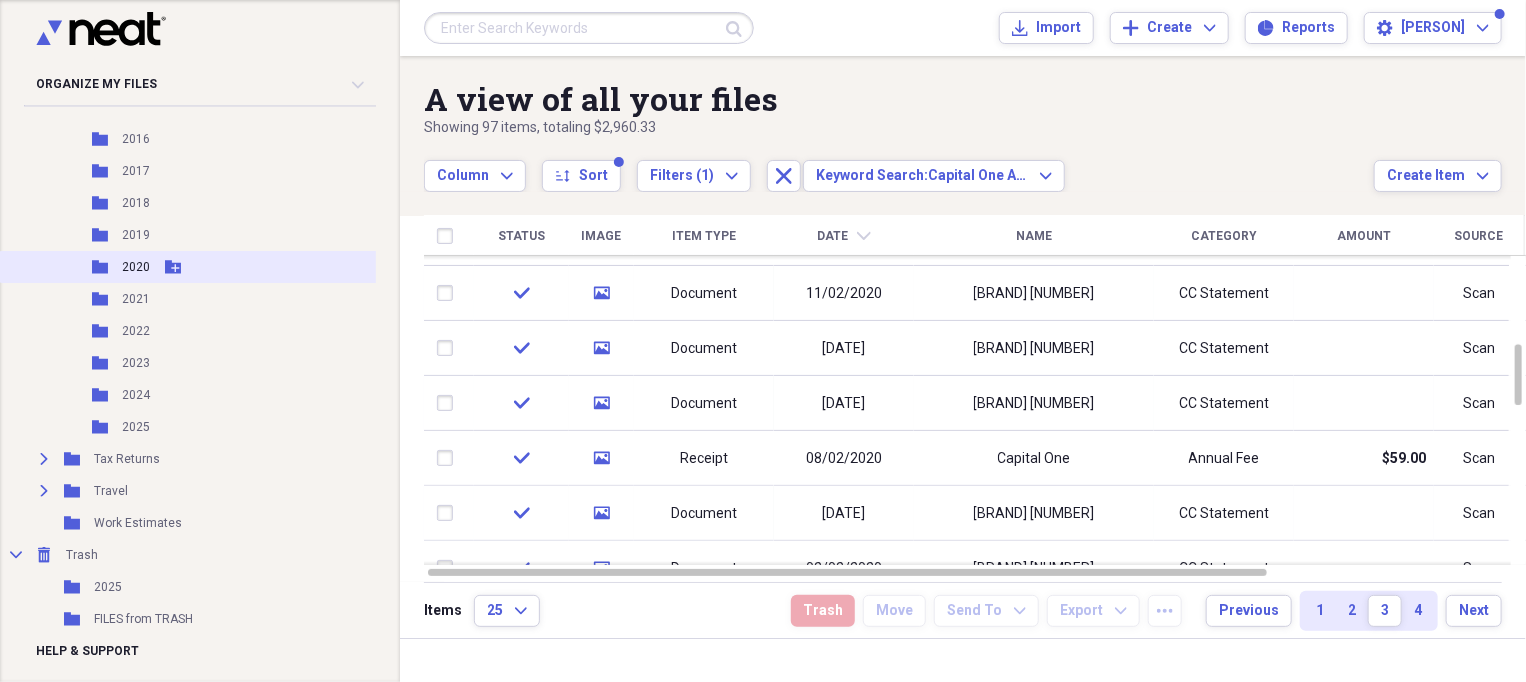 click on "Folder 2020 Add Folder" at bounding box center [200, 267] 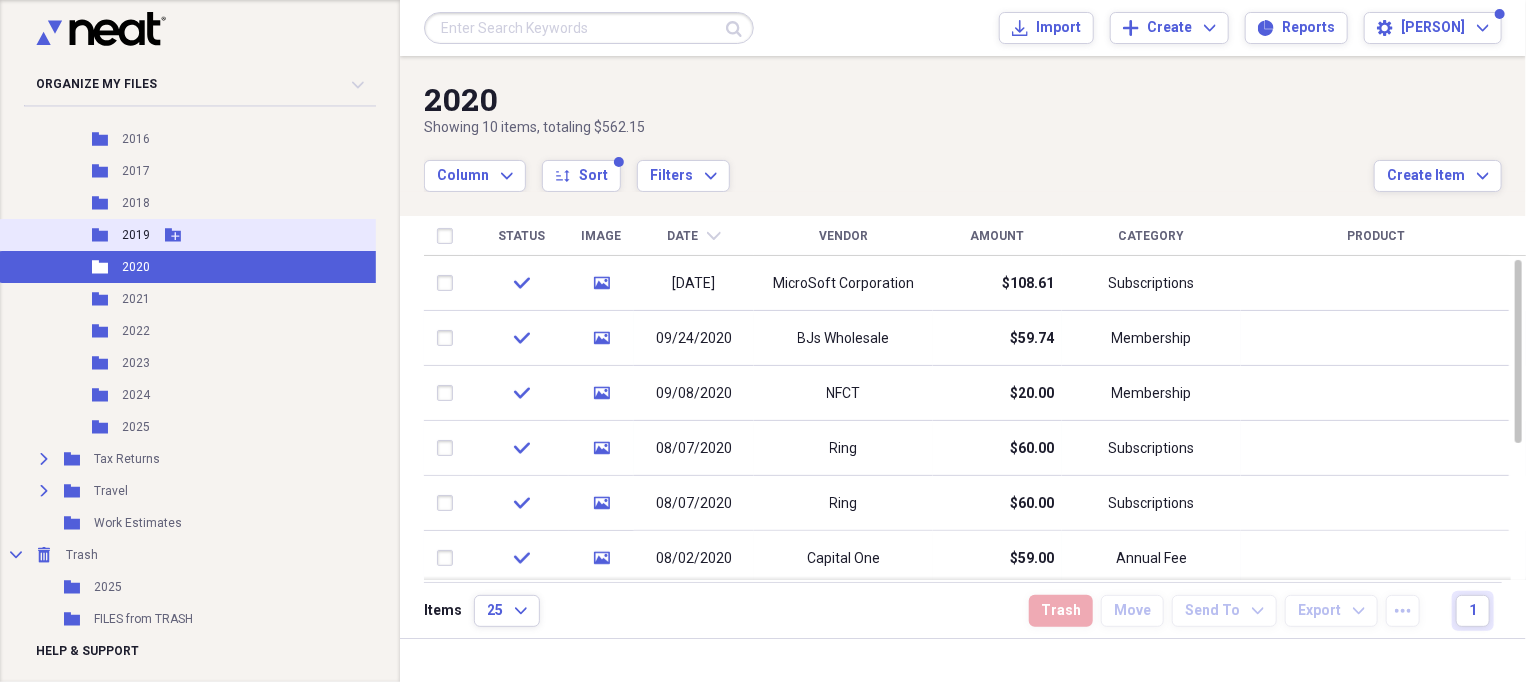 scroll, scrollTop: 1708, scrollLeft: 0, axis: vertical 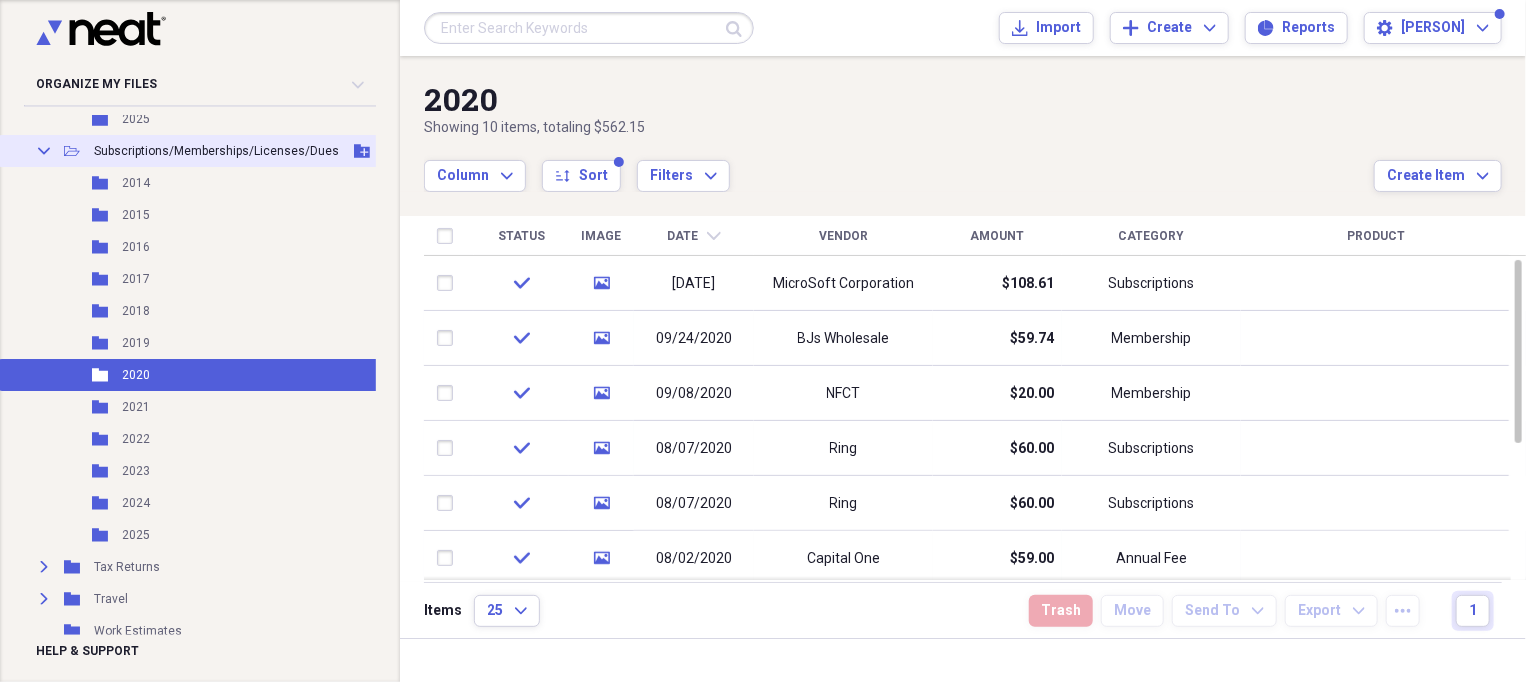 click on "Collapse" 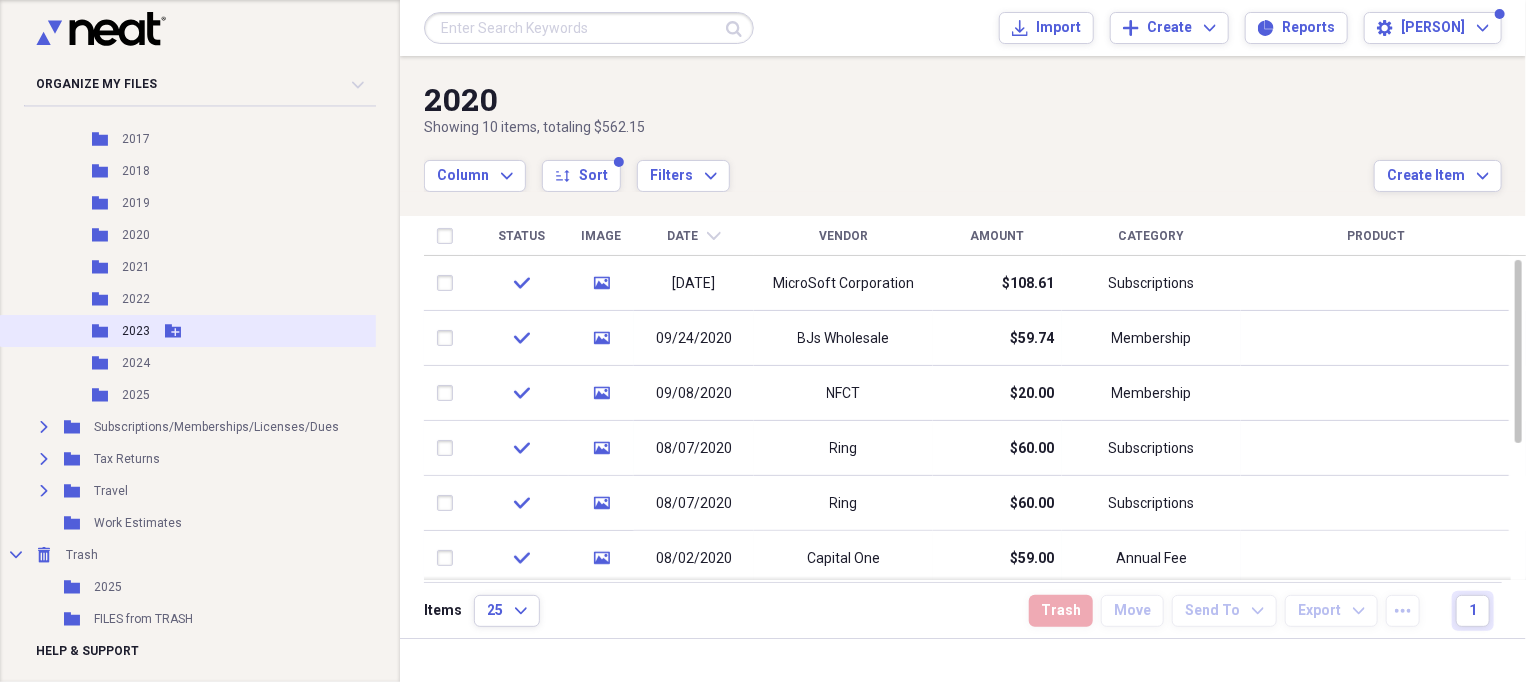 scroll, scrollTop: 1198, scrollLeft: 0, axis: vertical 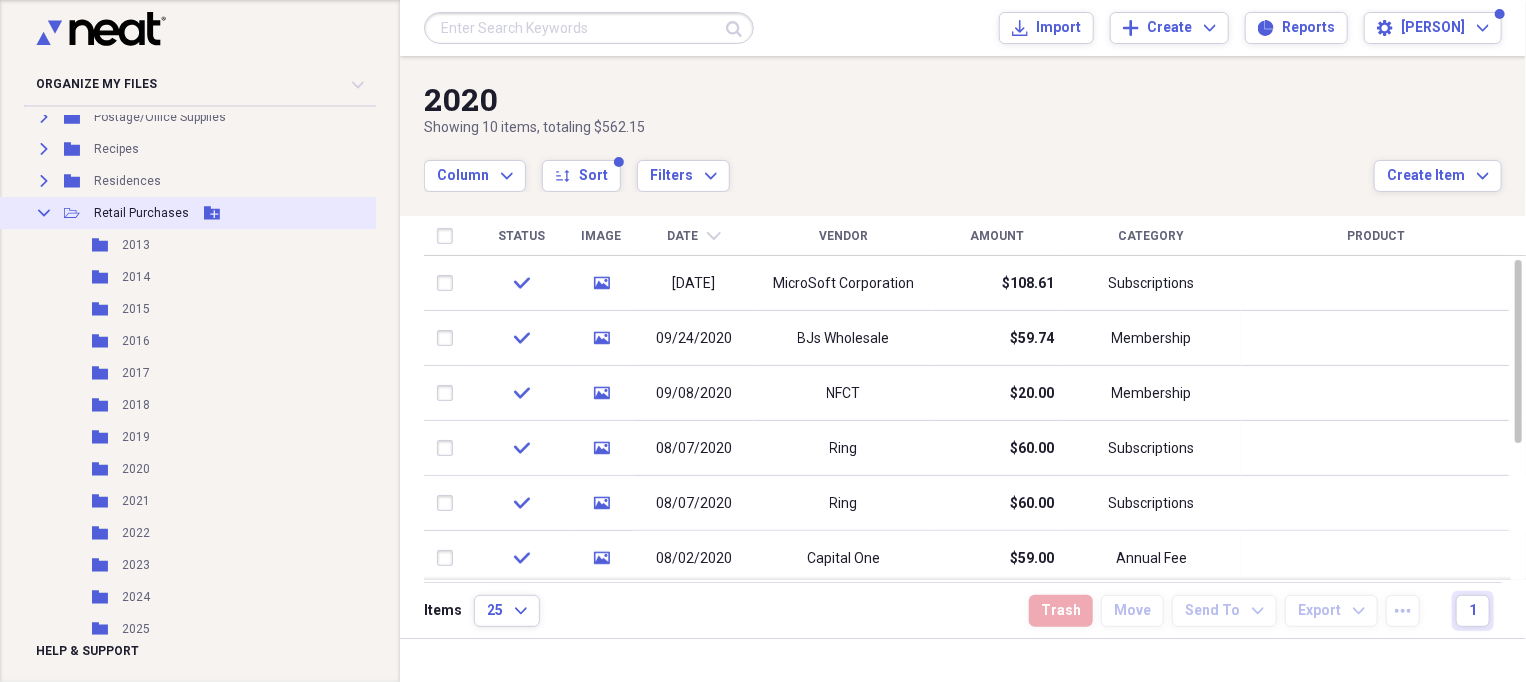 click on "Collapse" 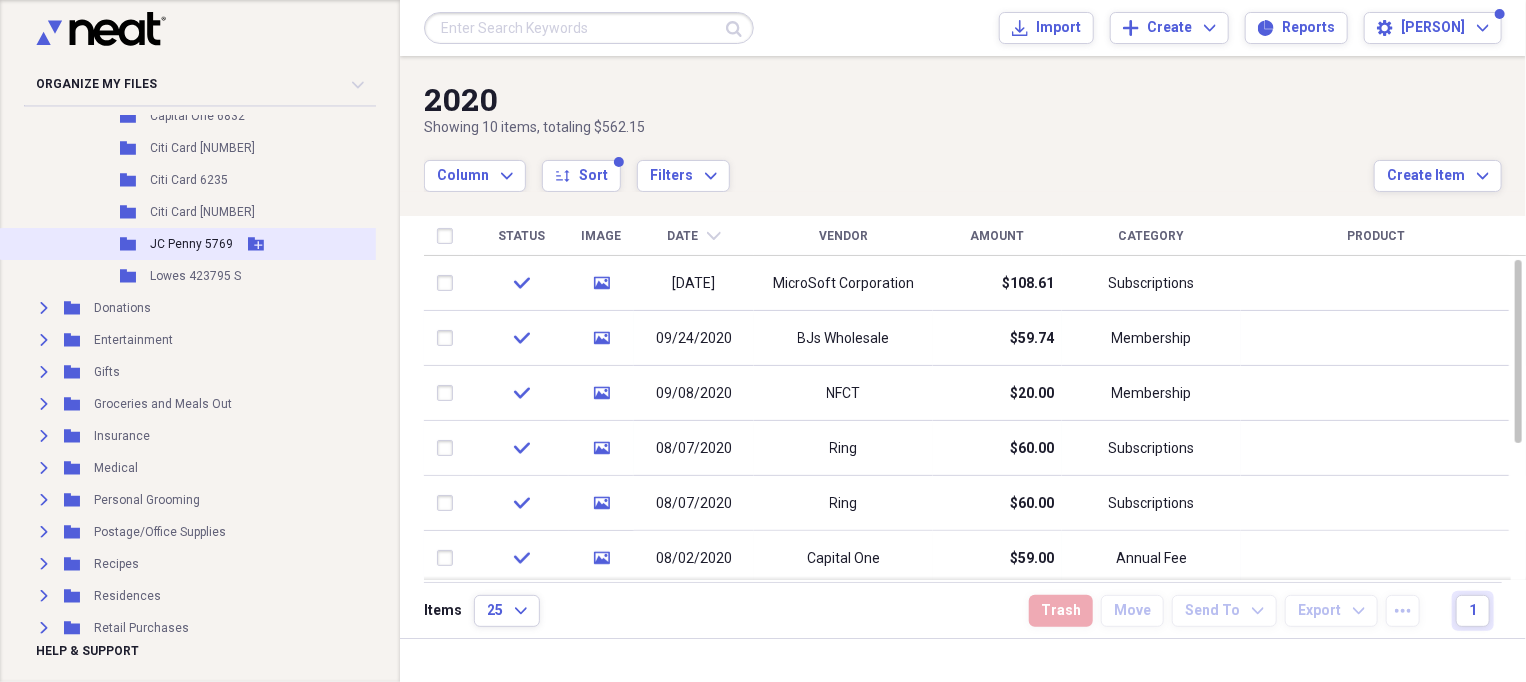 scroll, scrollTop: 658, scrollLeft: 0, axis: vertical 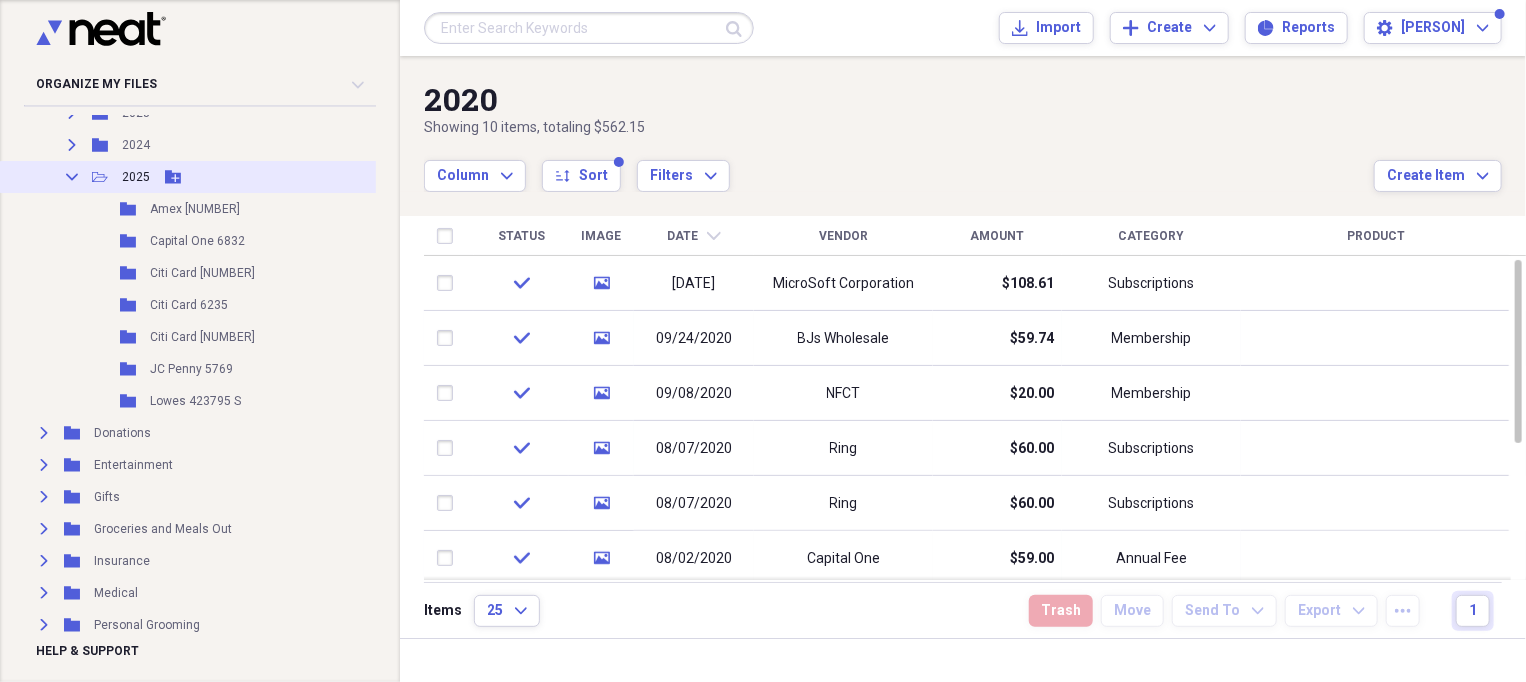 click 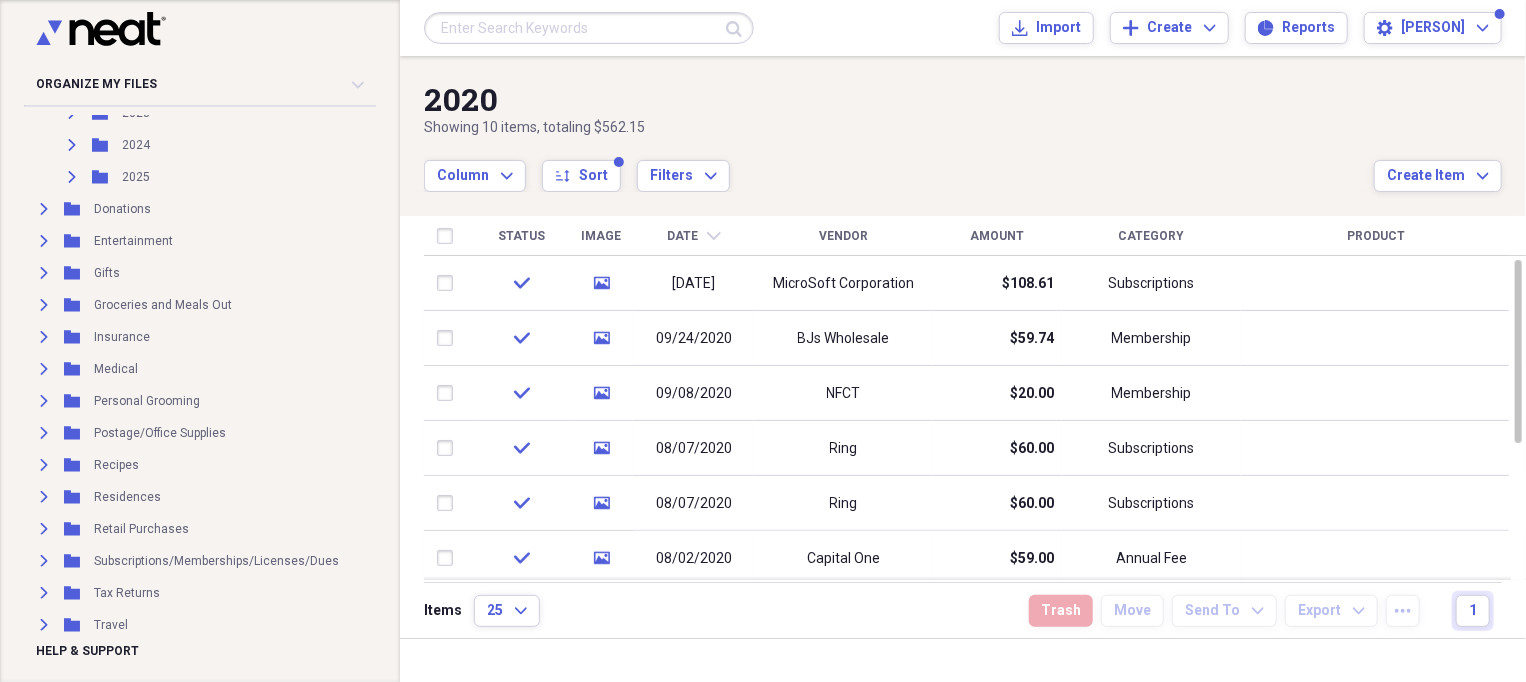 scroll, scrollTop: 283, scrollLeft: 0, axis: vertical 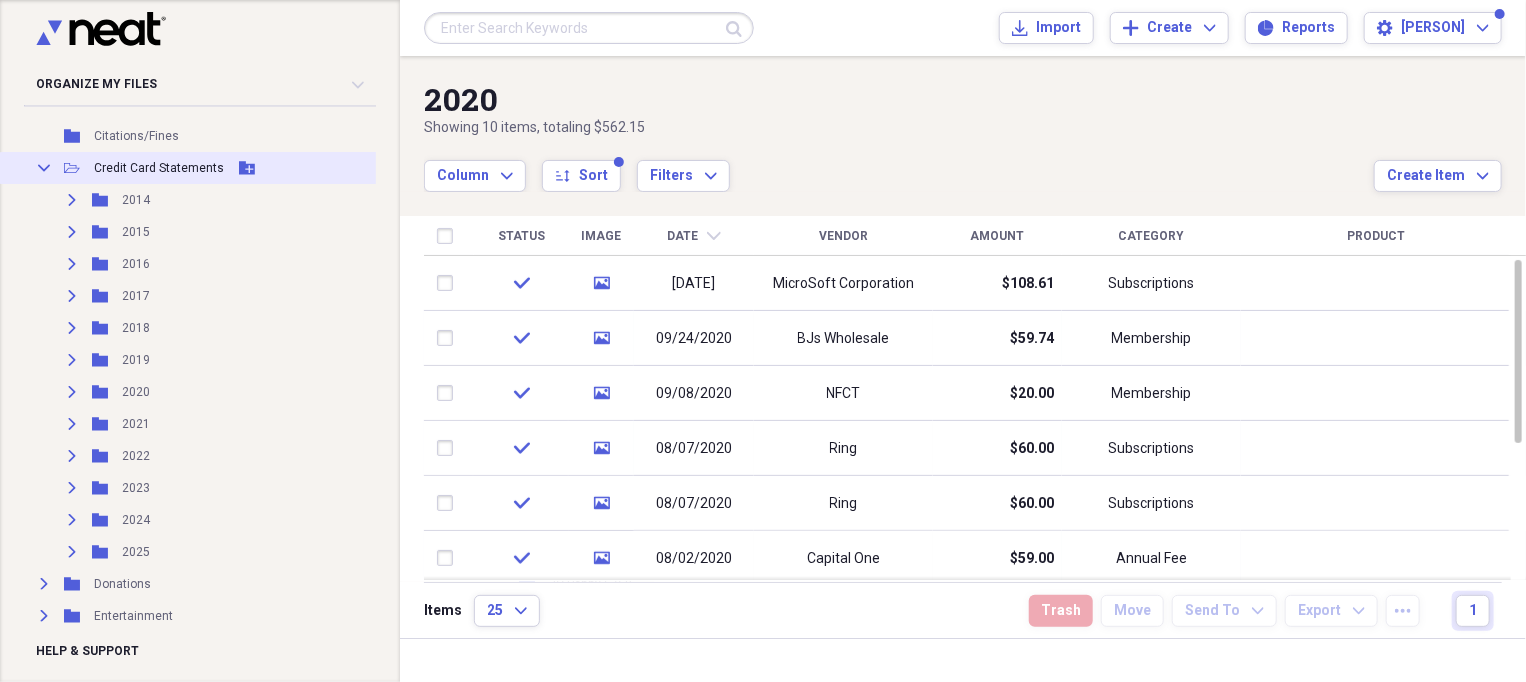 click on "Collapse" 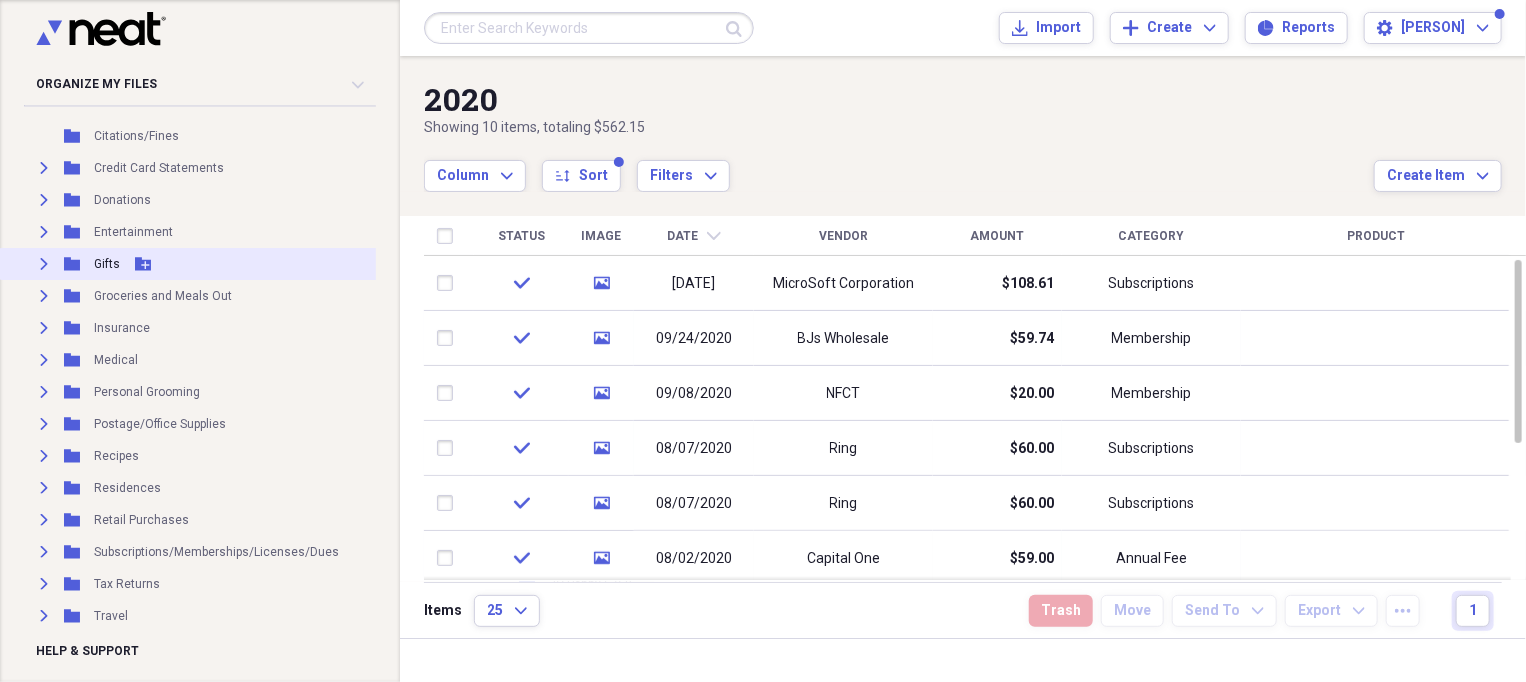 scroll, scrollTop: 0, scrollLeft: 0, axis: both 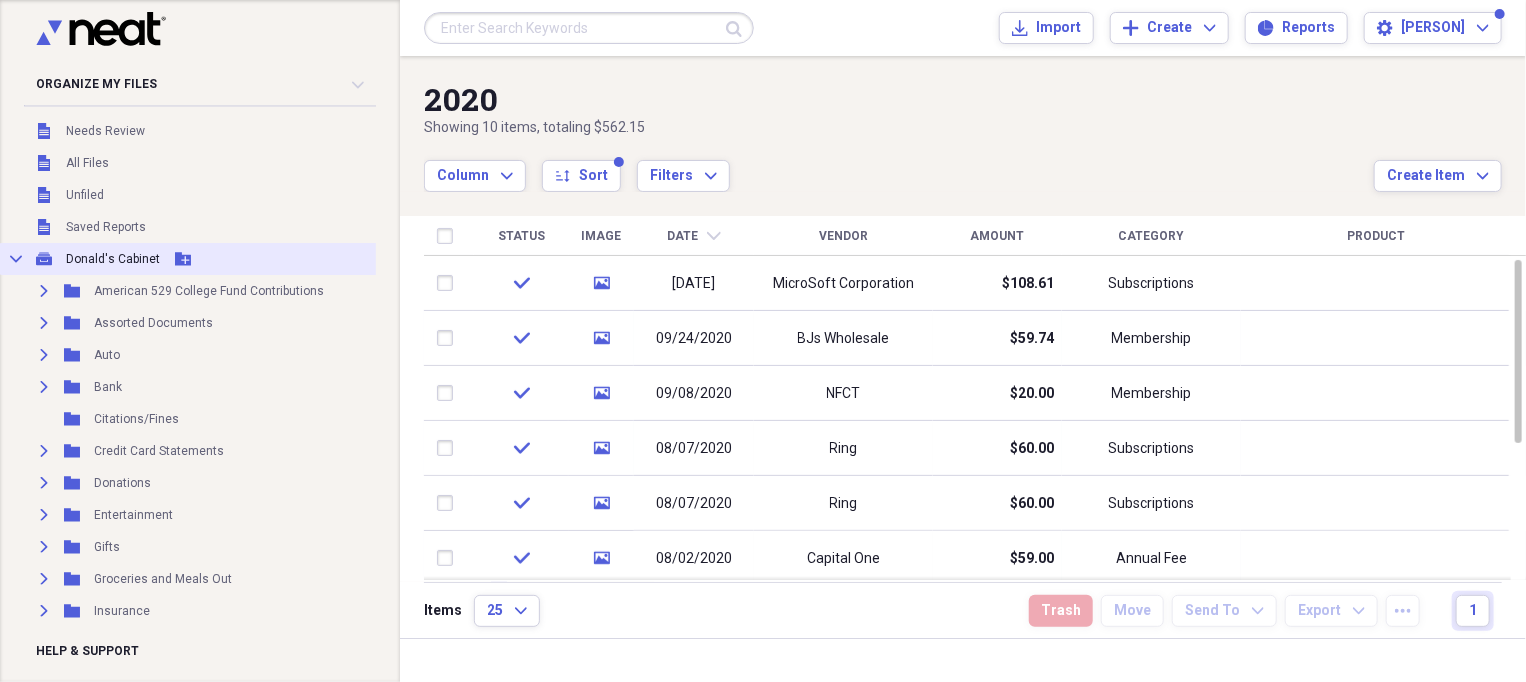 click on "Collapse" at bounding box center [16, 259] 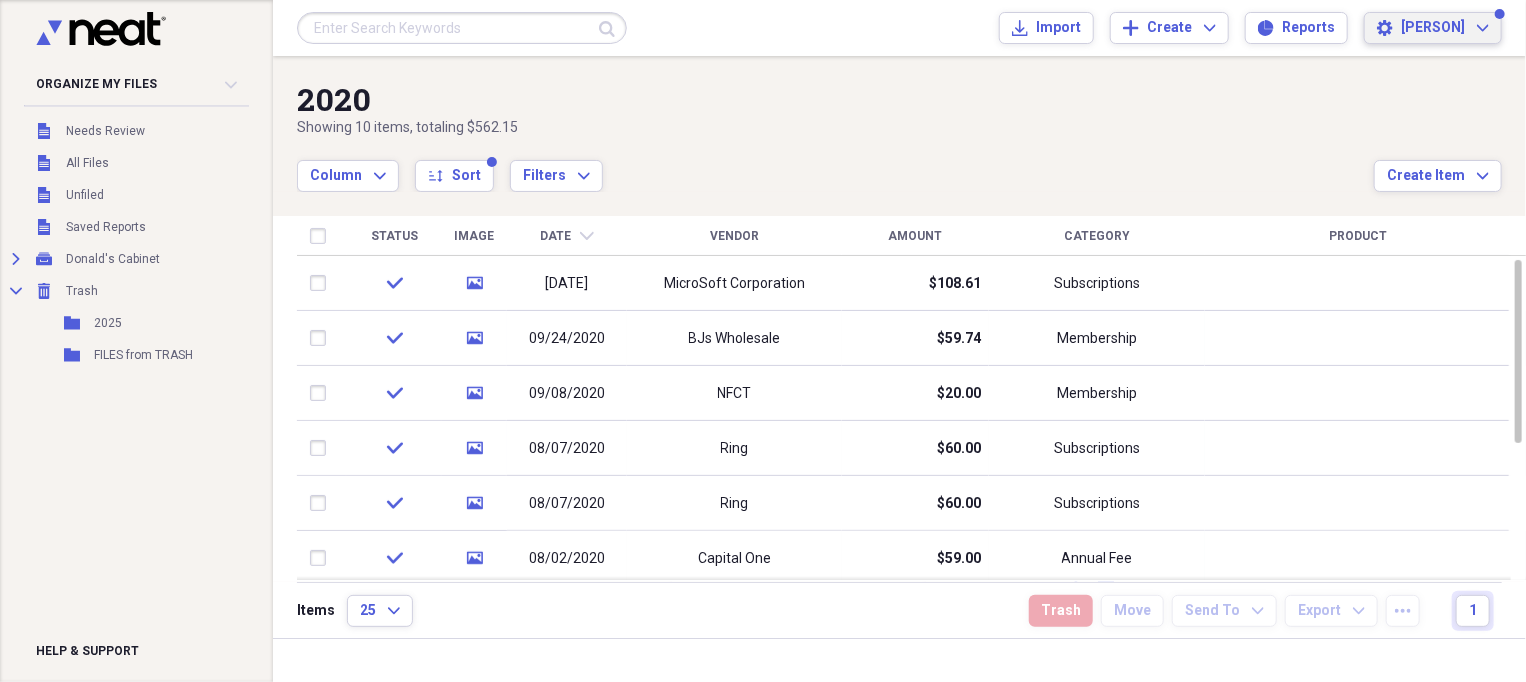click on "[PERSON] Expand" at bounding box center [1445, 28] 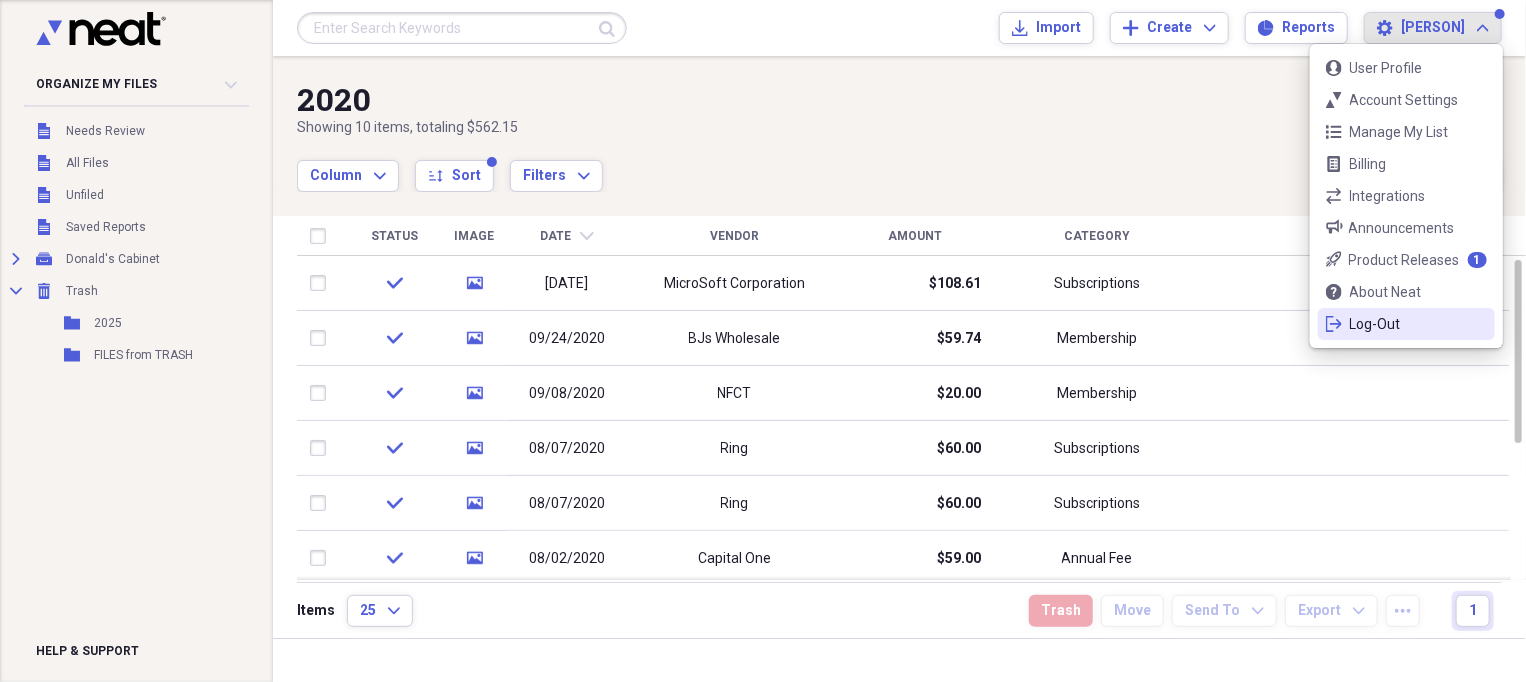 click on "Log-Out" at bounding box center (1406, 324) 